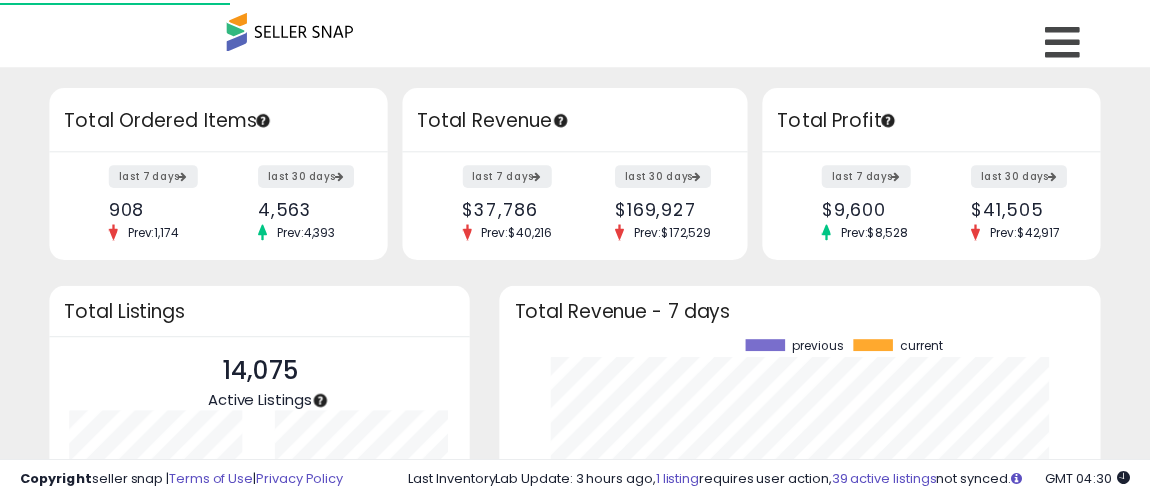 scroll, scrollTop: 0, scrollLeft: 0, axis: both 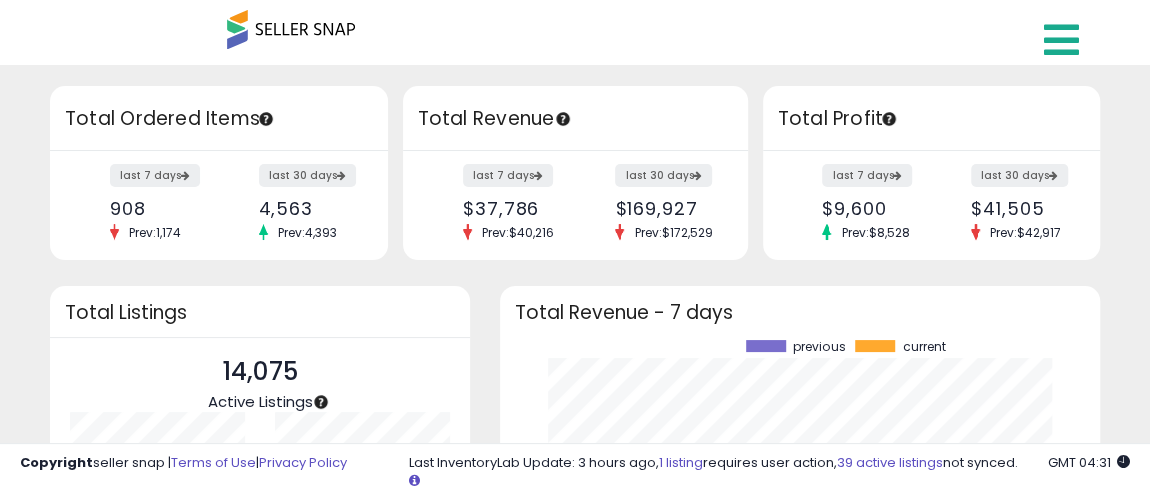 click at bounding box center [1061, 40] 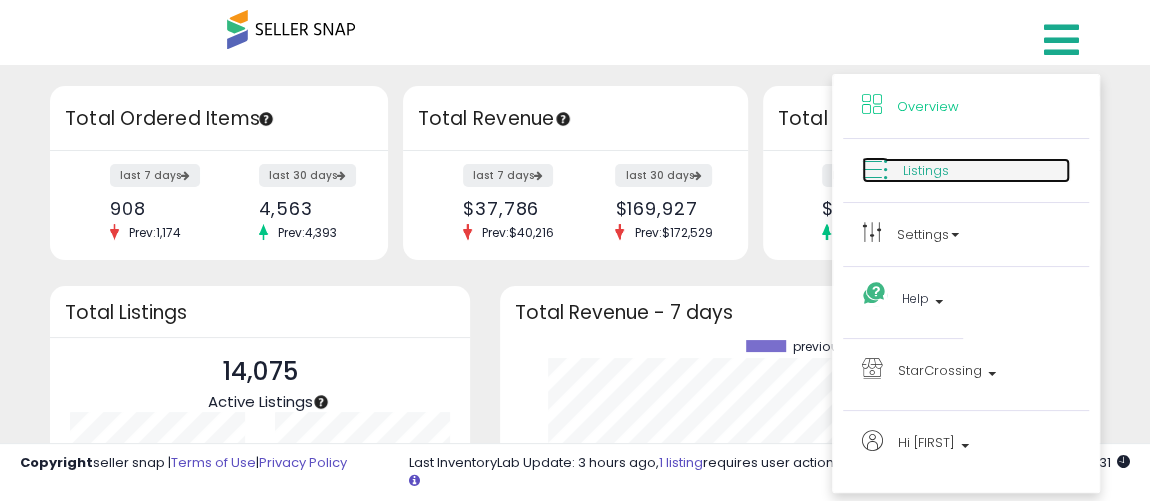 click on "Listings" at bounding box center (926, 170) 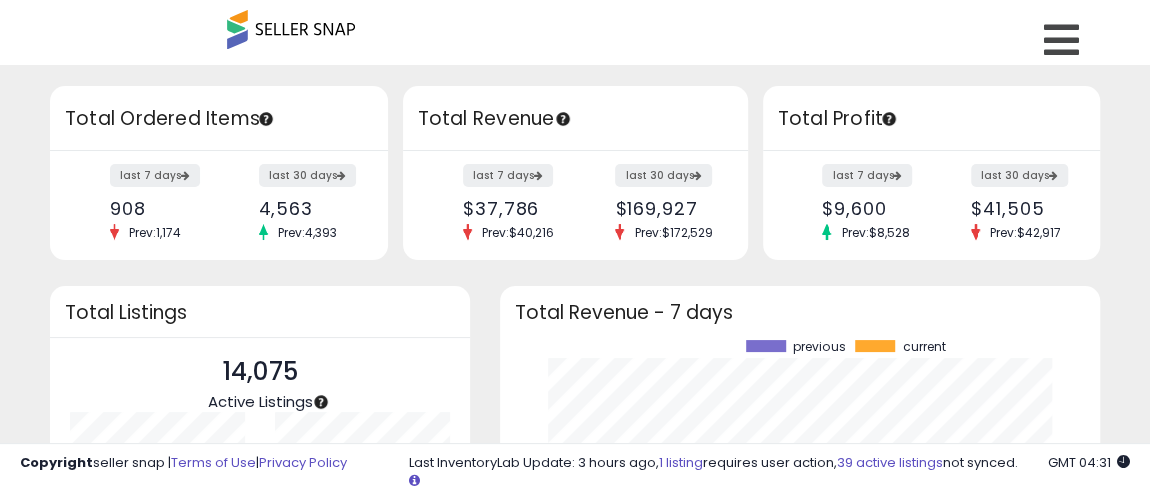 click on "last 7 days
$9,600
Prev:  $8,528
last 30 days
$41,505
Prev:  $42,917" at bounding box center (932, 205) 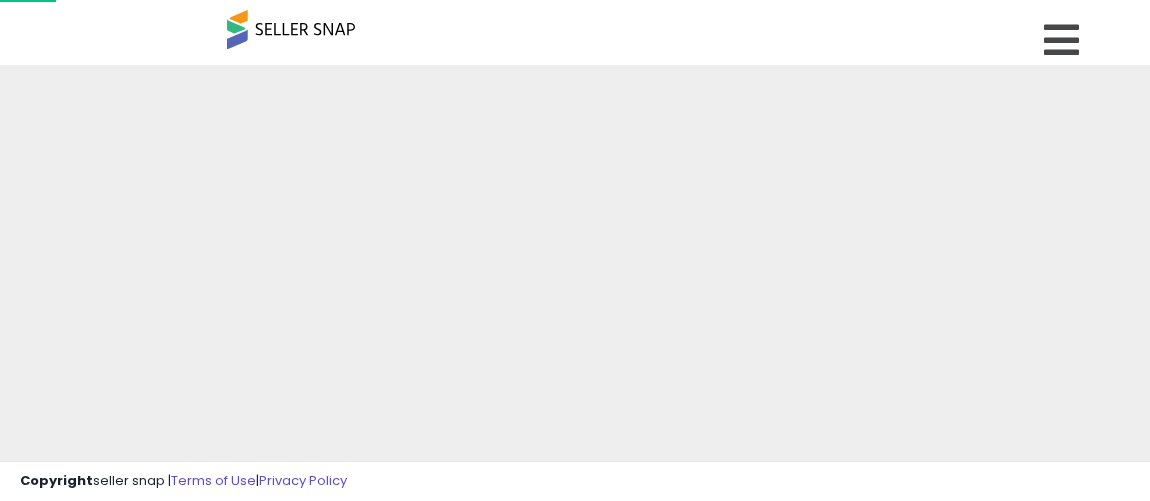scroll, scrollTop: 0, scrollLeft: 0, axis: both 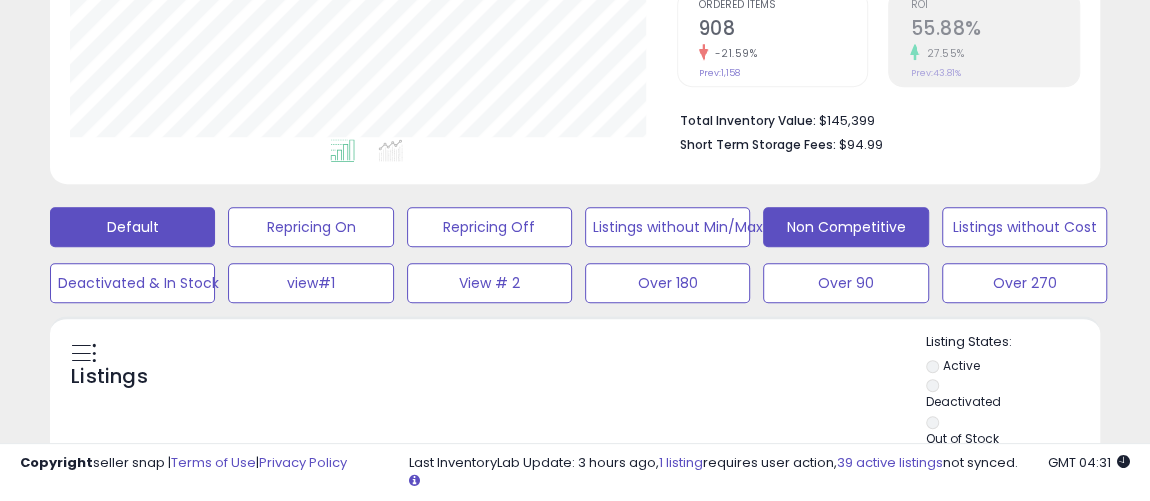 click on "Non Competitive" at bounding box center (310, 227) 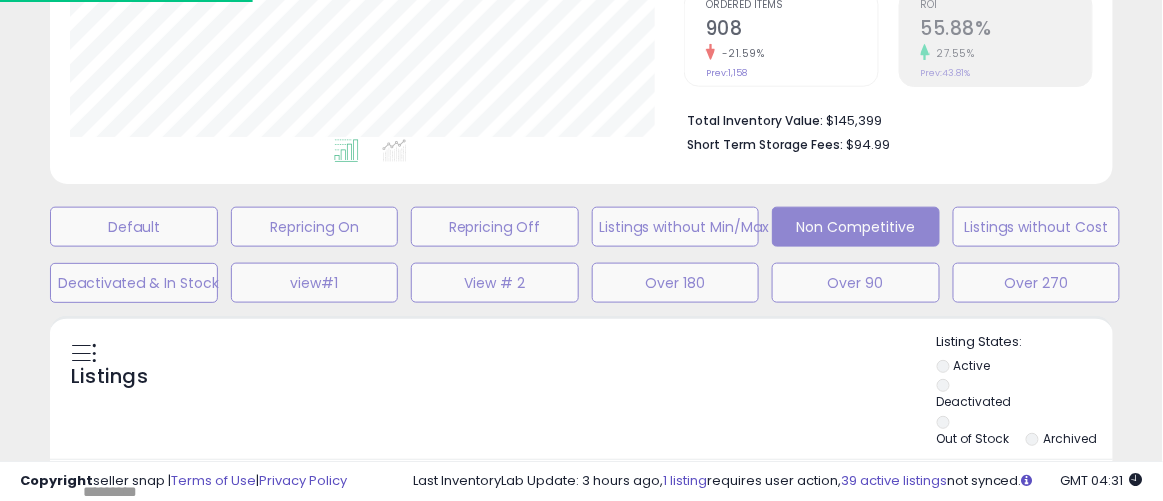 scroll, scrollTop: 999589, scrollLeft: 999385, axis: both 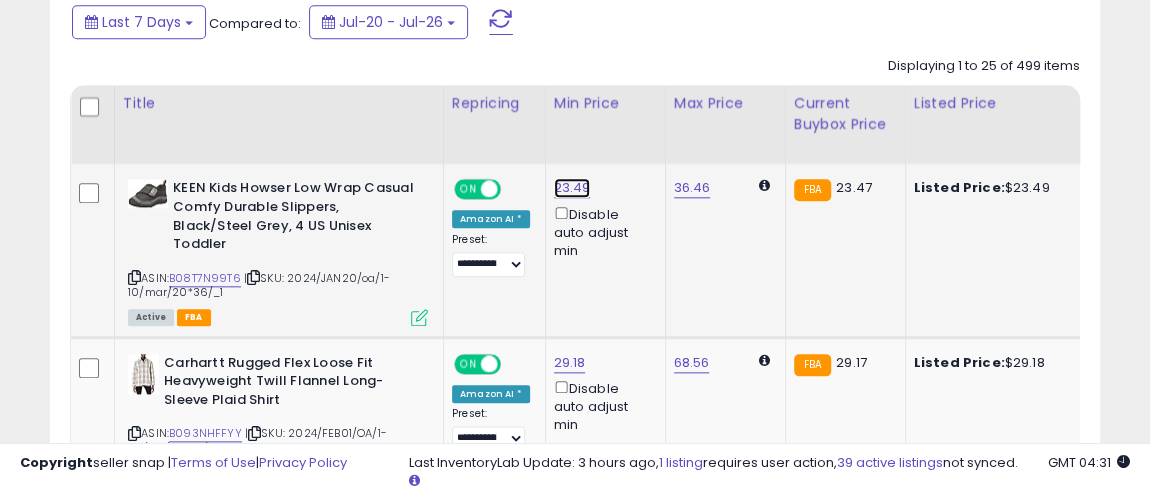 click on "23.49" at bounding box center [572, 188] 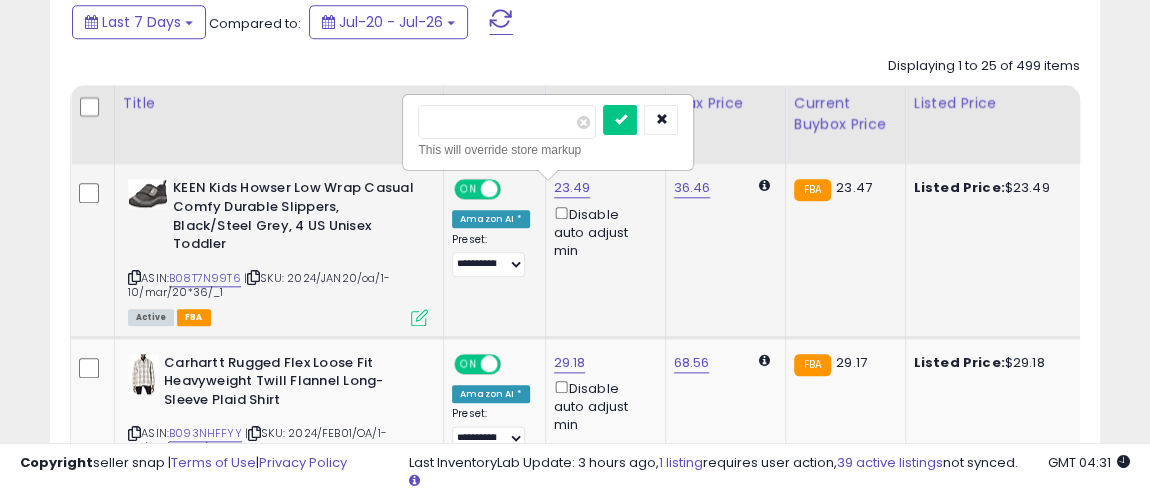click on "*****" at bounding box center (507, 122) 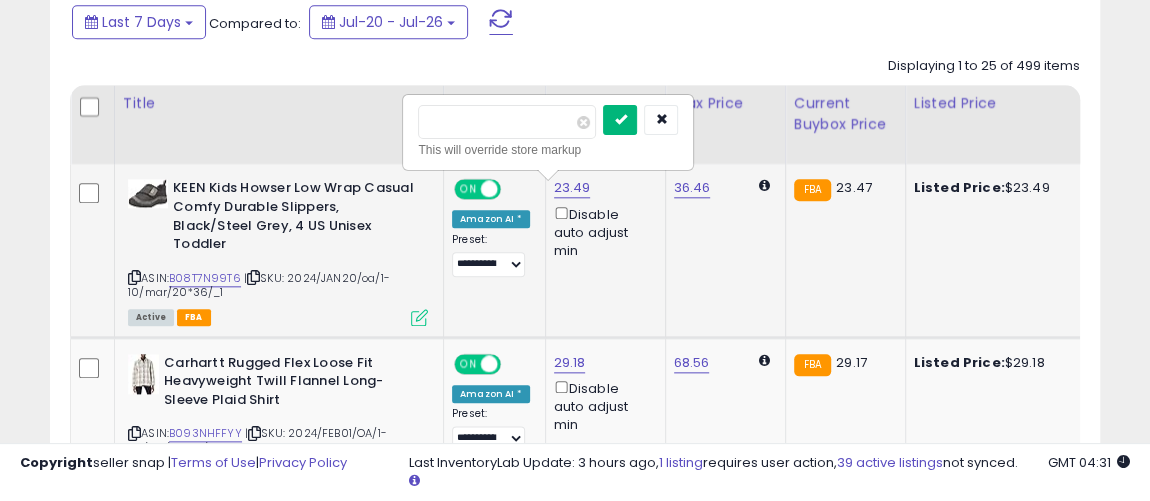 type on "*****" 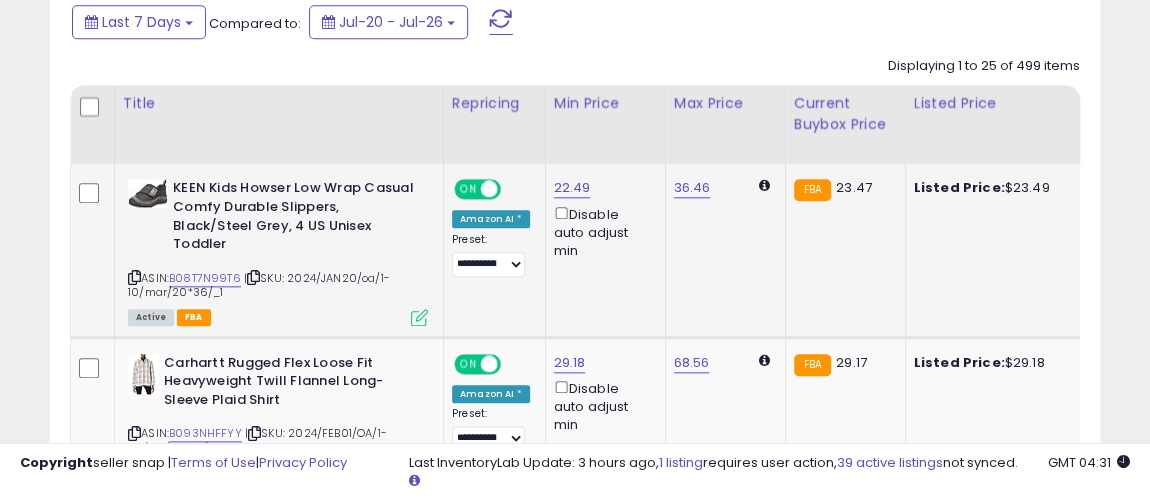 scroll, scrollTop: 1090, scrollLeft: 0, axis: vertical 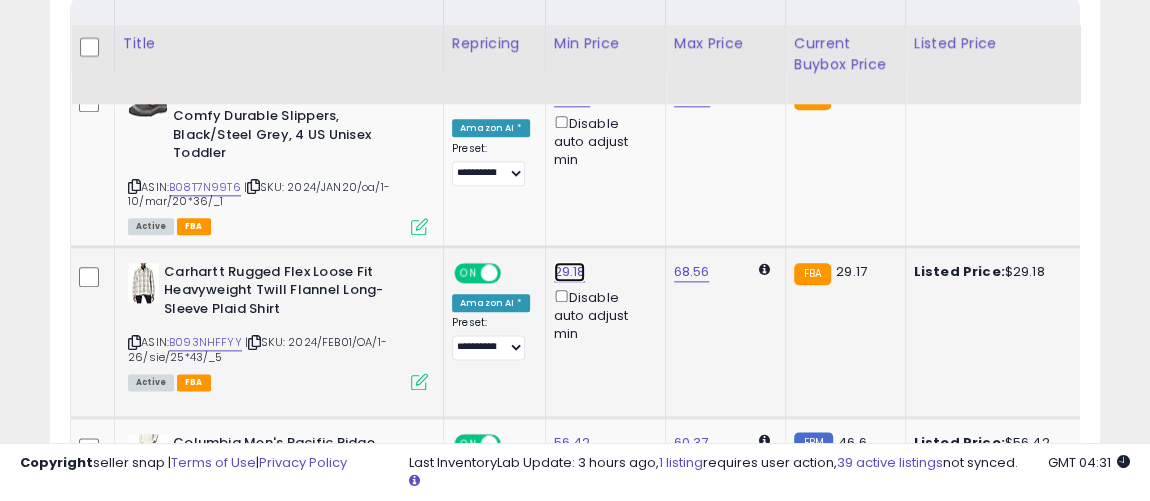 click on "29.18" at bounding box center [572, 97] 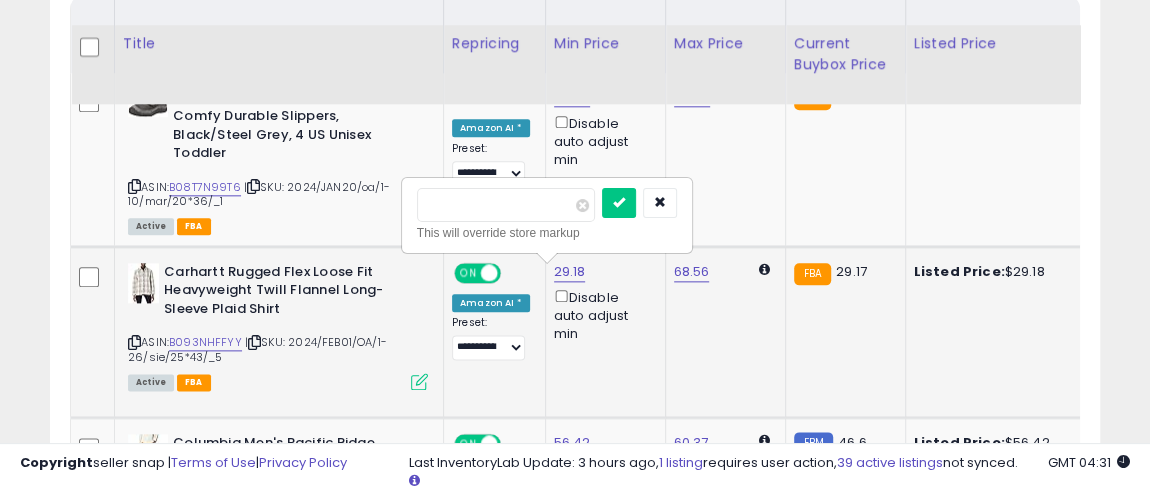 click on "*****" at bounding box center [506, 205] 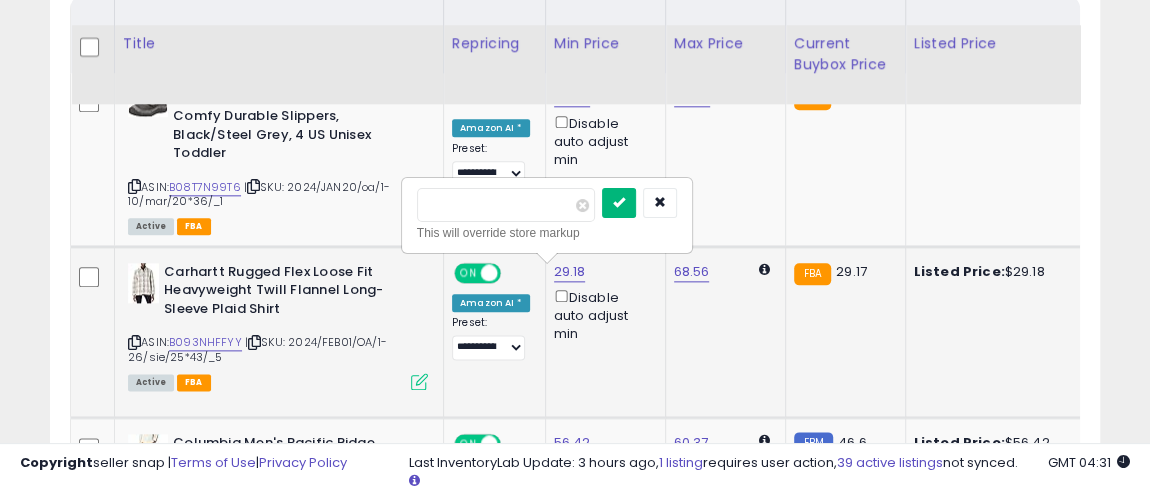 type on "*****" 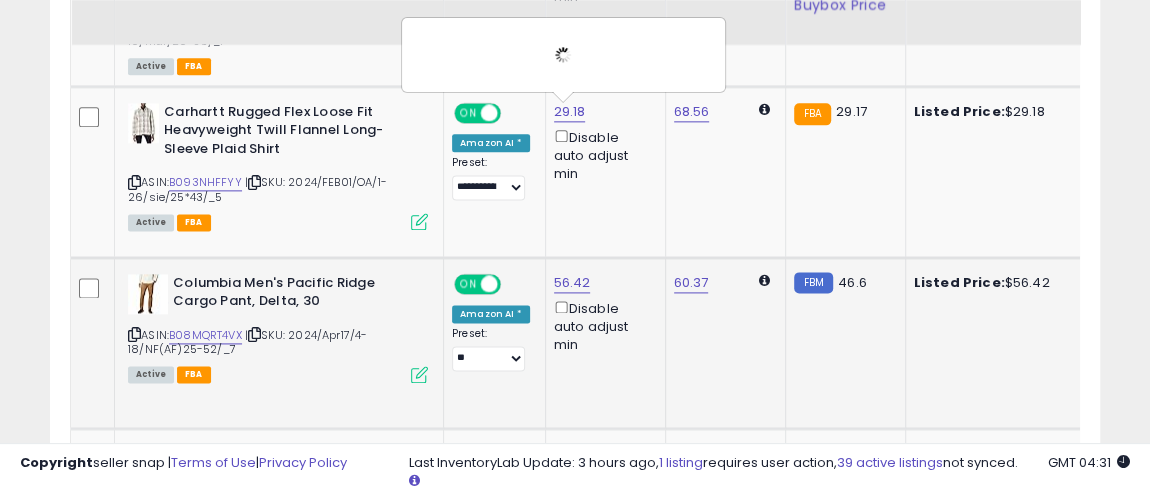 scroll, scrollTop: 1272, scrollLeft: 0, axis: vertical 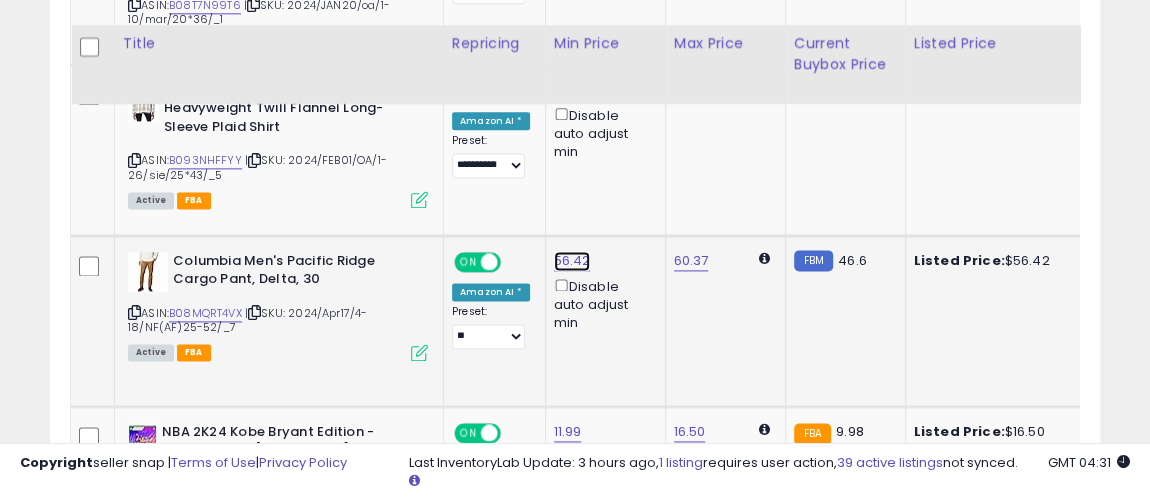 click on "56.42" at bounding box center [572, -85] 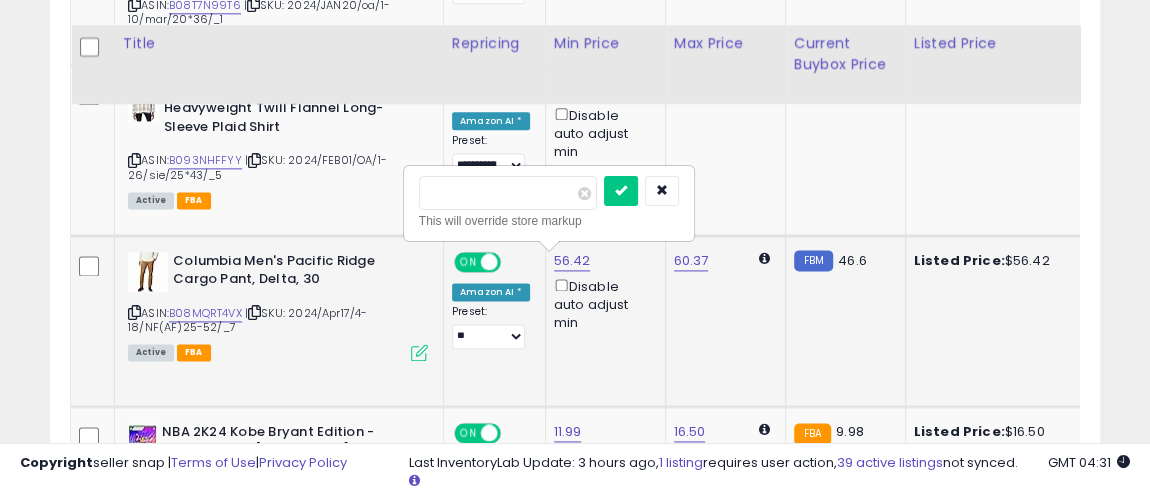 click on "*****" at bounding box center (508, 193) 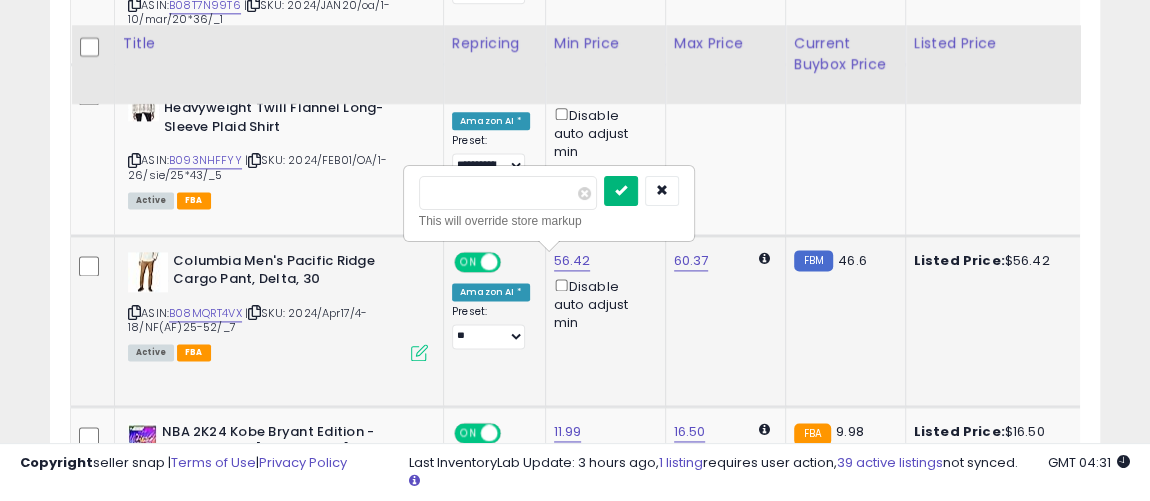 type on "*****" 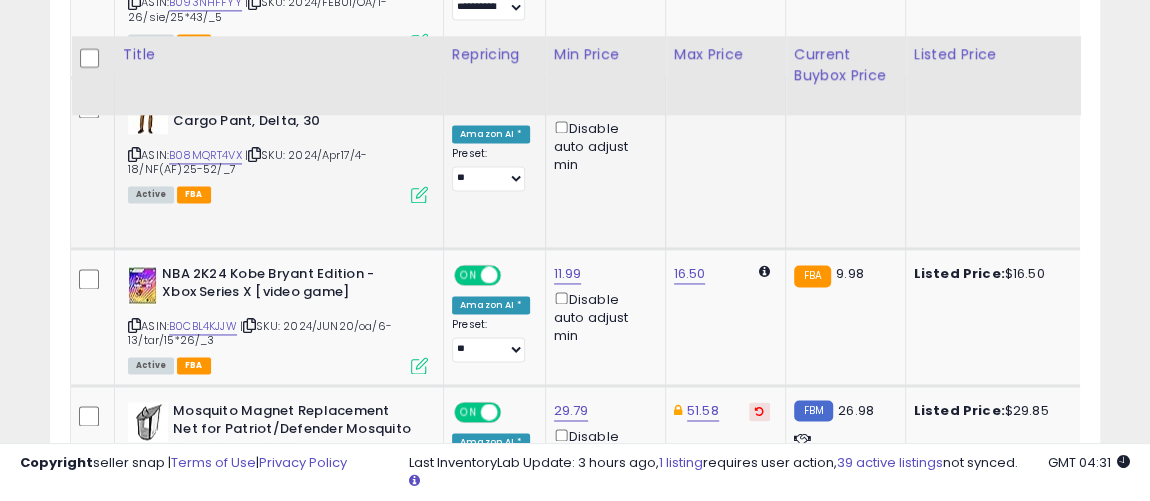 scroll, scrollTop: 1454, scrollLeft: 0, axis: vertical 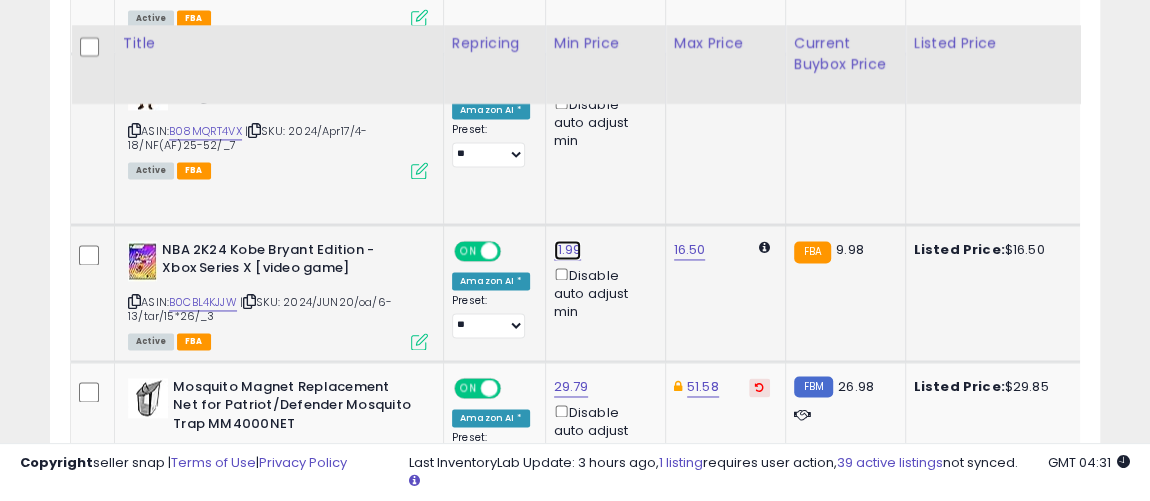 click on "11.99" at bounding box center [572, -267] 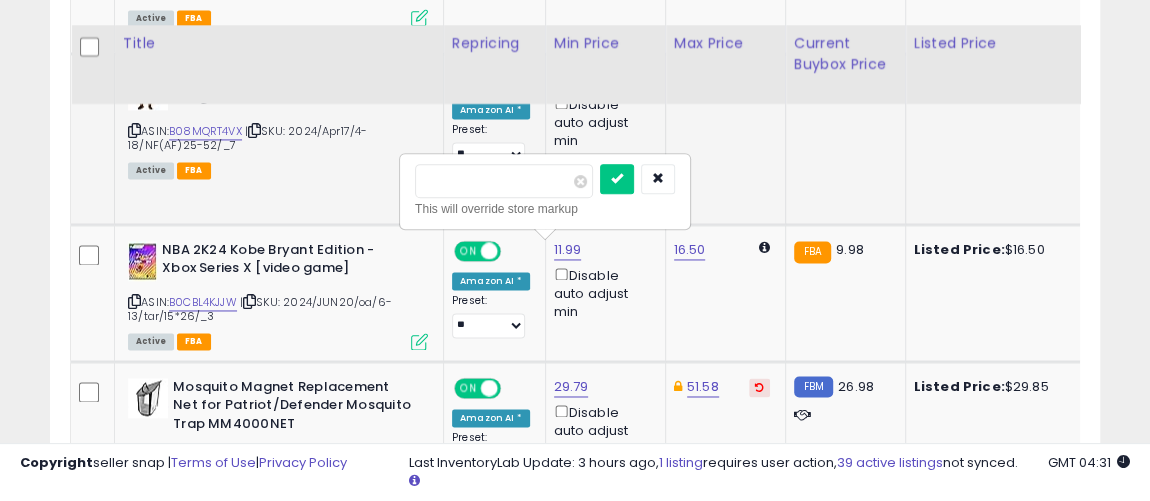 drag, startPoint x: 464, startPoint y: 165, endPoint x: 376, endPoint y: 163, distance: 88.02273 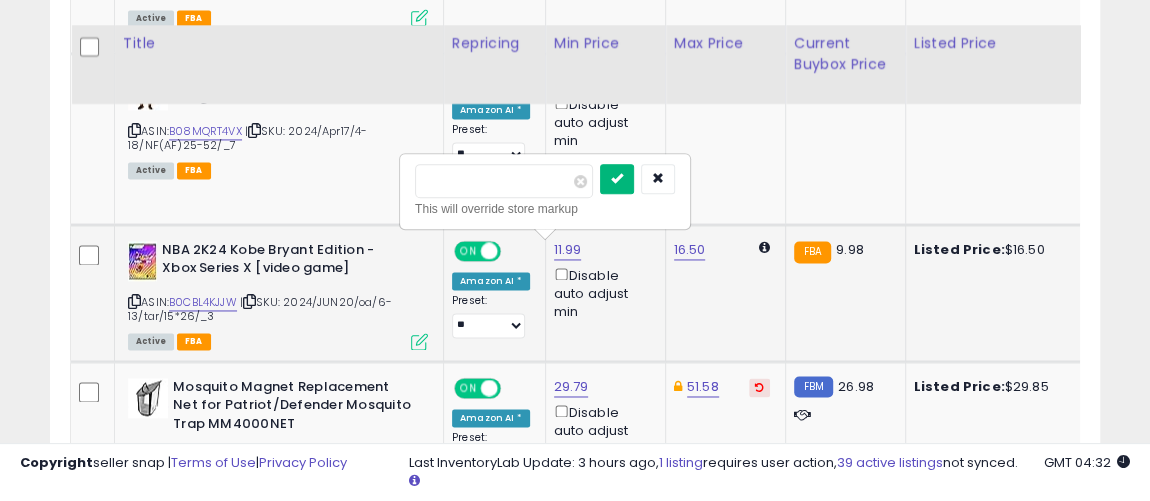type on "****" 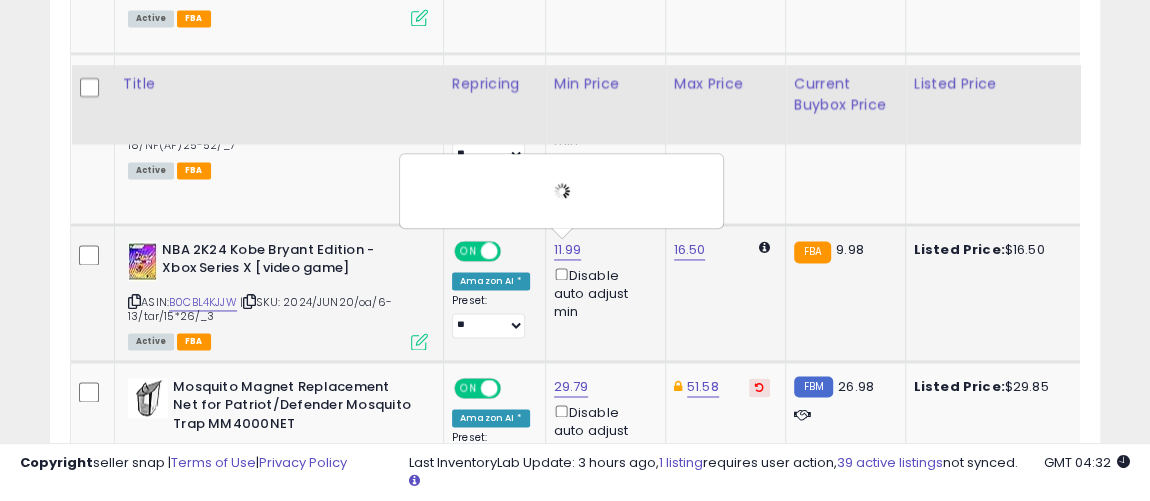scroll, scrollTop: 1636, scrollLeft: 0, axis: vertical 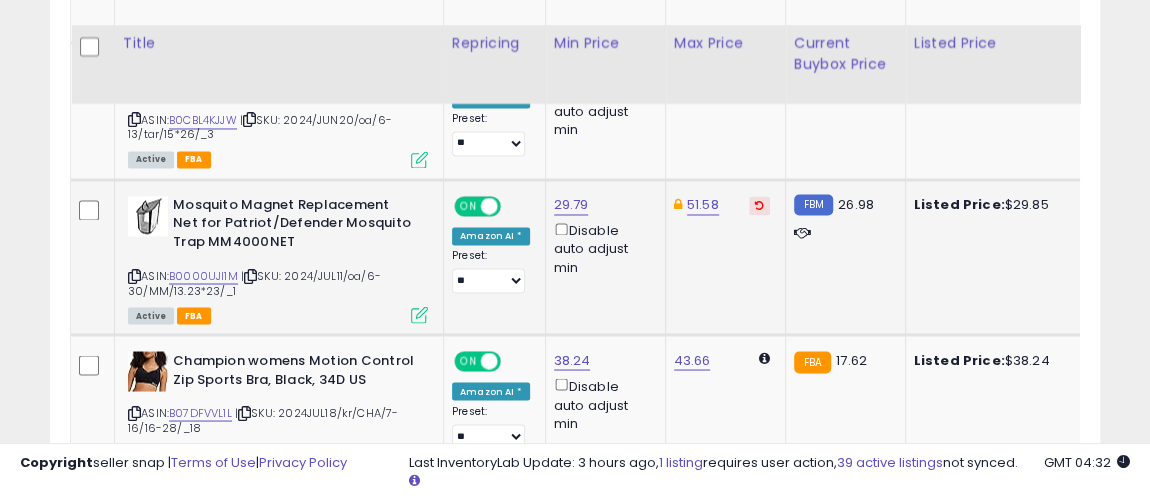 click at bounding box center [759, 205] 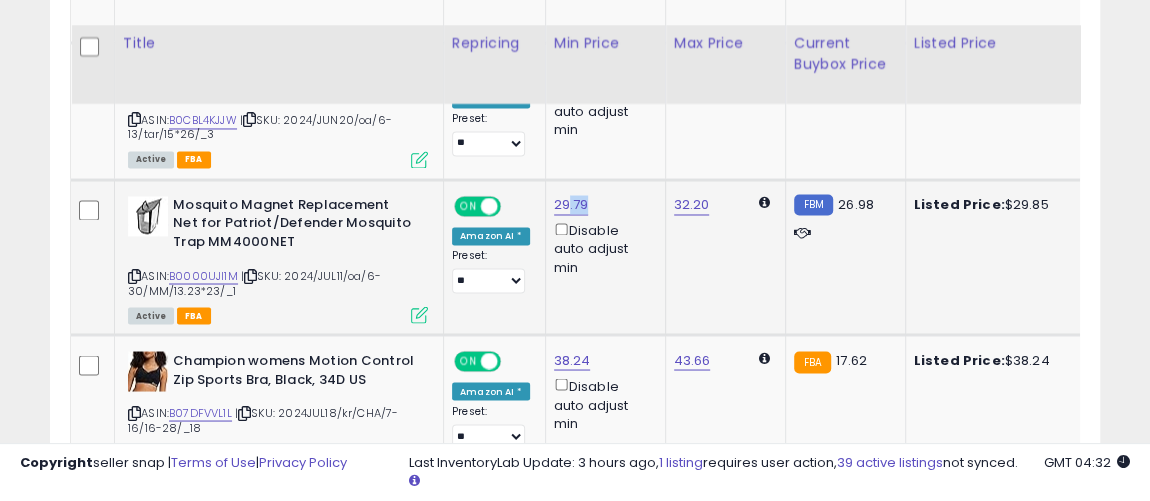 click on "29.79  Disable auto adjust min" at bounding box center (602, 236) 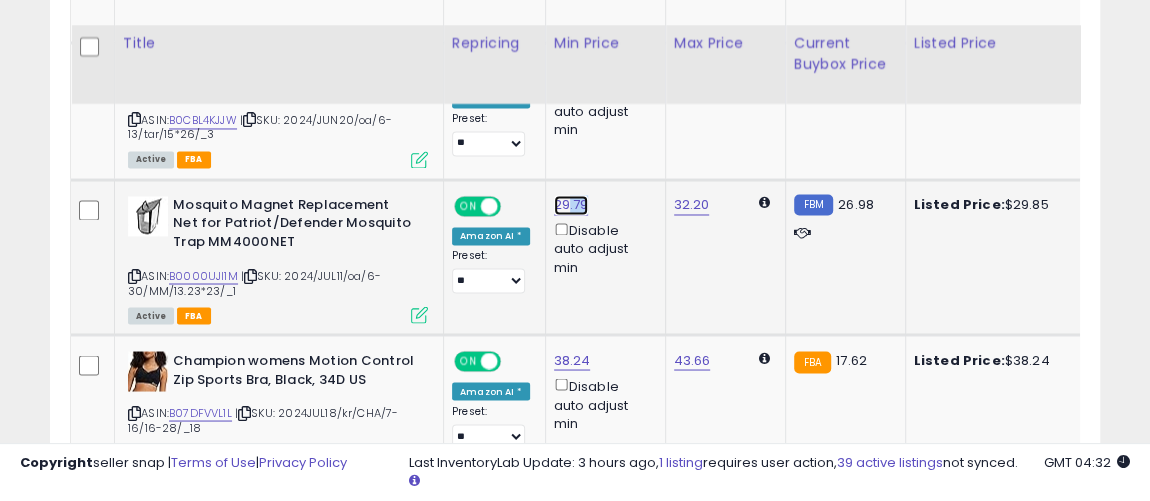 click on "29.79" at bounding box center (572, -449) 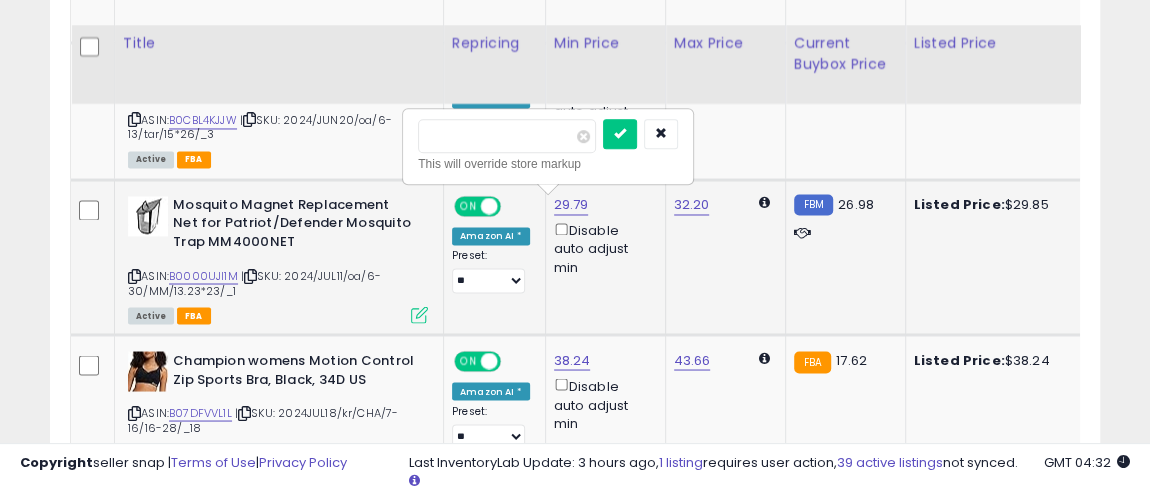 click on "*****" at bounding box center (507, 136) 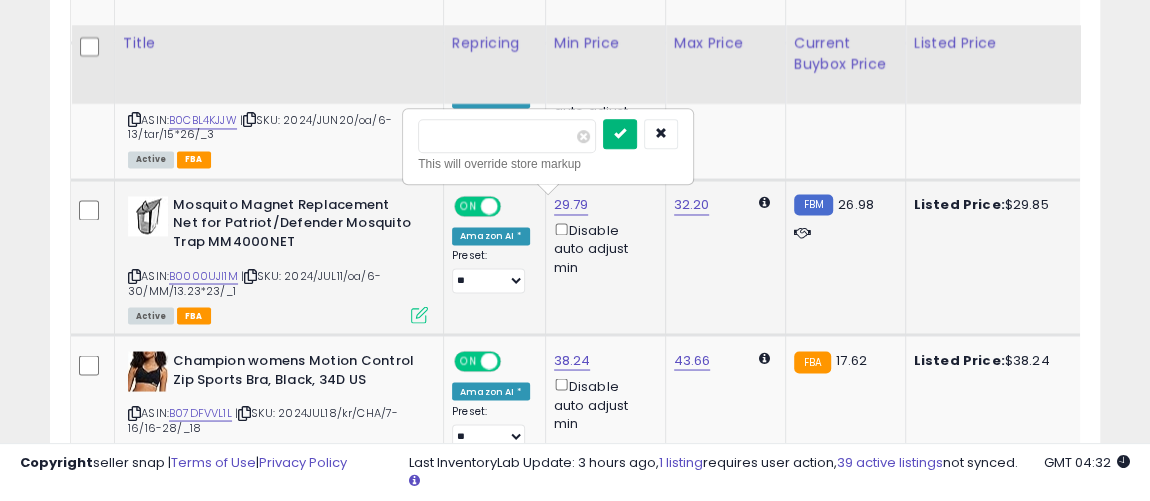 type on "*****" 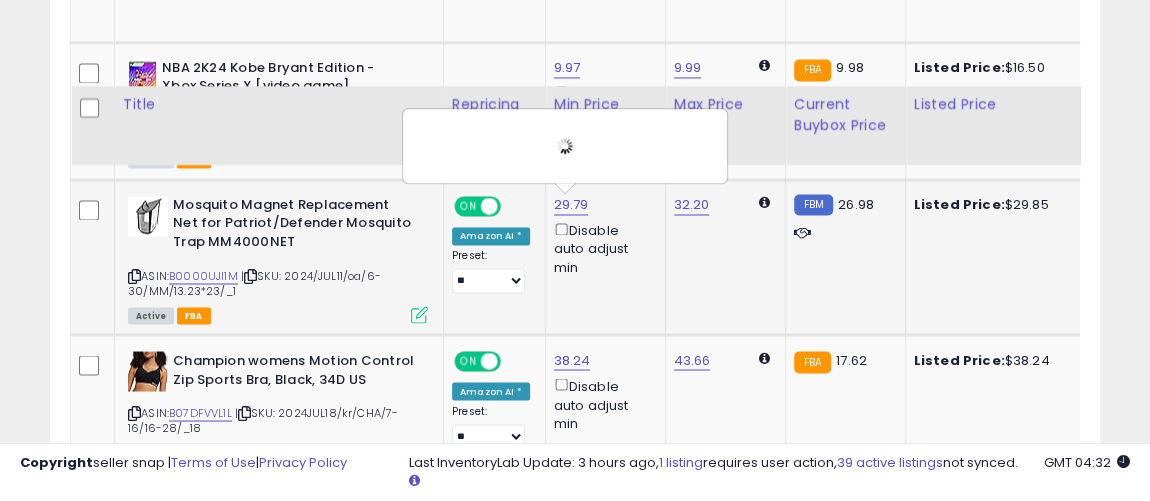 scroll, scrollTop: 1818, scrollLeft: 0, axis: vertical 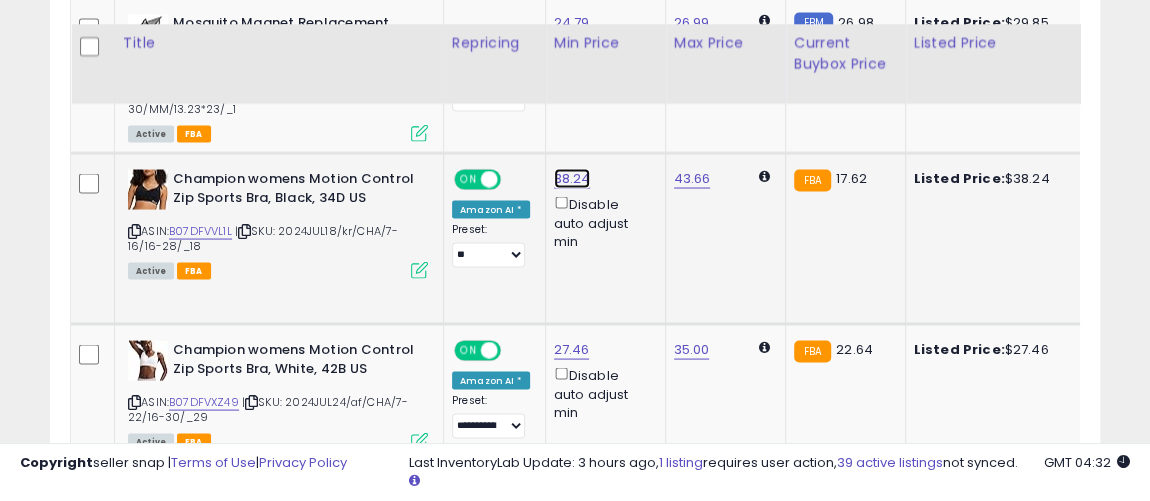 click on "38.24" at bounding box center [572, -631] 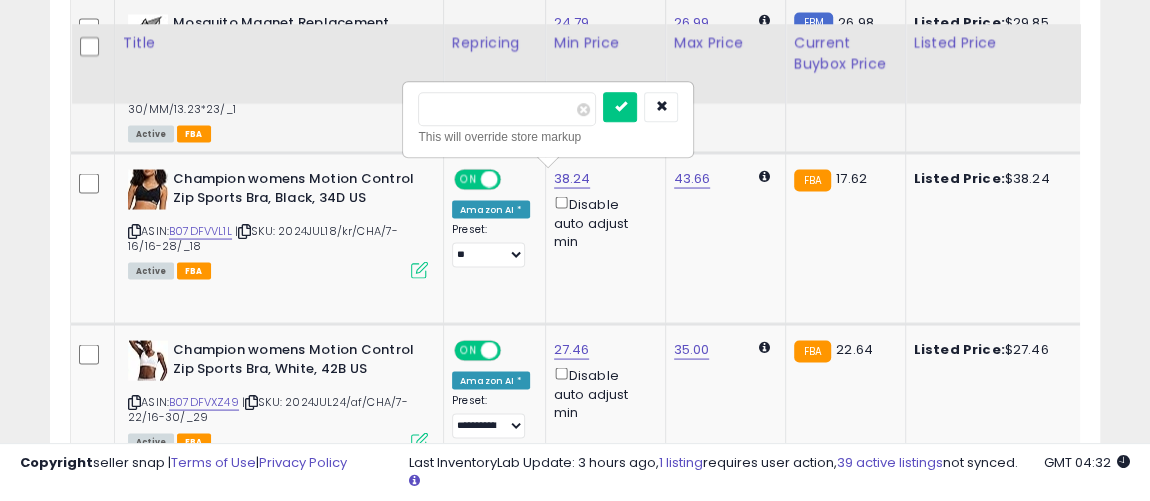 drag, startPoint x: 444, startPoint y: 85, endPoint x: 393, endPoint y: 89, distance: 51.156624 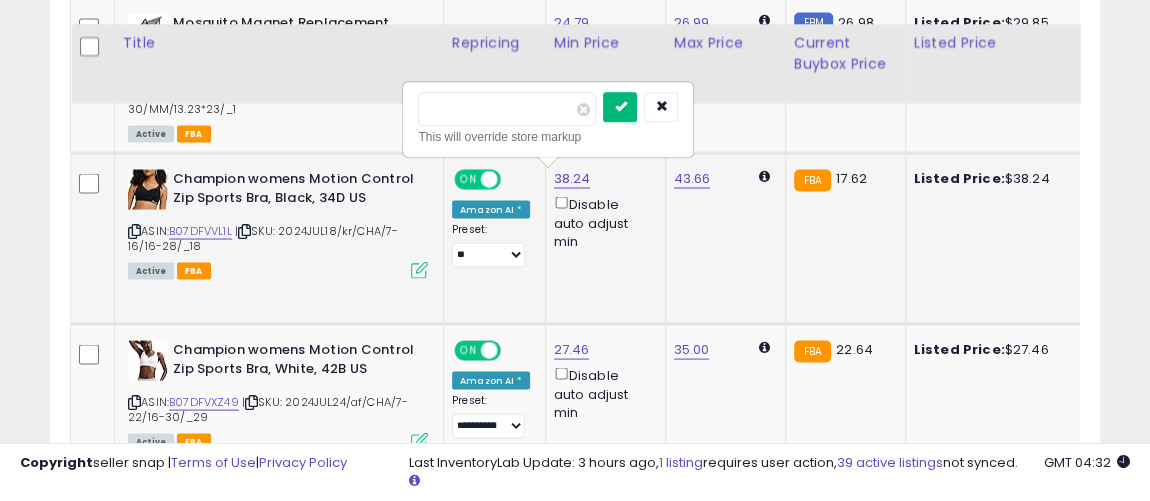 type on "*****" 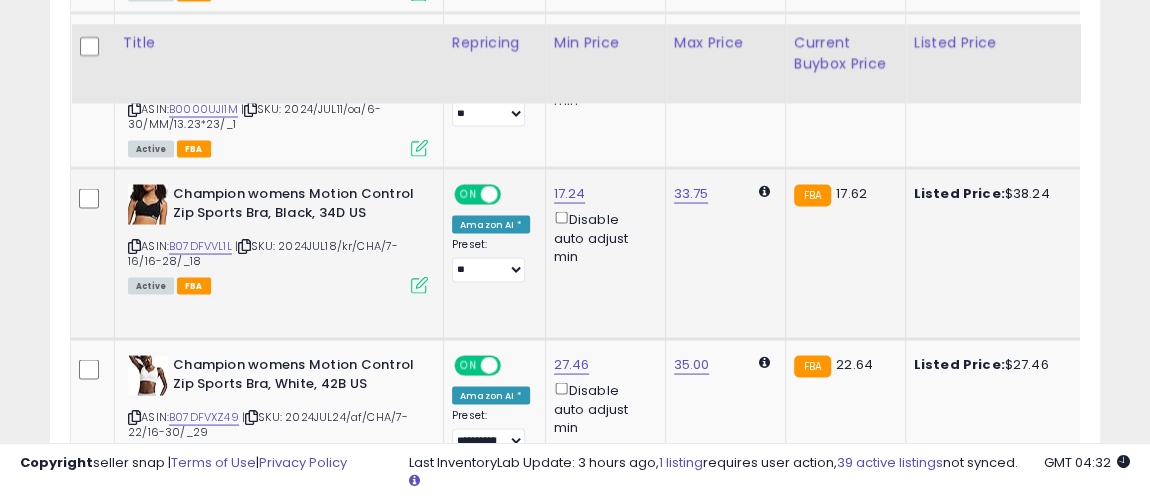 scroll, scrollTop: 1909, scrollLeft: 0, axis: vertical 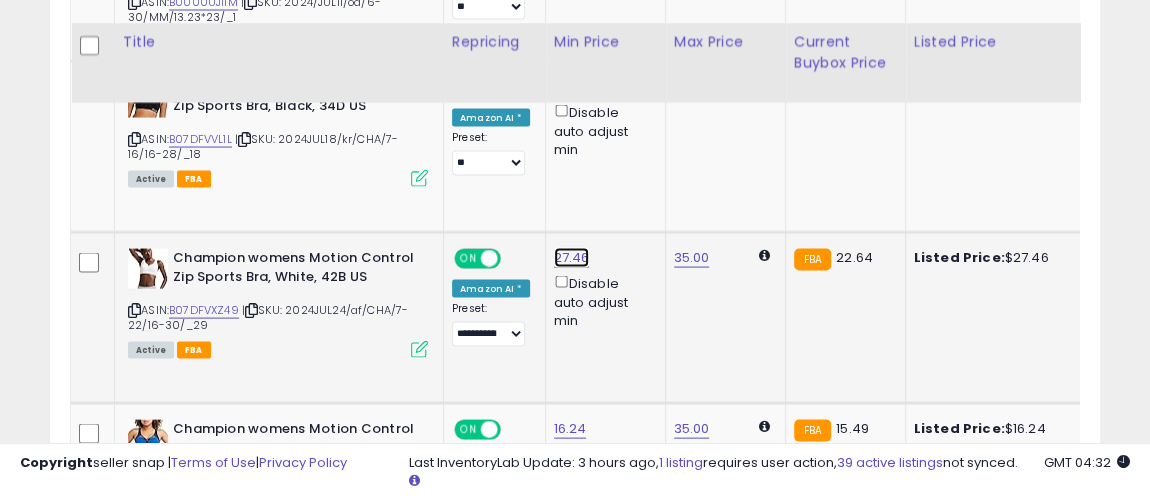 click on "27.46" at bounding box center (572, -722) 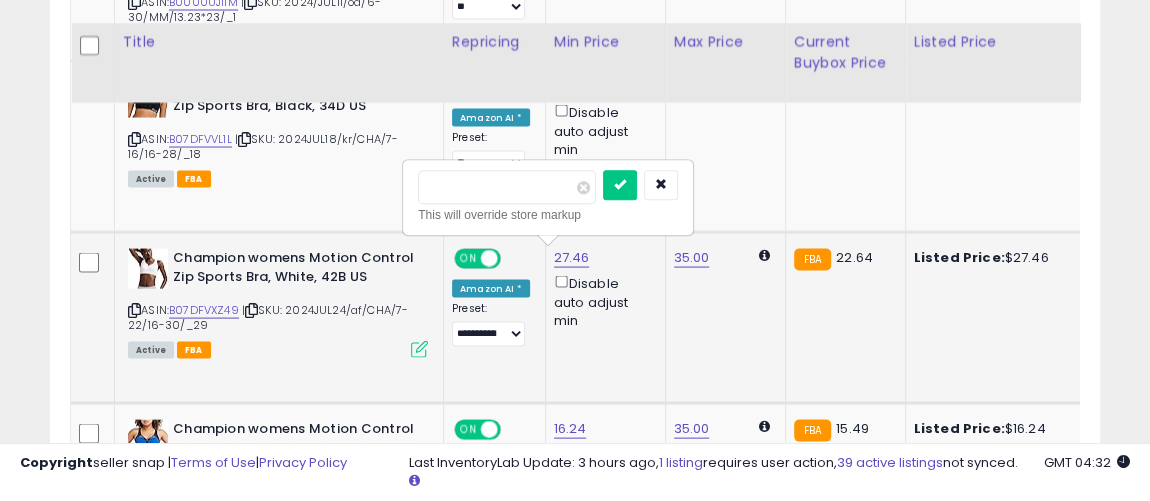 click on "*****" at bounding box center (507, 188) 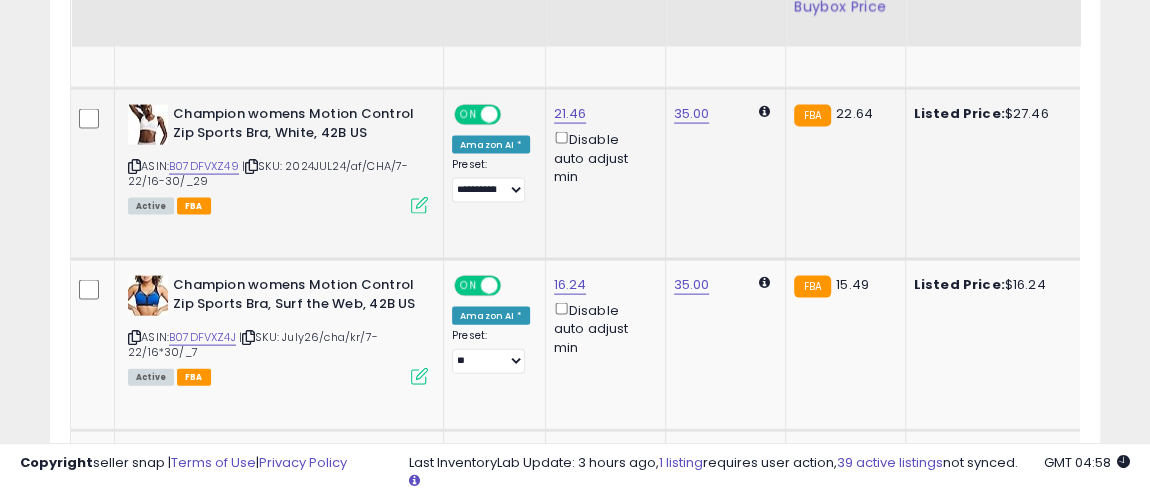 scroll, scrollTop: 2090, scrollLeft: 0, axis: vertical 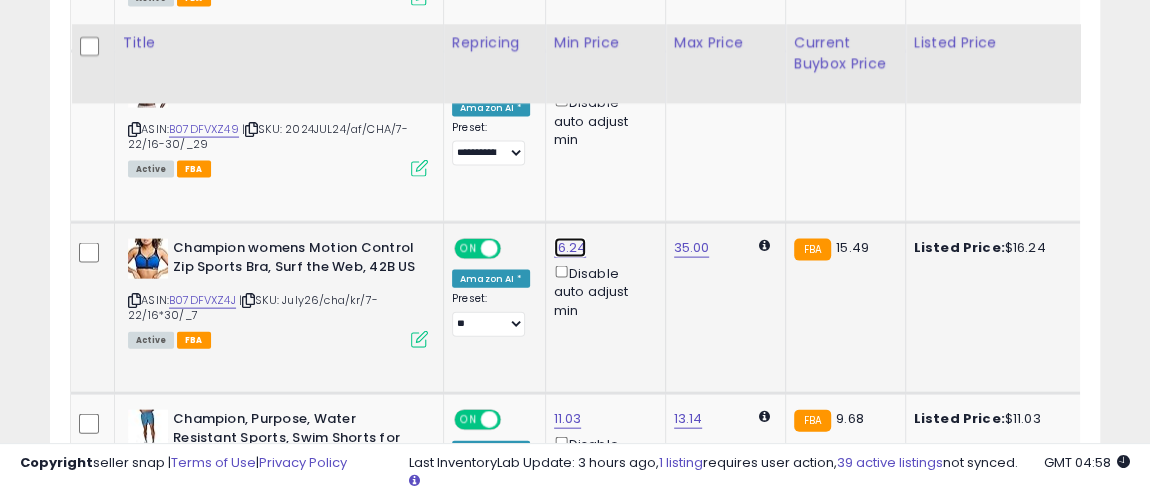 click on "16.24" at bounding box center (572, -903) 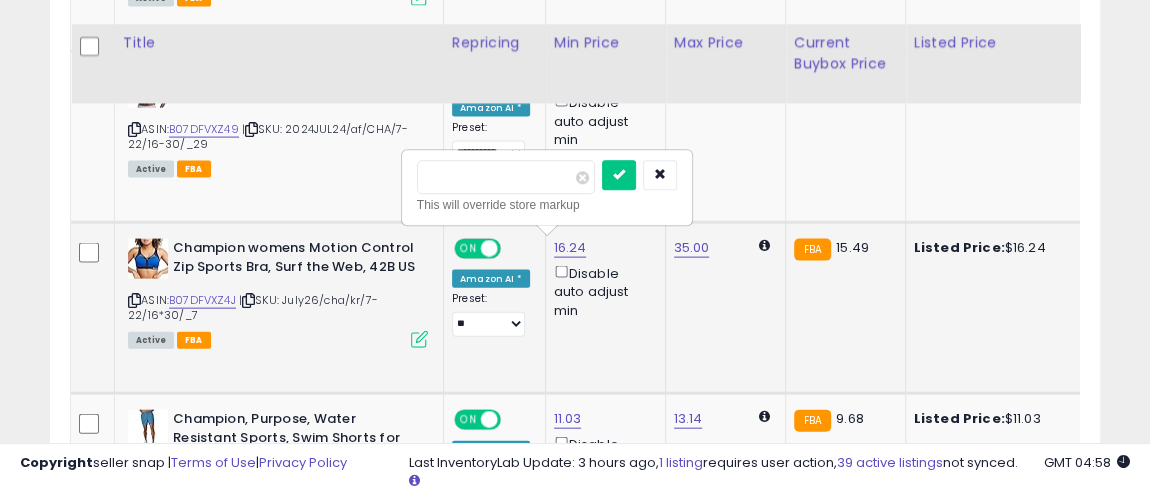 click on "*****" at bounding box center (506, 178) 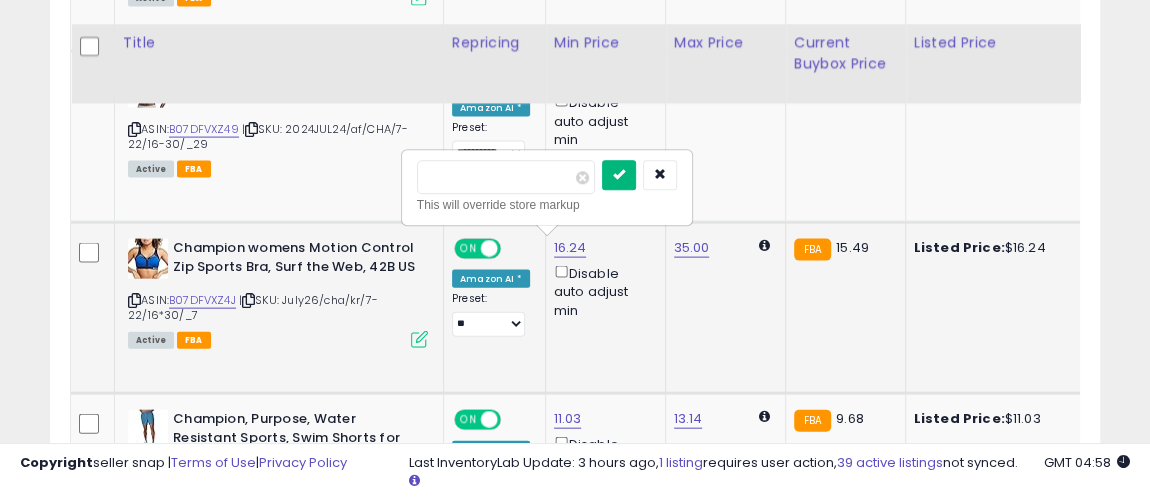 type on "*****" 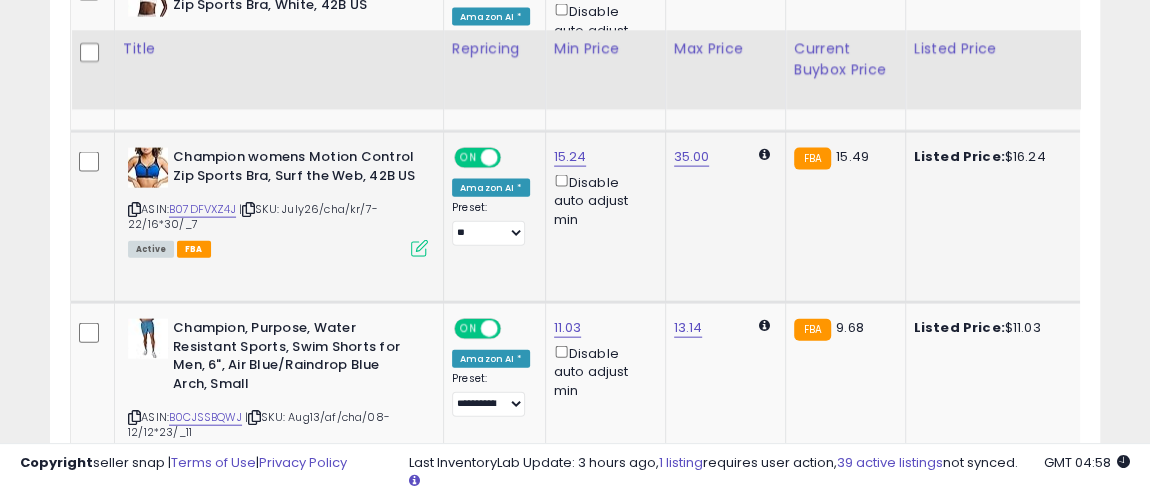 scroll, scrollTop: 2272, scrollLeft: 0, axis: vertical 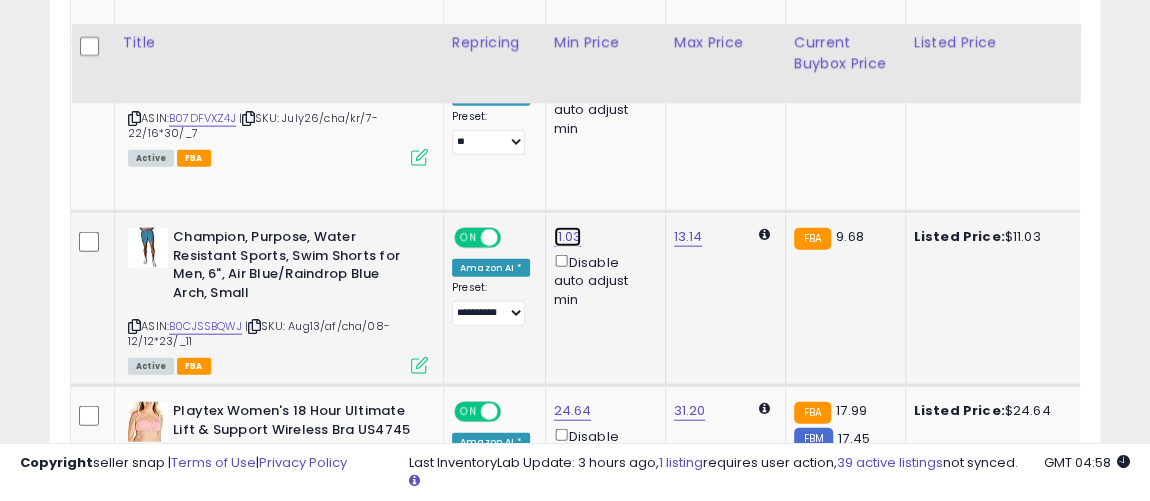 click on "11.03" at bounding box center [572, -1085] 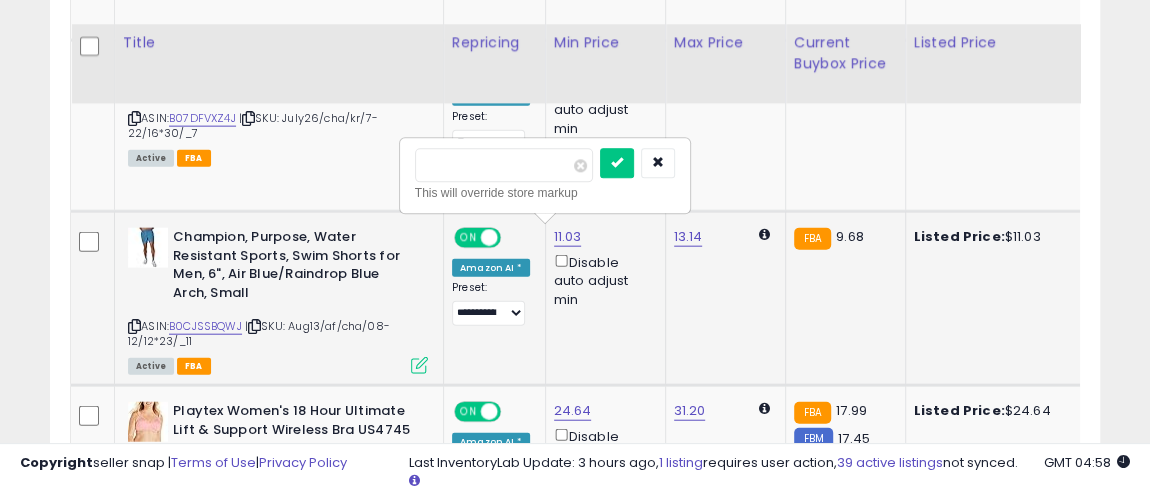 drag, startPoint x: 439, startPoint y: 148, endPoint x: 423, endPoint y: 146, distance: 16.124516 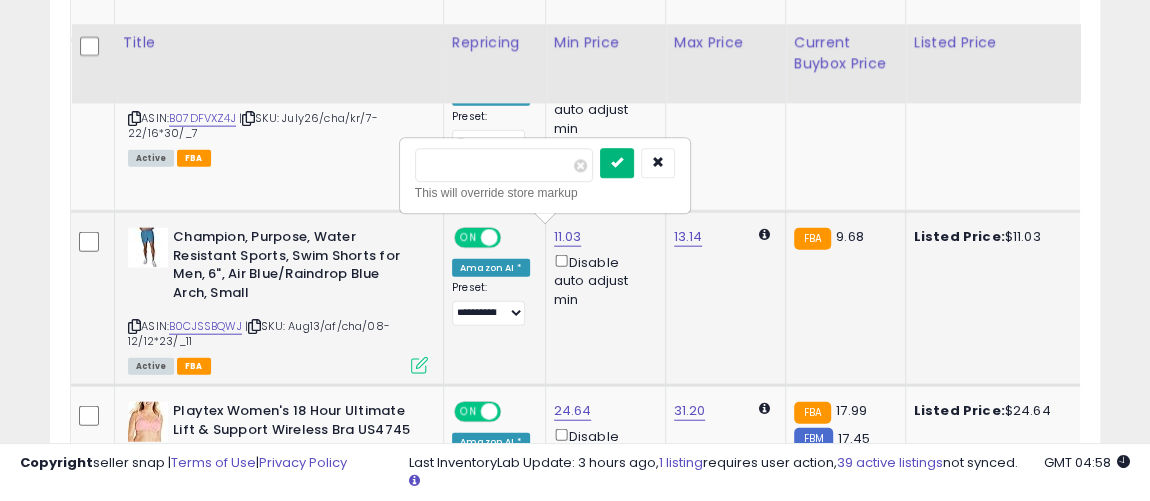 type on "****" 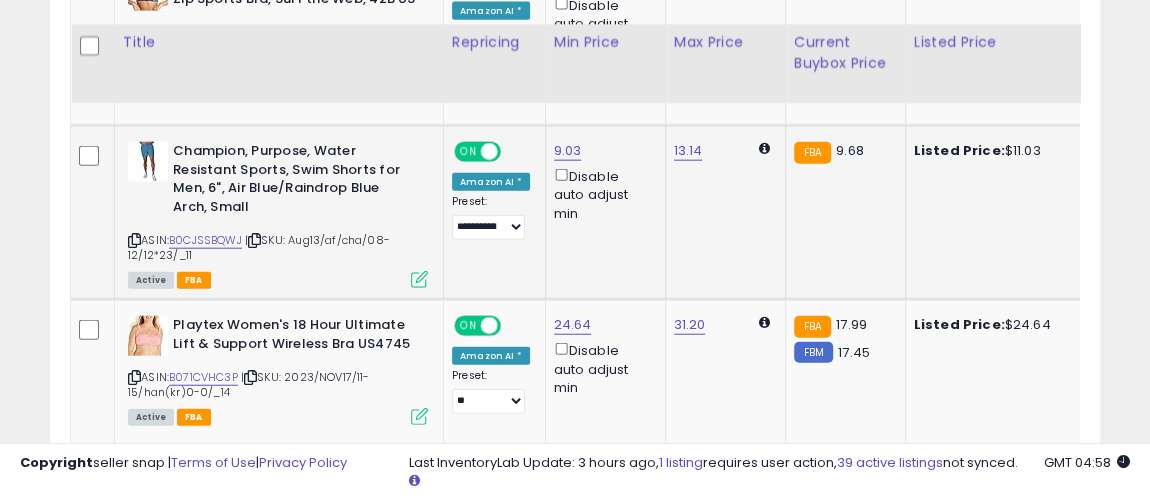 scroll, scrollTop: 2454, scrollLeft: 0, axis: vertical 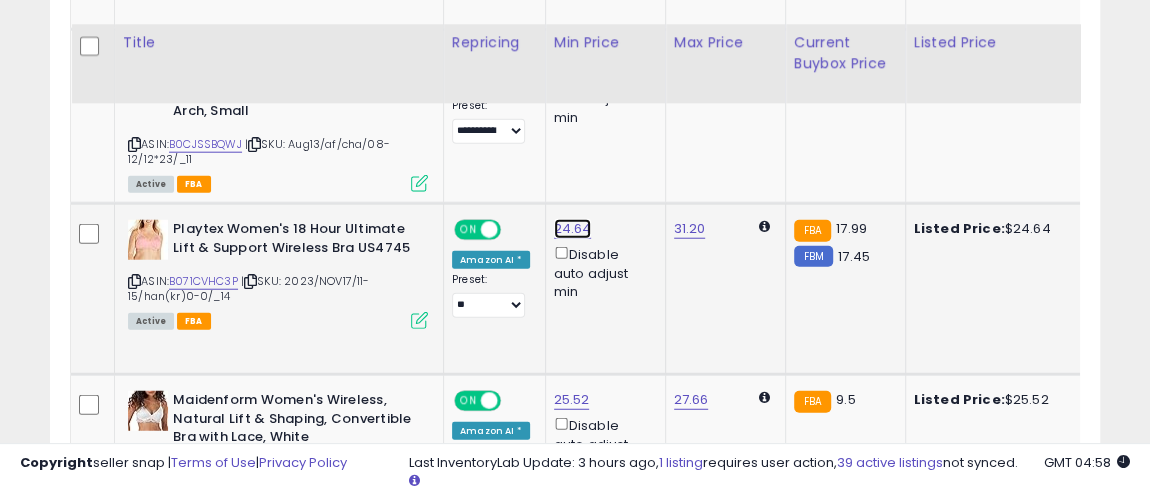 click on "24.64" at bounding box center (572, -1267) 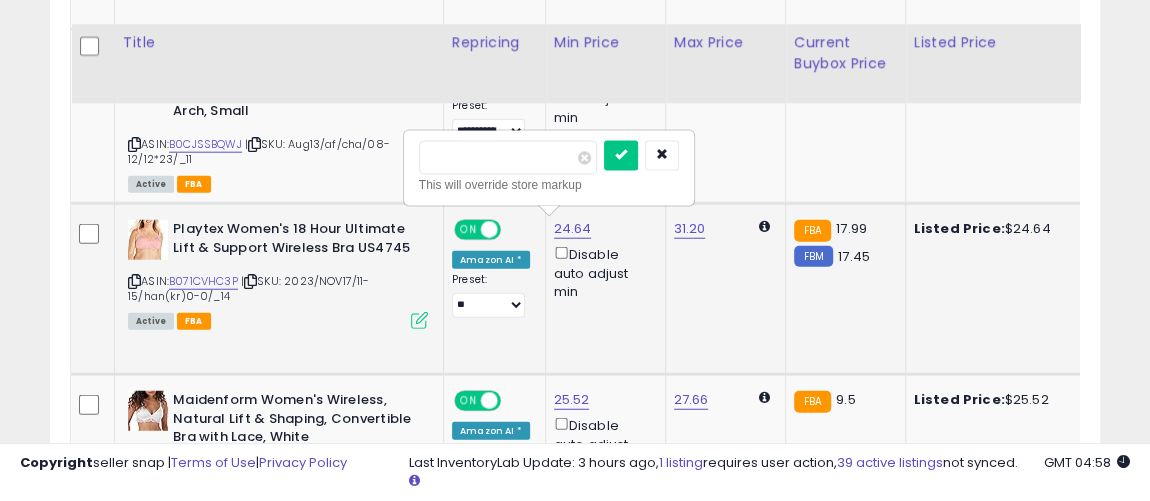 drag, startPoint x: 445, startPoint y: 136, endPoint x: 417, endPoint y: 136, distance: 28 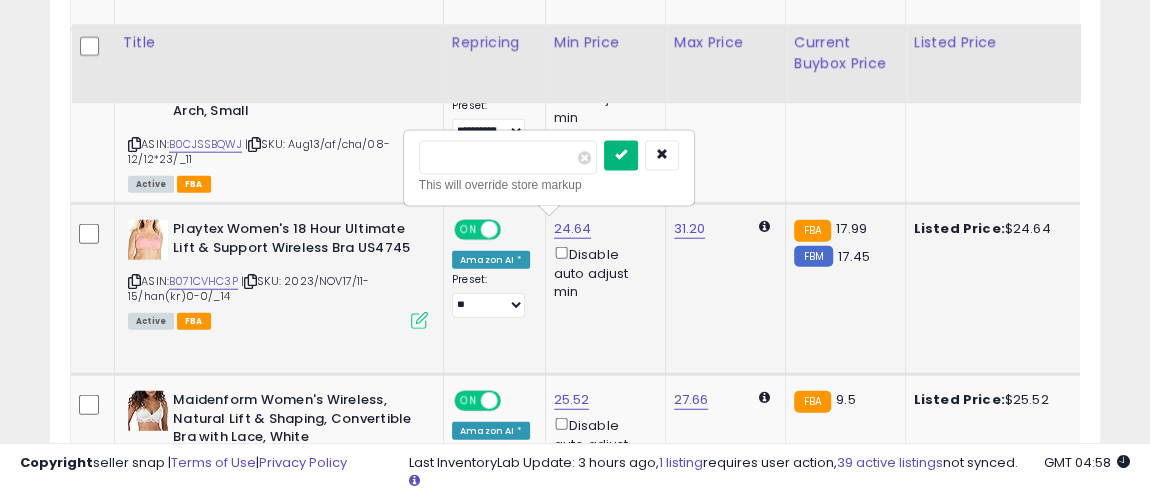 type on "*****" 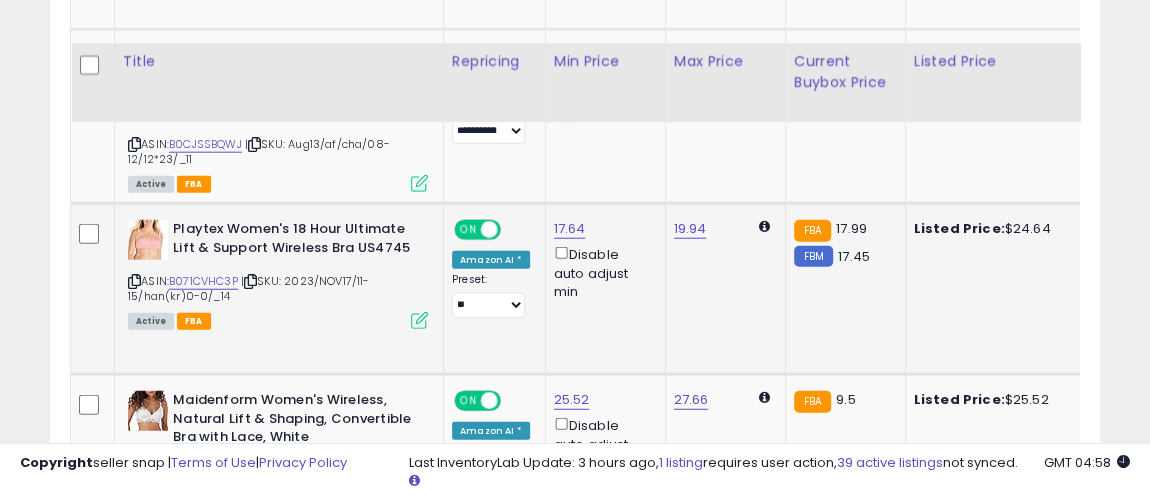 scroll, scrollTop: 2545, scrollLeft: 0, axis: vertical 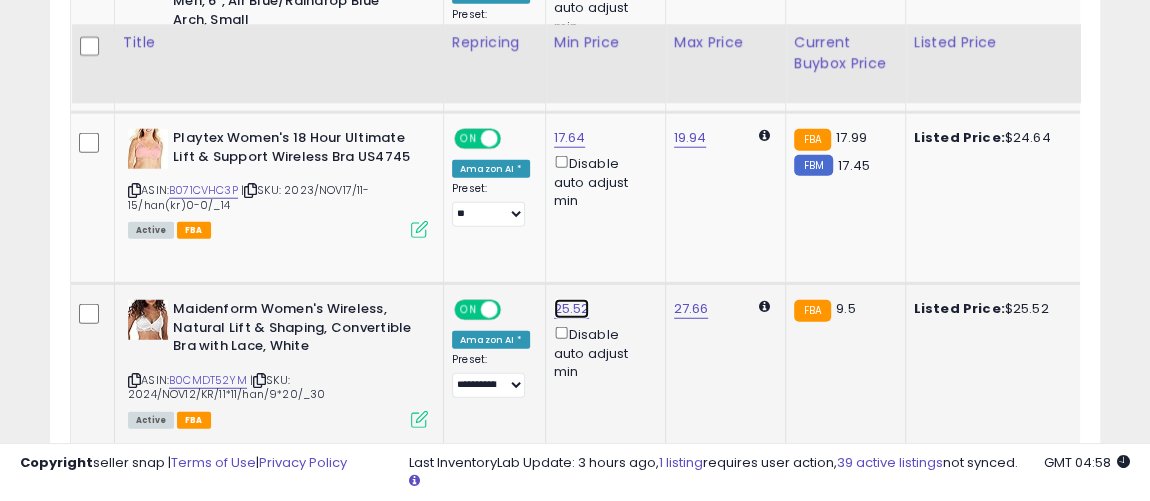 click on "25.52" at bounding box center [572, -1358] 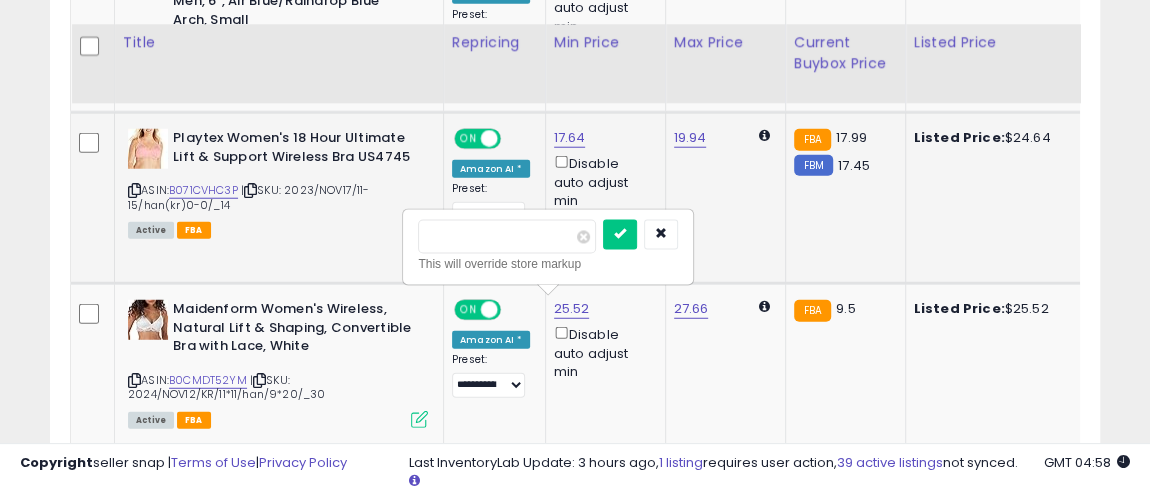 drag, startPoint x: 442, startPoint y: 214, endPoint x: 358, endPoint y: 212, distance: 84.0238 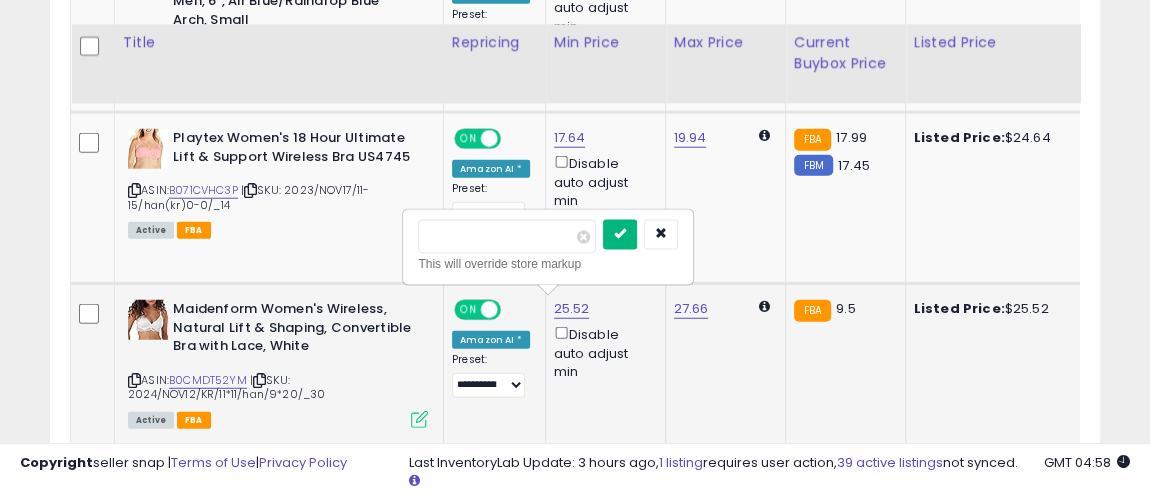 type on "****" 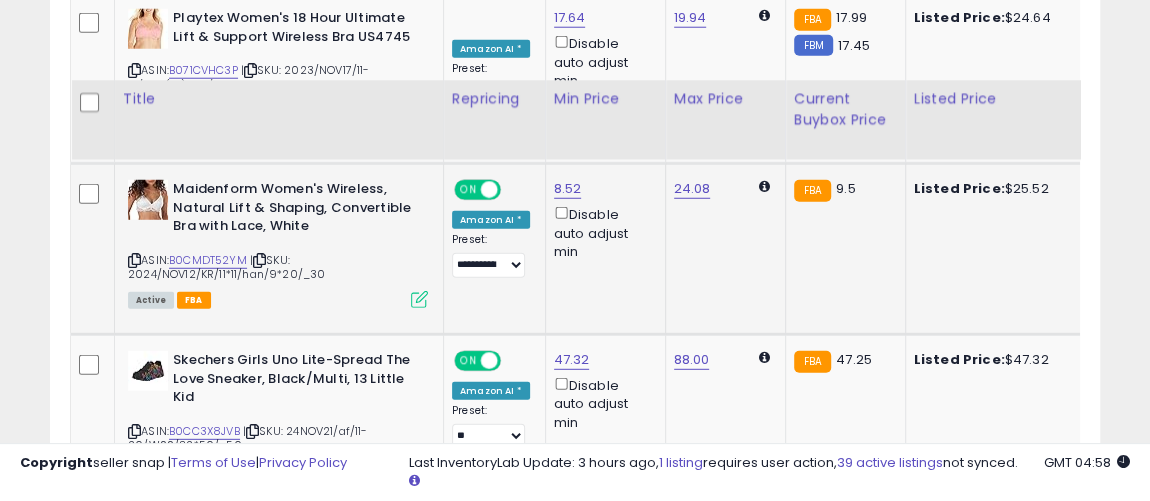 scroll, scrollTop: 2727, scrollLeft: 0, axis: vertical 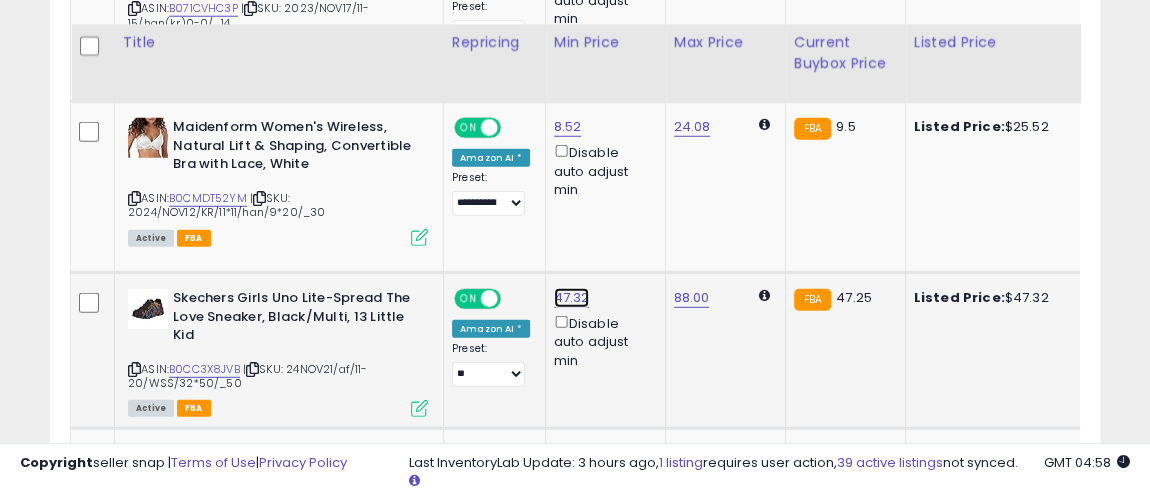click on "47.32" at bounding box center [572, -1540] 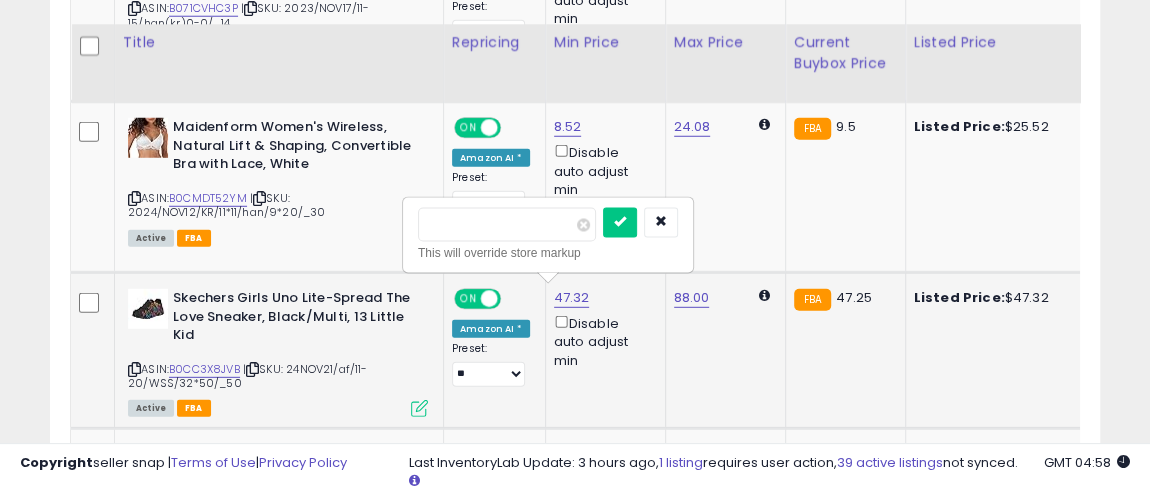 click on "*****" at bounding box center [507, 225] 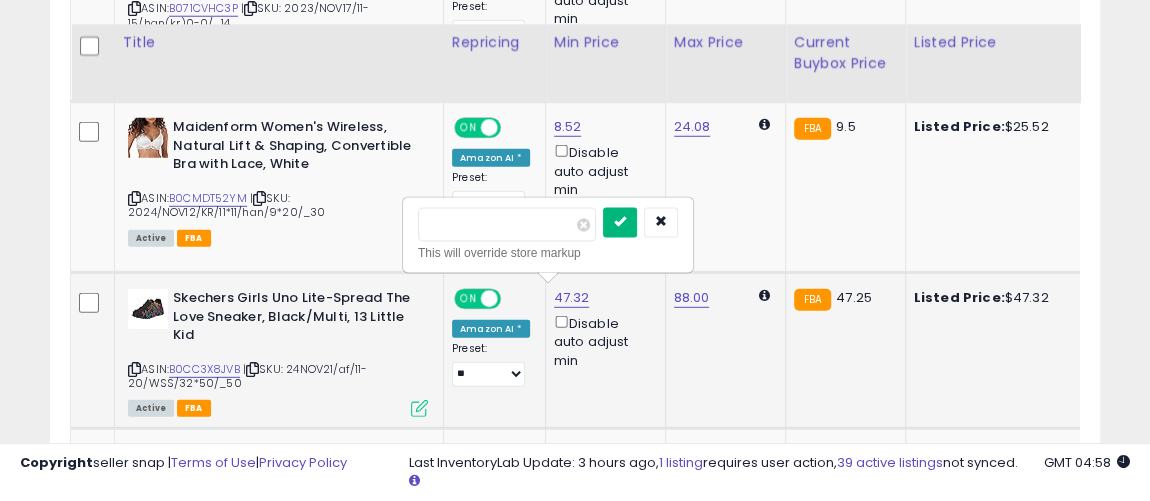 type on "*****" 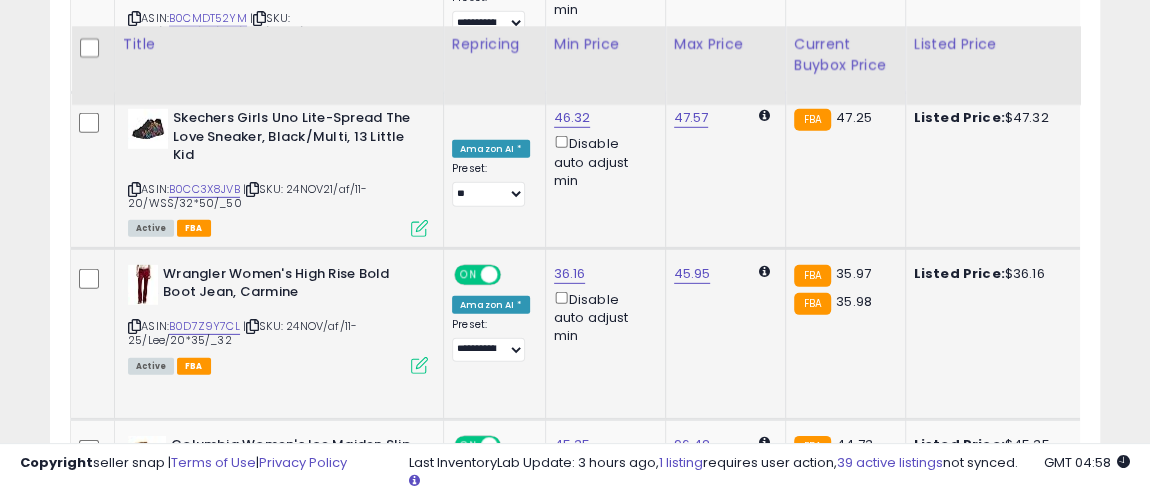 scroll, scrollTop: 2909, scrollLeft: 0, axis: vertical 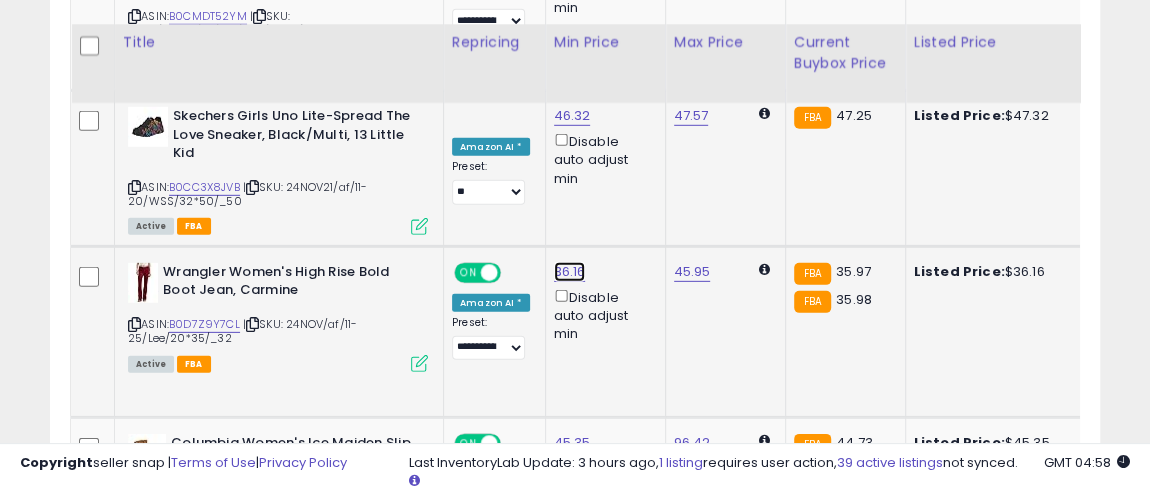 click on "36.16" at bounding box center (572, -1722) 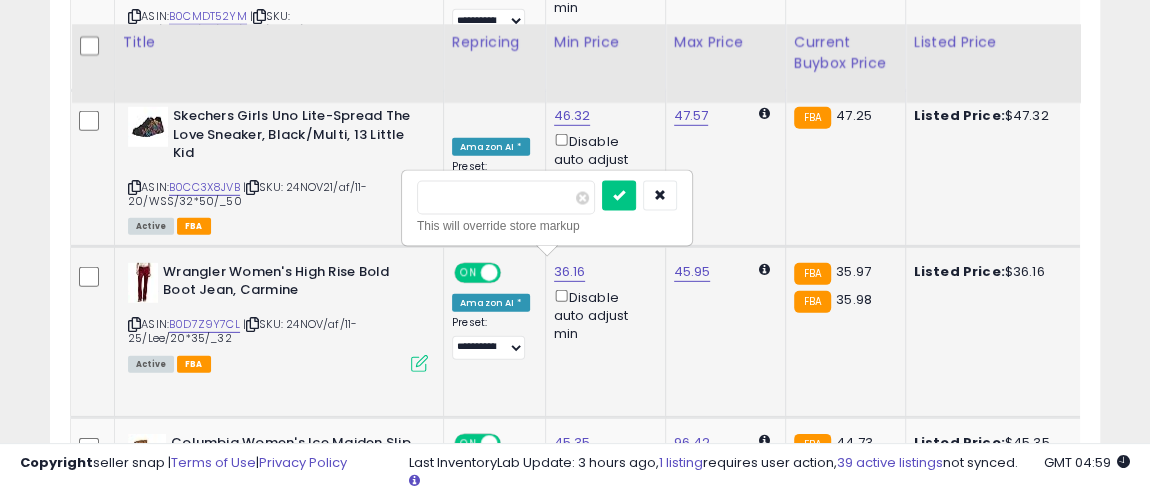click on "*****" at bounding box center [506, 198] 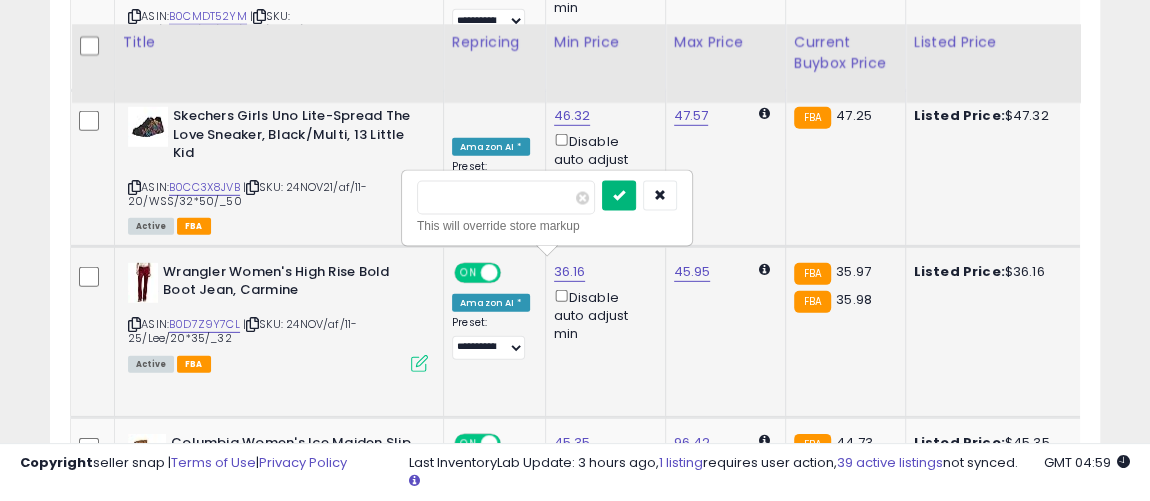 type on "*****" 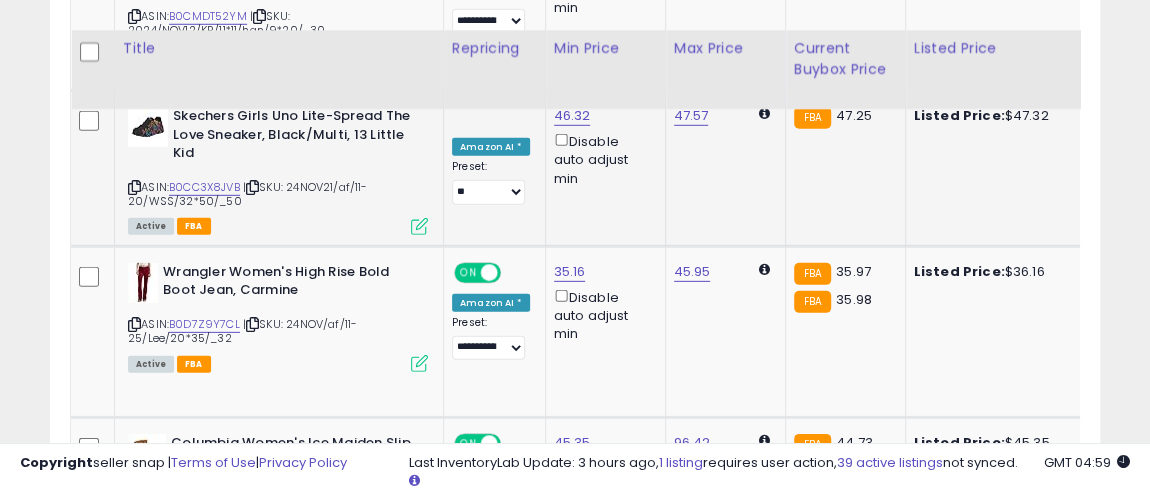 scroll, scrollTop: 2999, scrollLeft: 0, axis: vertical 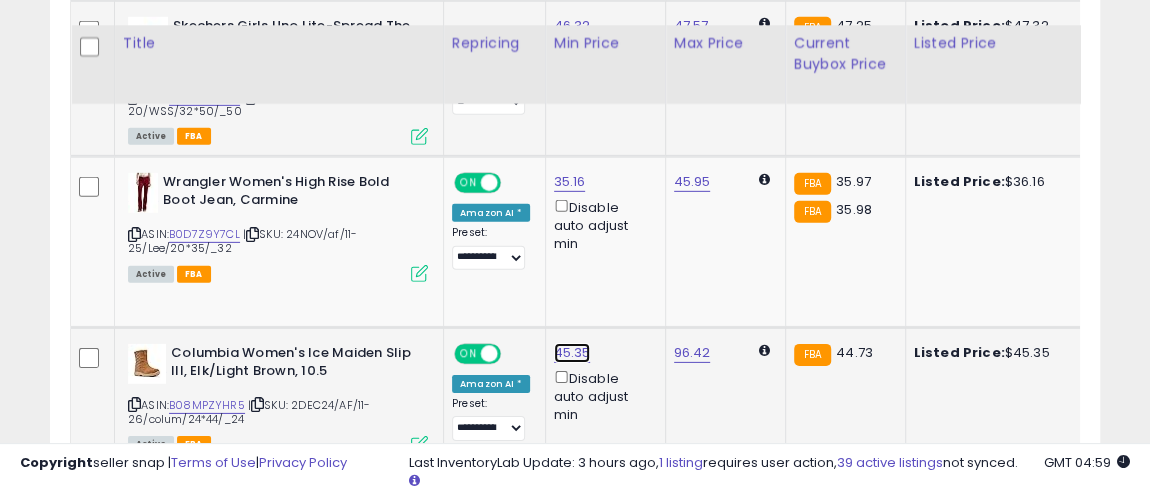 click on "45.35" at bounding box center [572, -1812] 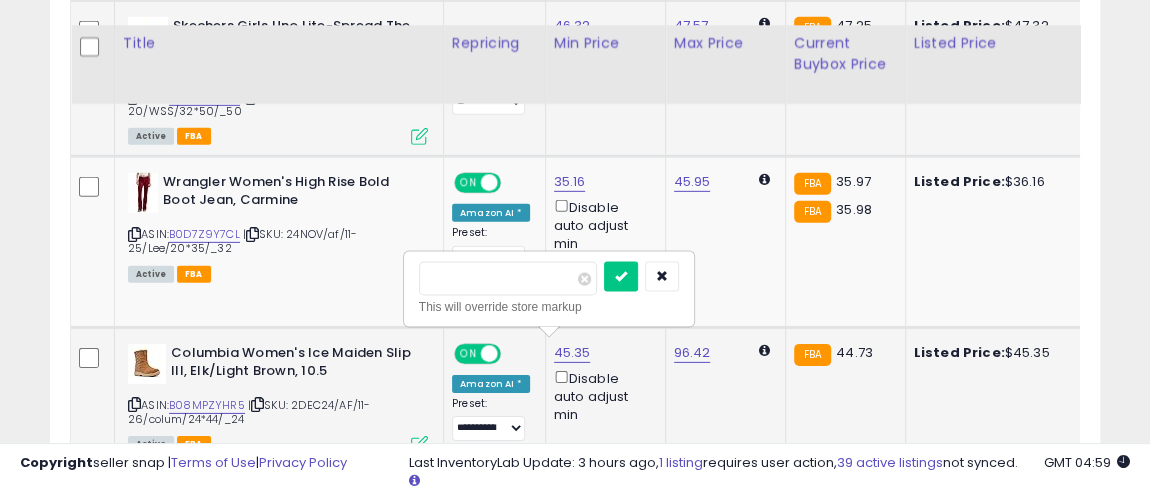 click on "*****" at bounding box center [508, 279] 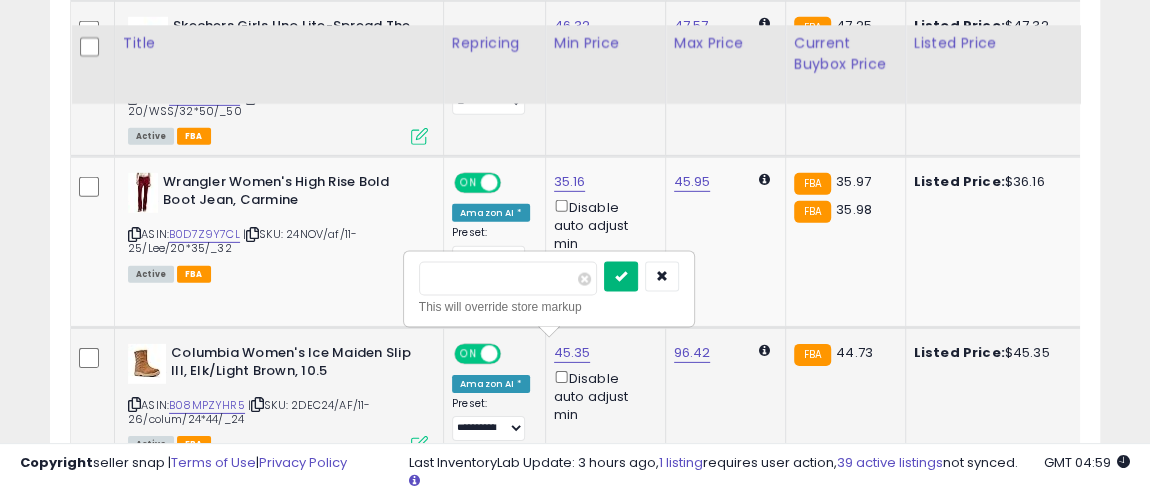 type on "*****" 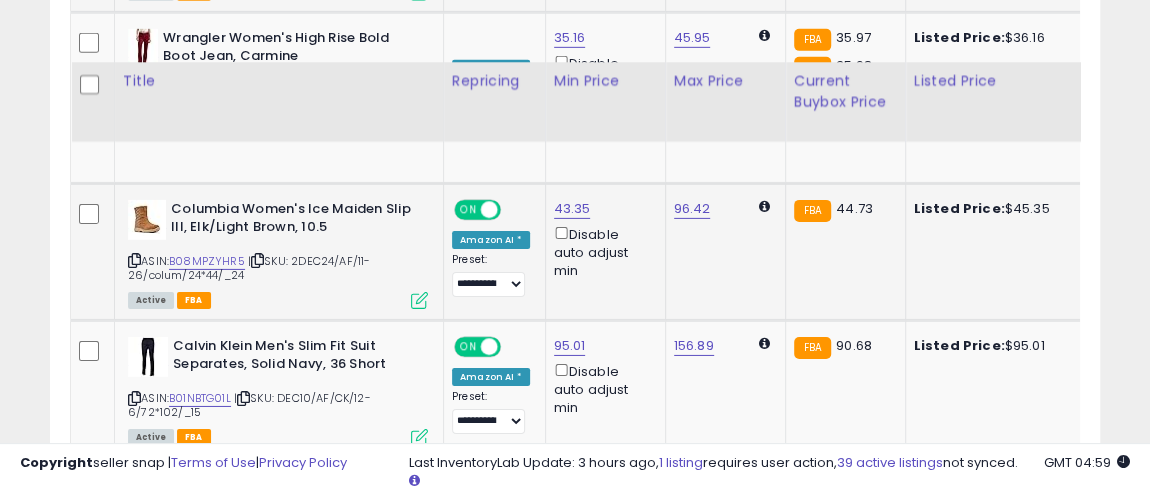 scroll, scrollTop: 3181, scrollLeft: 0, axis: vertical 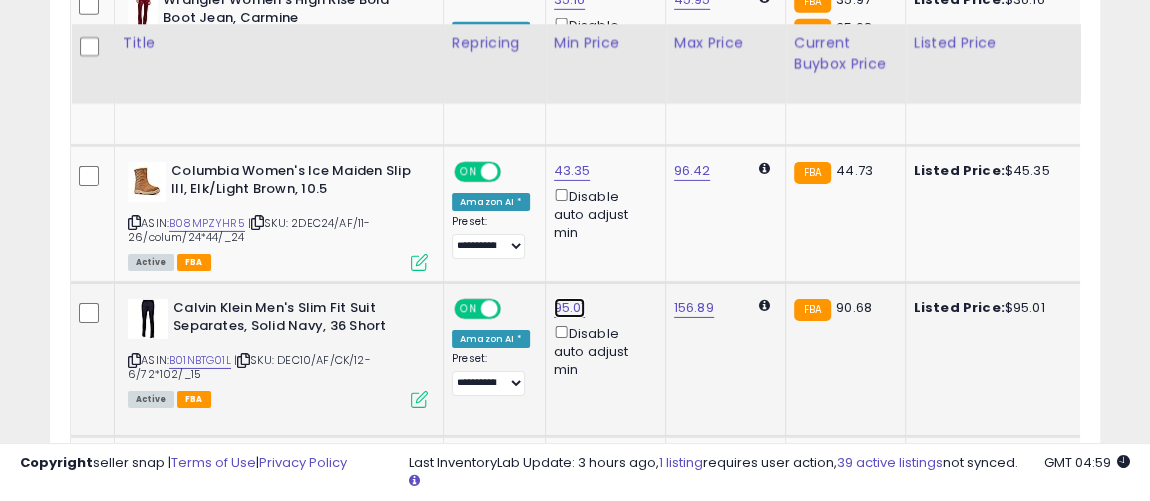click on "95.01" at bounding box center (572, -1994) 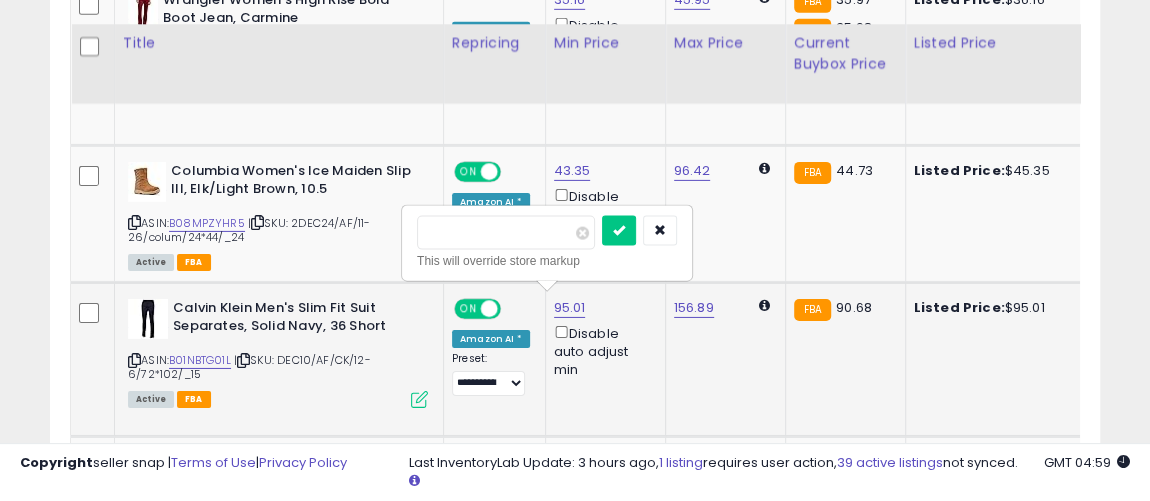 click on "*****" at bounding box center [506, 233] 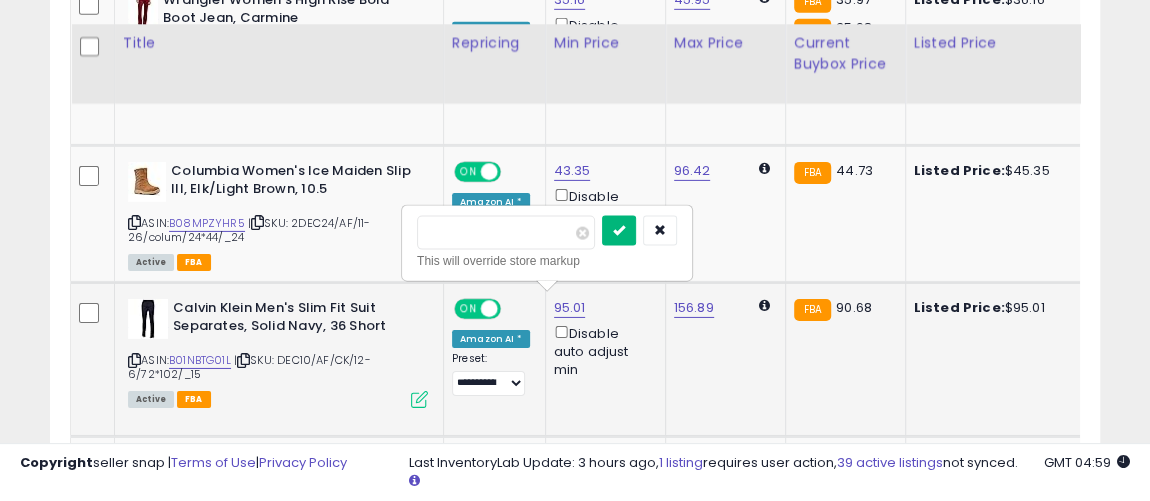 type on "*****" 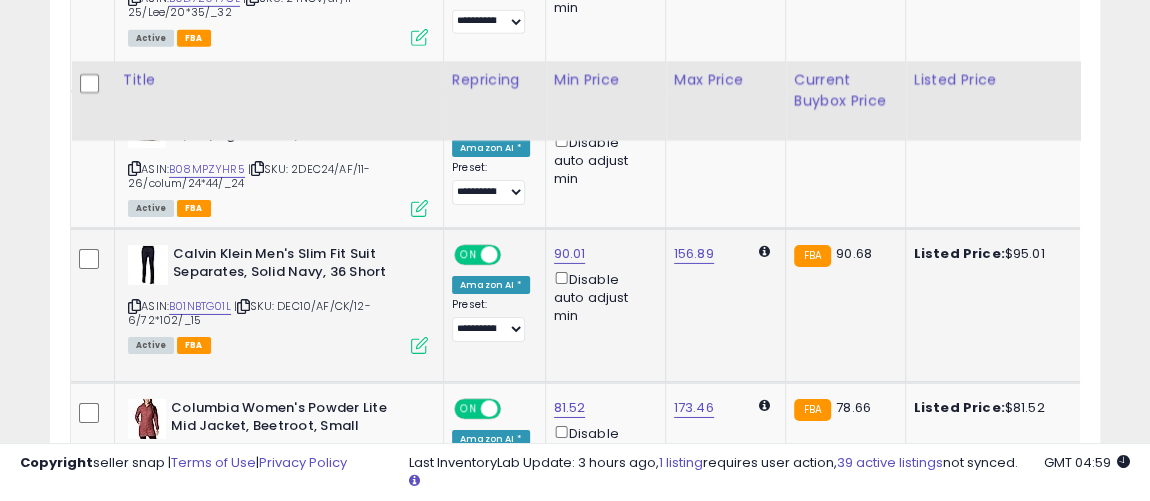scroll, scrollTop: 3272, scrollLeft: 0, axis: vertical 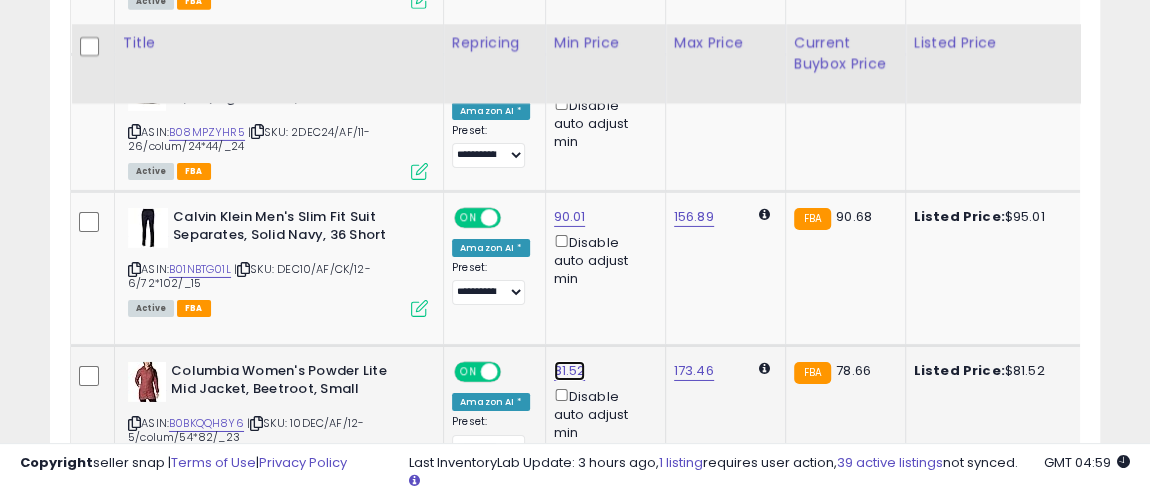 click on "81.52" at bounding box center (572, -2085) 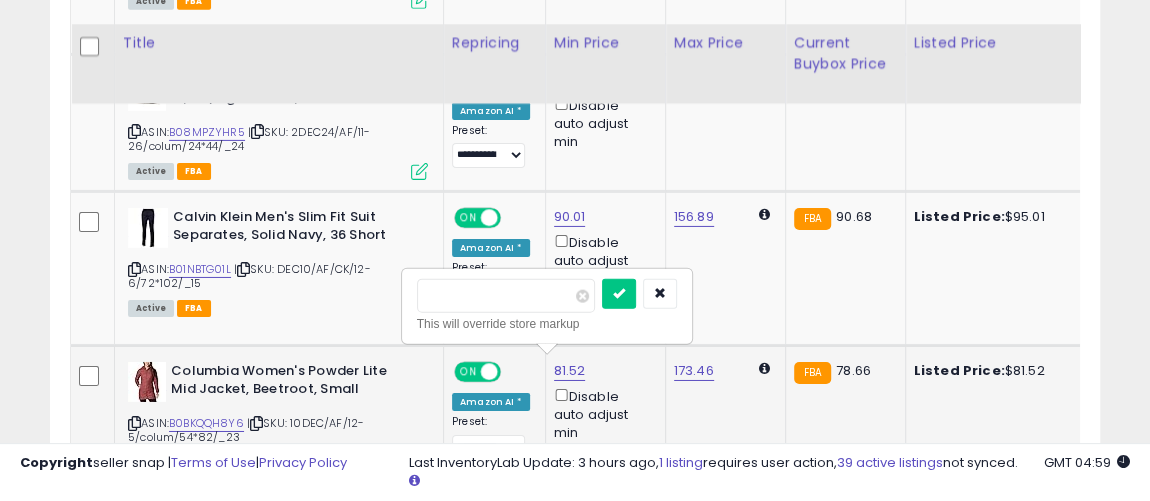 drag, startPoint x: 443, startPoint y: 274, endPoint x: 409, endPoint y: 268, distance: 34.525352 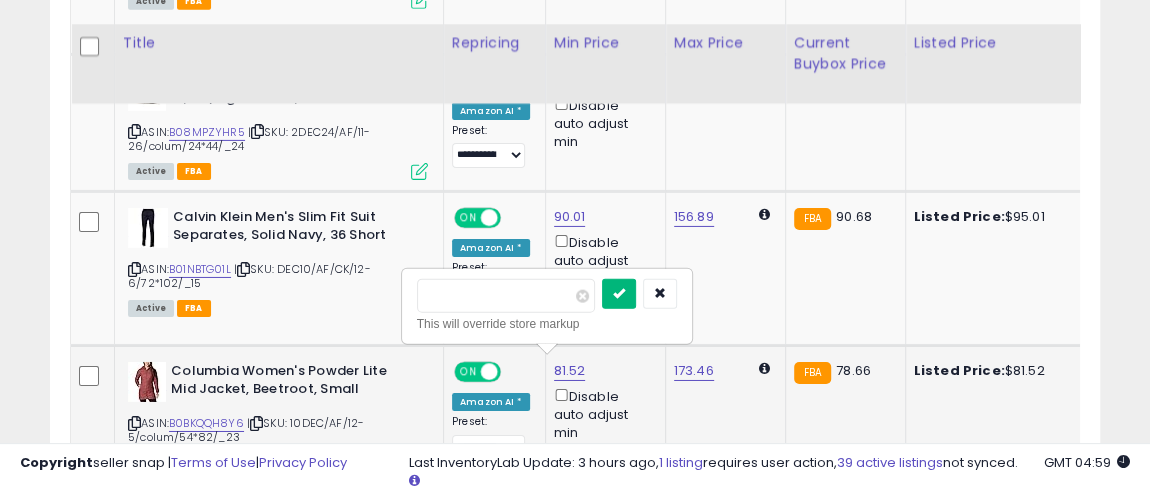 type on "*****" 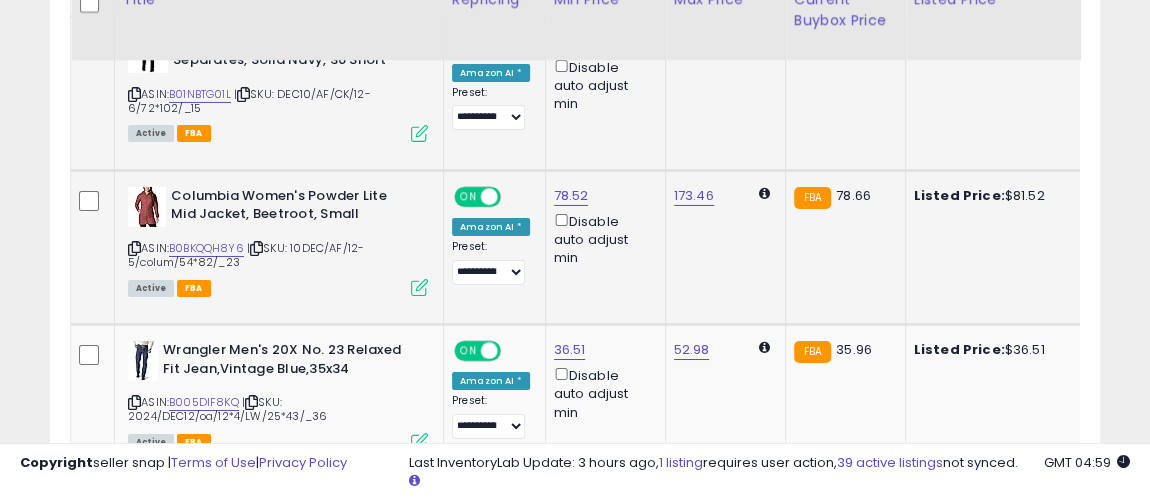 scroll, scrollTop: 3454, scrollLeft: 0, axis: vertical 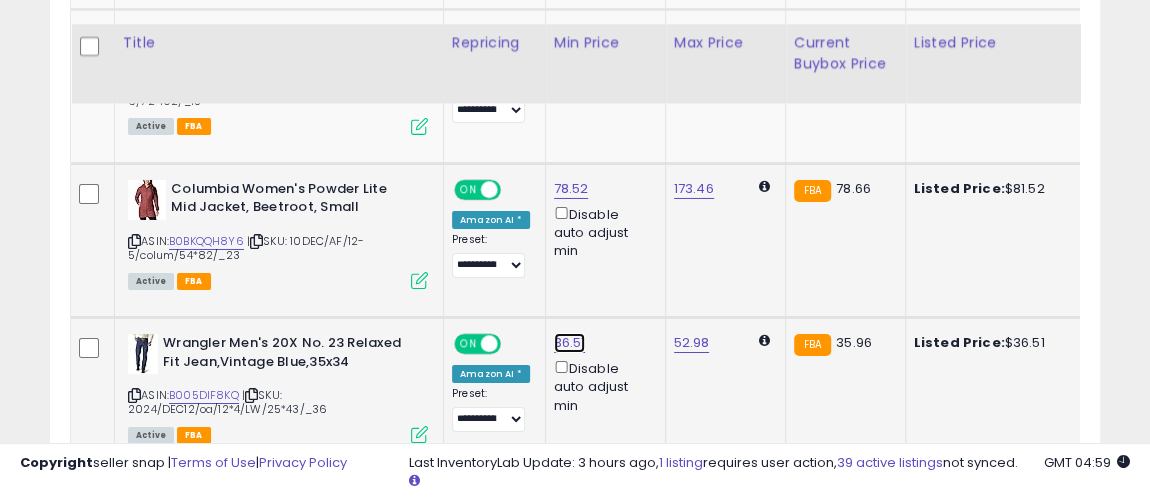 click on "36.51" at bounding box center [572, -2267] 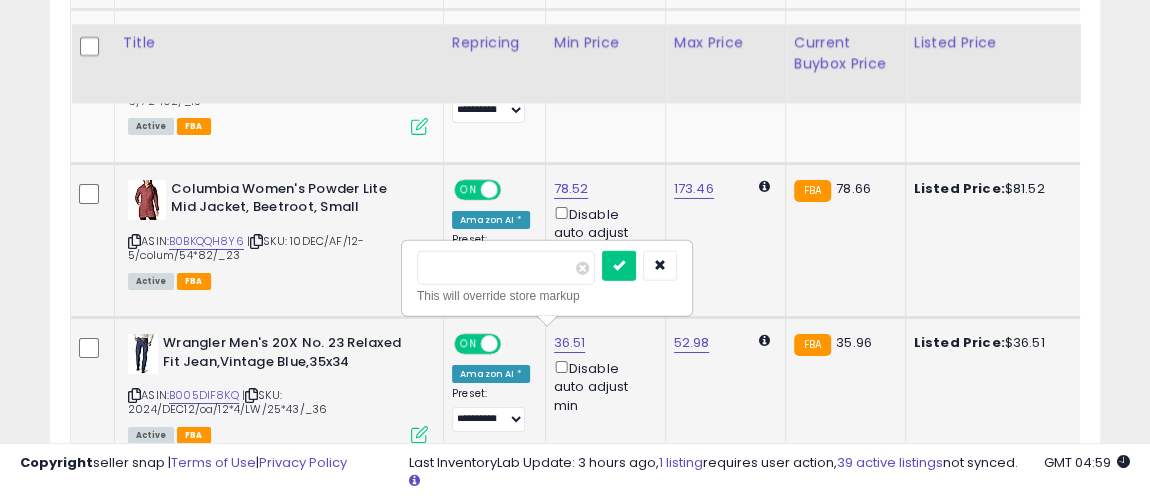 click on "*****" at bounding box center [506, 268] 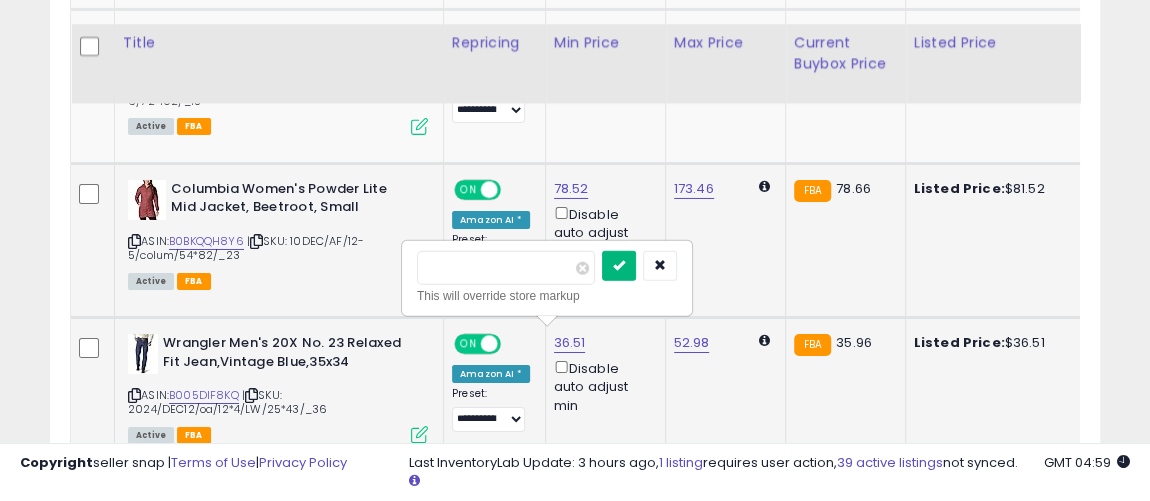 type on "*****" 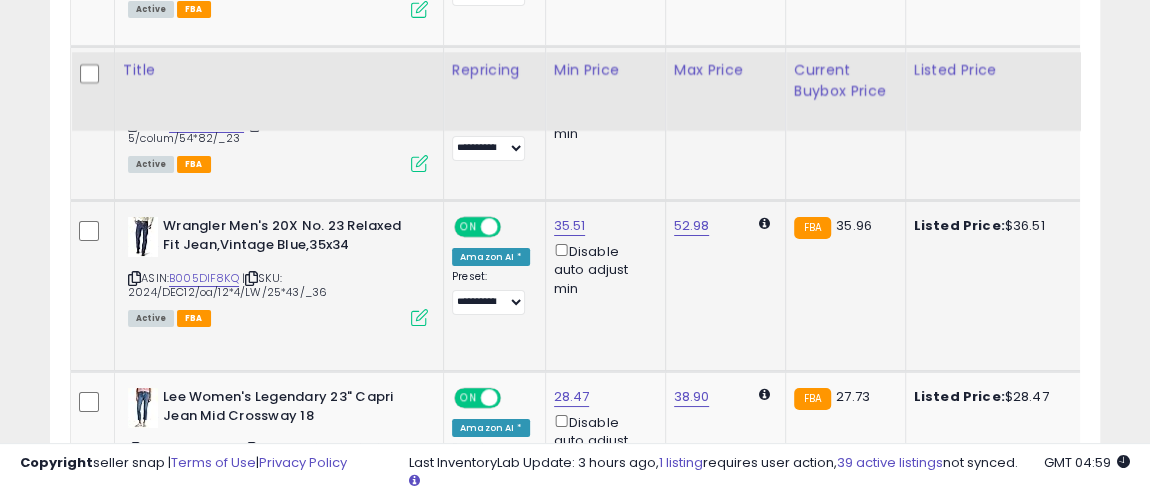 scroll, scrollTop: 3636, scrollLeft: 0, axis: vertical 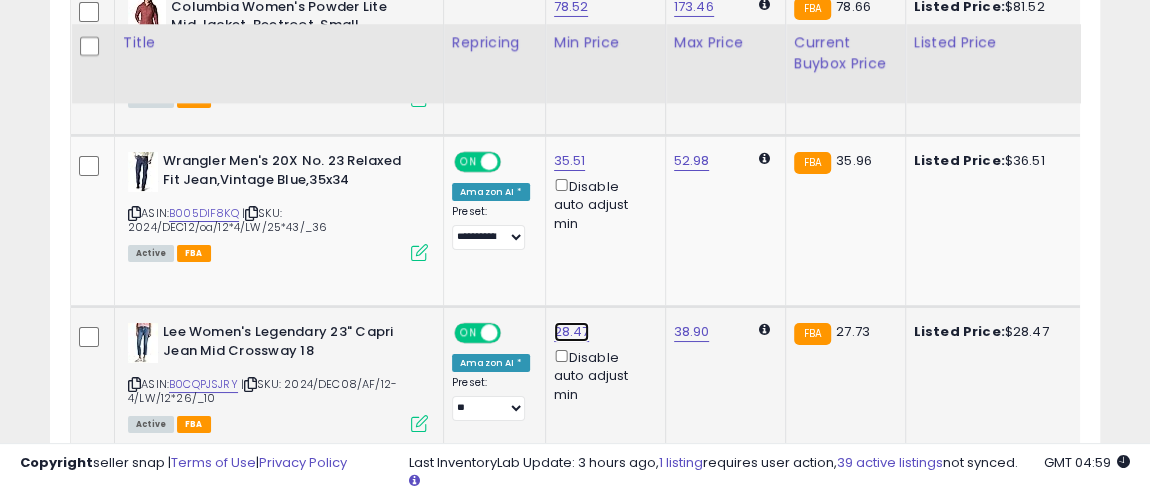 click on "28.47" at bounding box center [572, -2449] 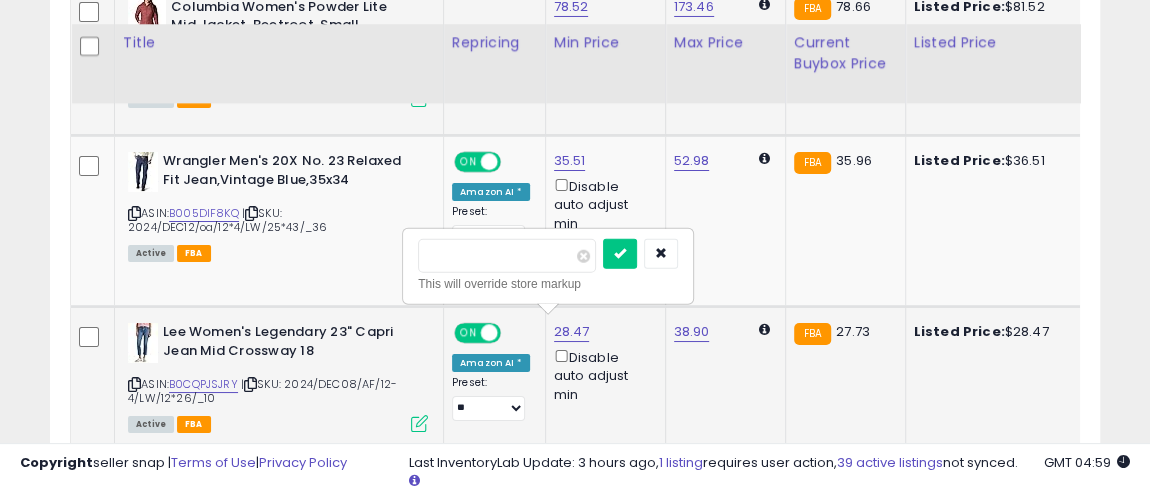 click on "*****" at bounding box center (507, 256) 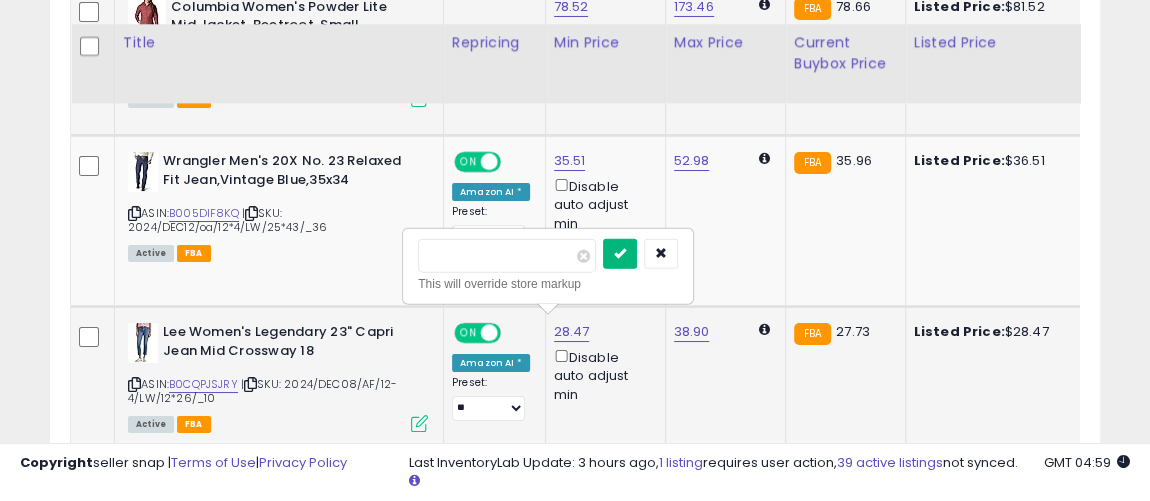 type on "*****" 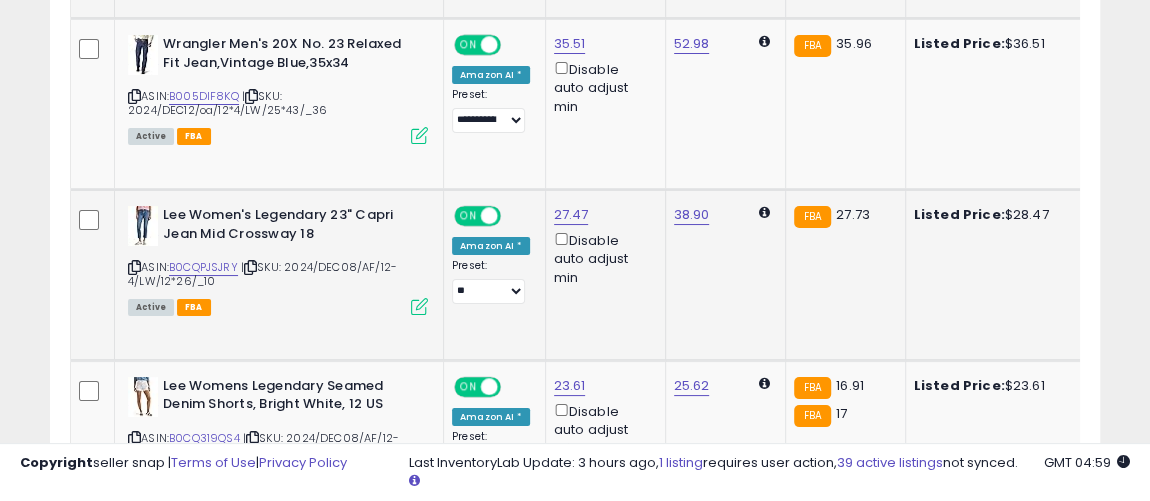 scroll, scrollTop: 3818, scrollLeft: 0, axis: vertical 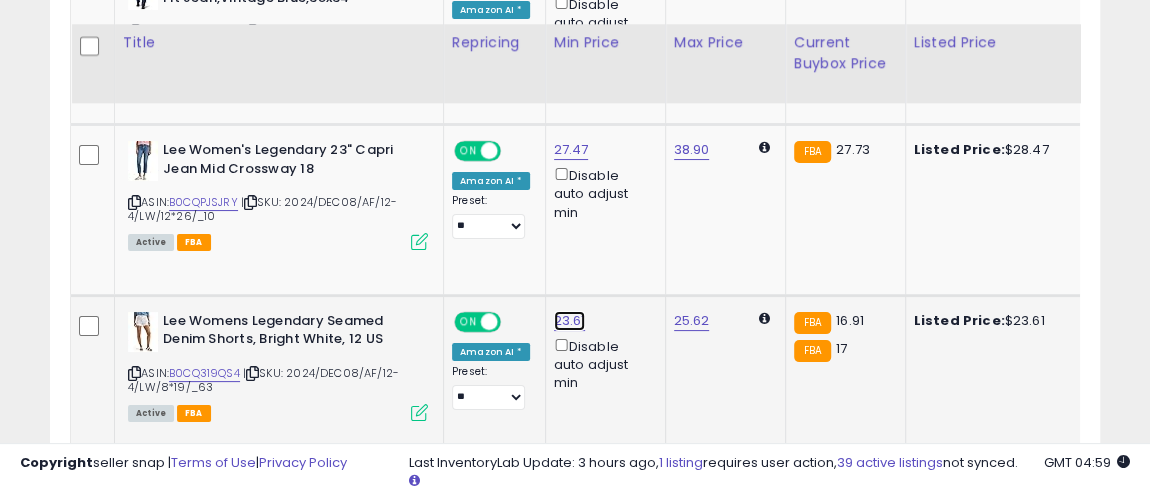 click on "23.61" at bounding box center [572, -2631] 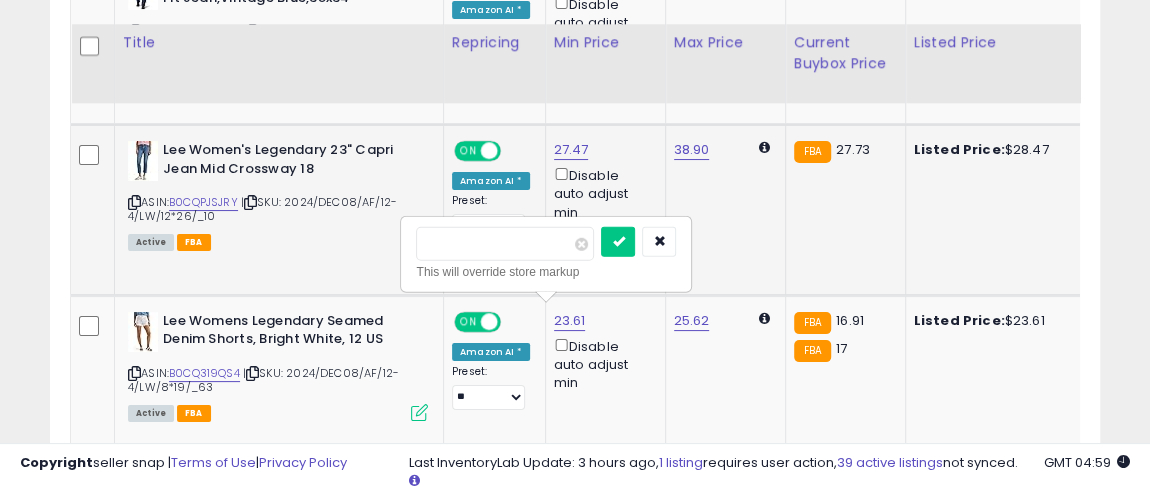drag, startPoint x: 442, startPoint y: 224, endPoint x: 398, endPoint y: 220, distance: 44.181442 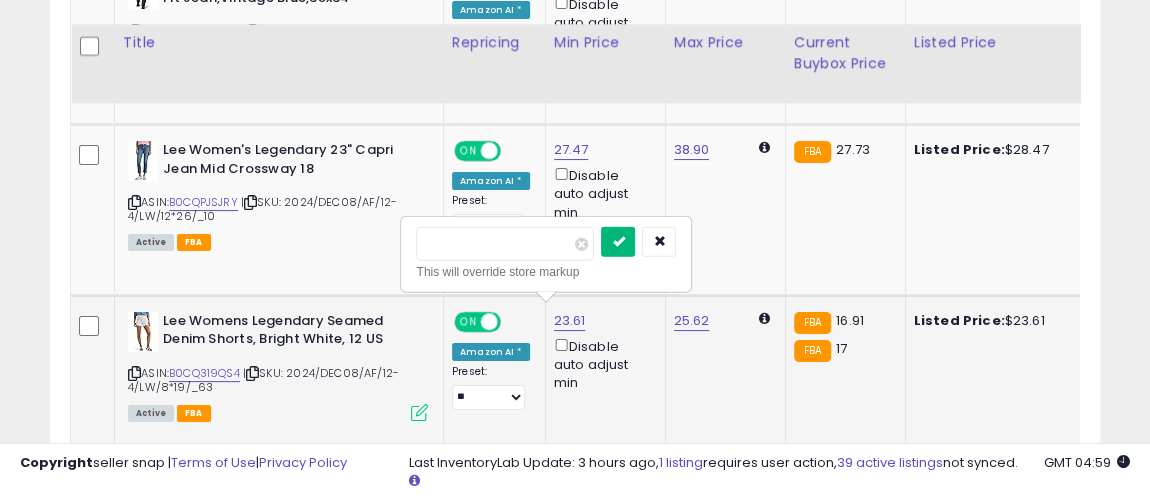 type on "*****" 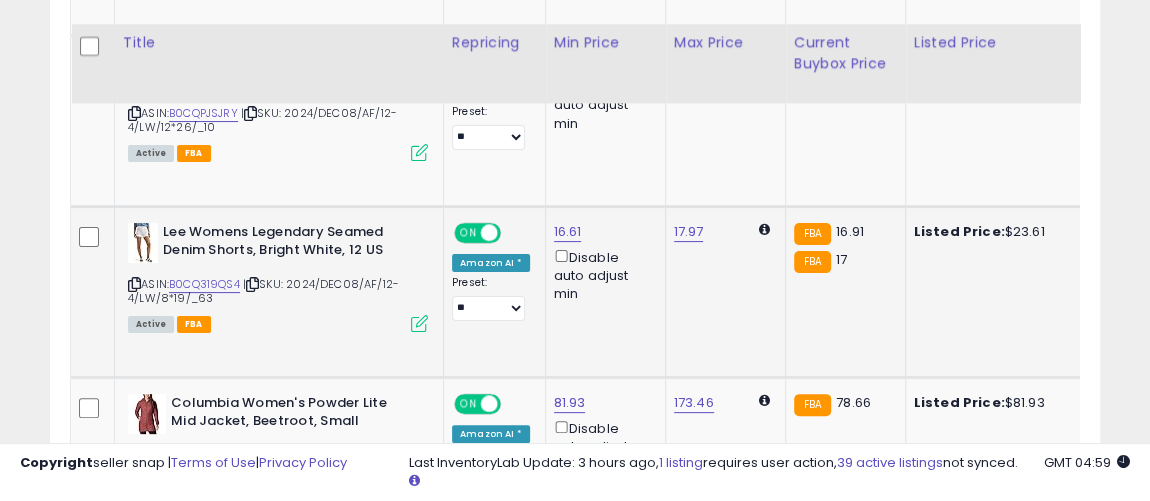 scroll, scrollTop: 3999, scrollLeft: 0, axis: vertical 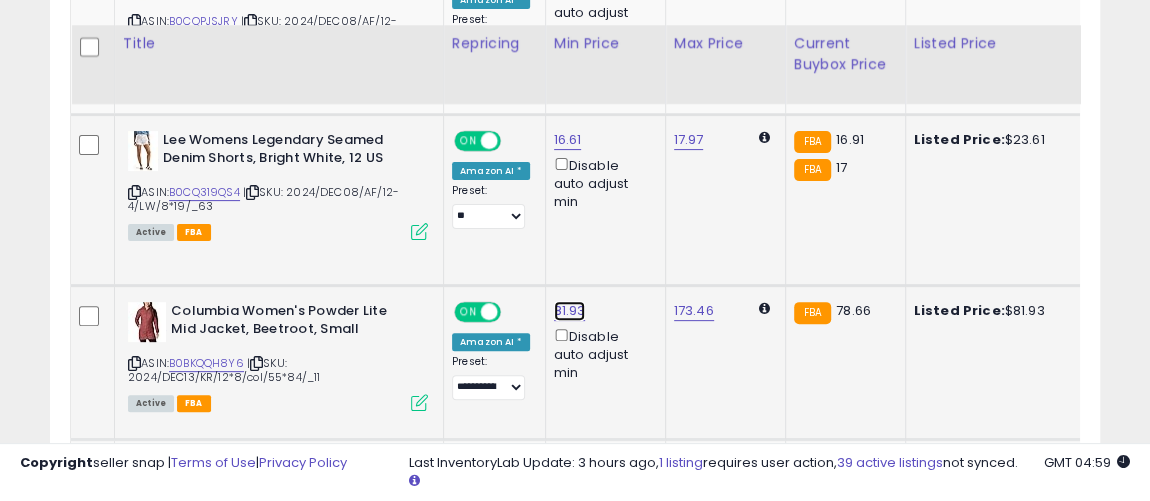 click on "81.93" at bounding box center (572, -2812) 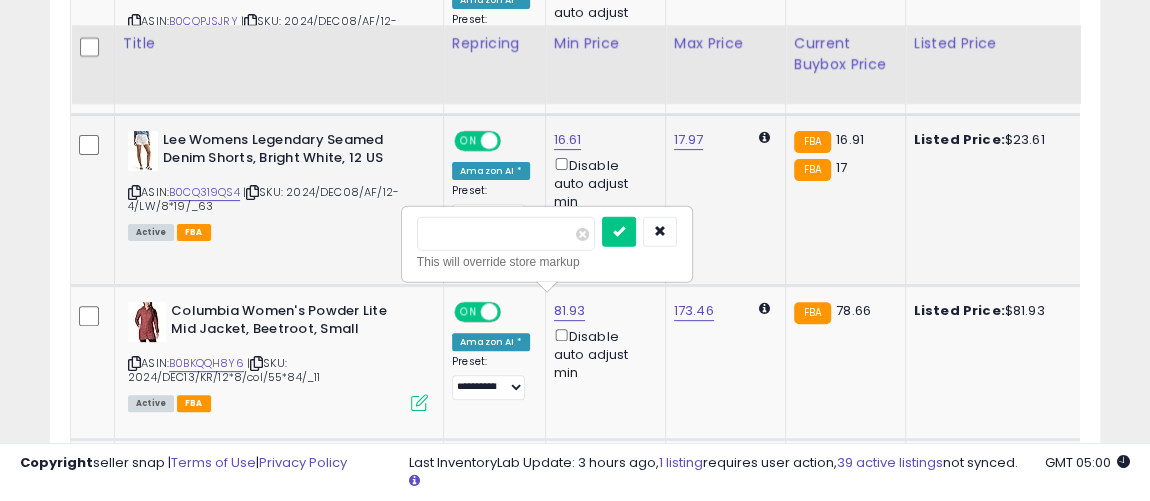 drag, startPoint x: 446, startPoint y: 208, endPoint x: 377, endPoint y: 221, distance: 70.21396 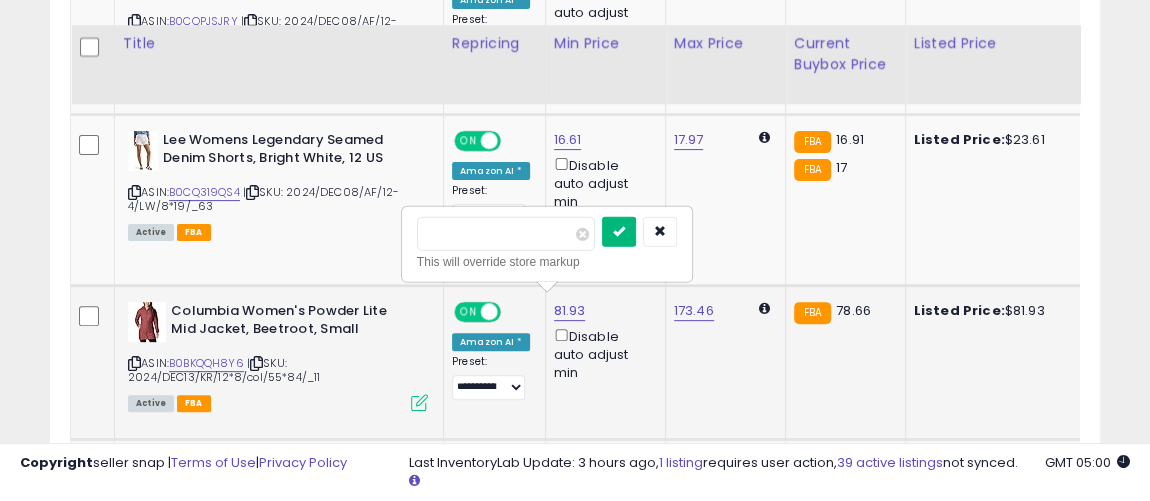 type on "*****" 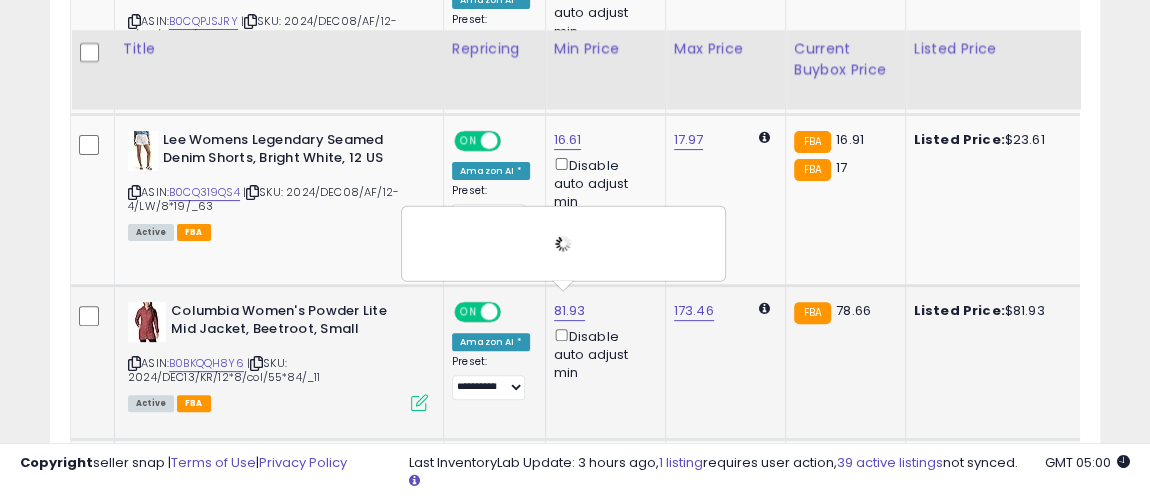scroll, scrollTop: 4181, scrollLeft: 0, axis: vertical 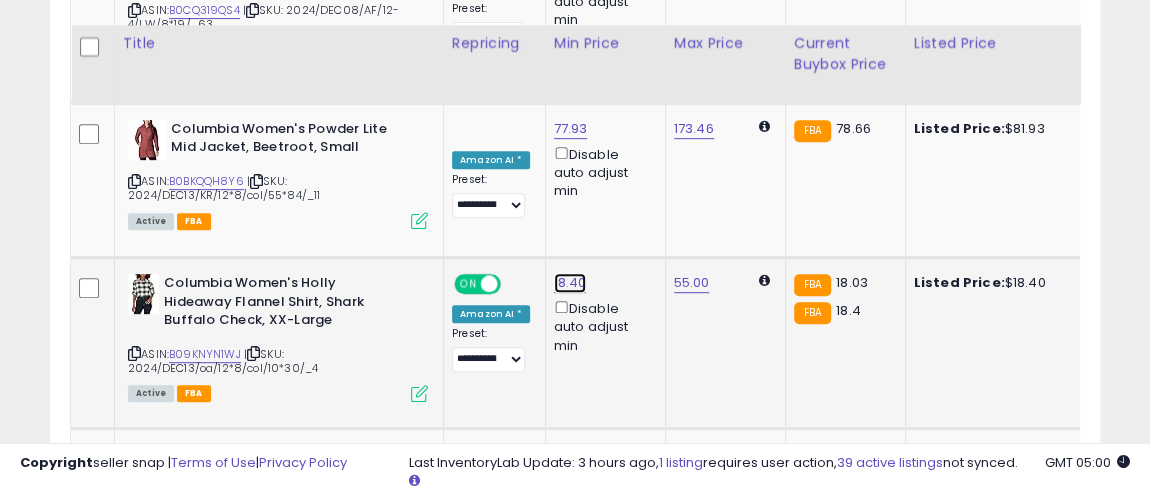 click on "18.40" at bounding box center [572, -2994] 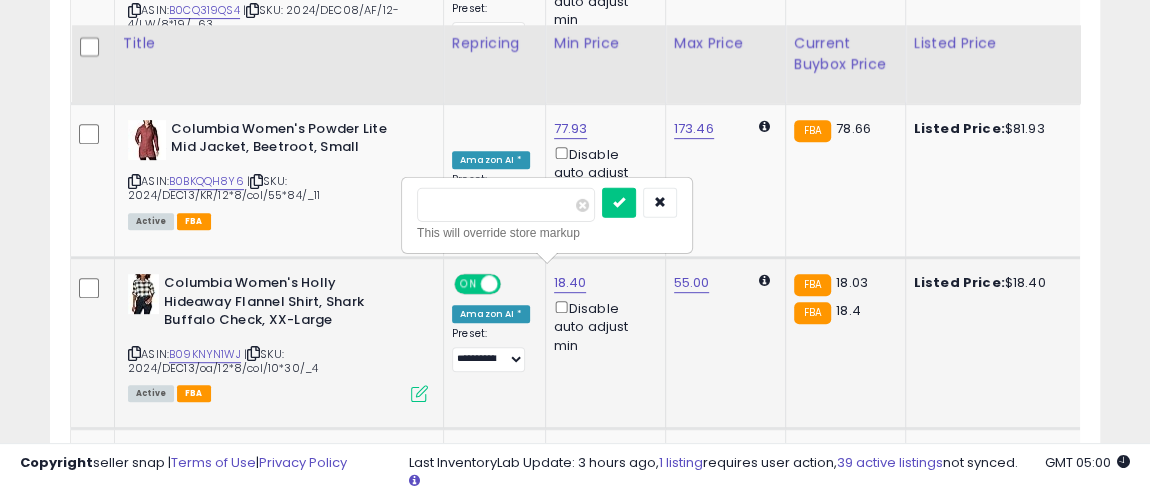 click on "*****" at bounding box center (506, 205) 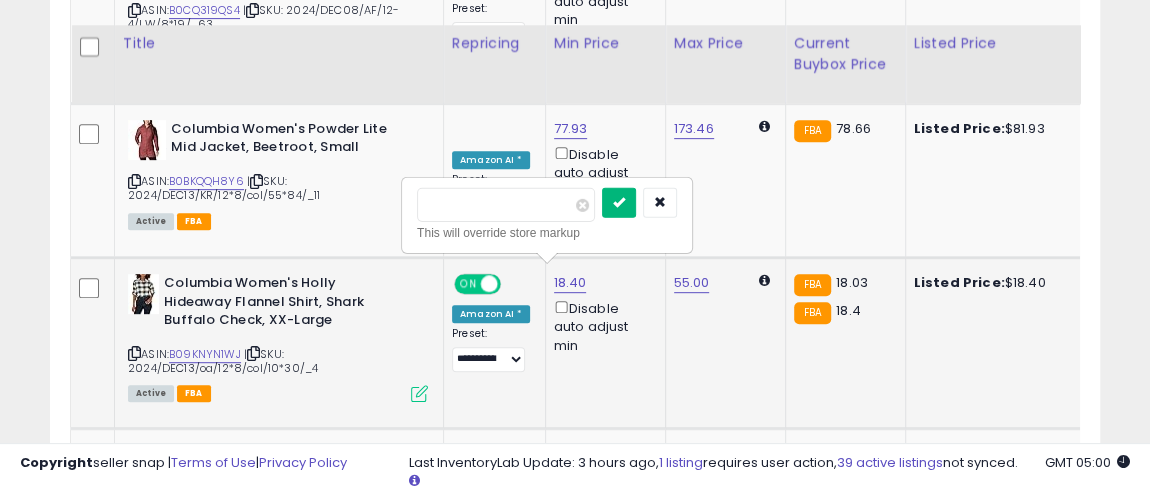 type on "*****" 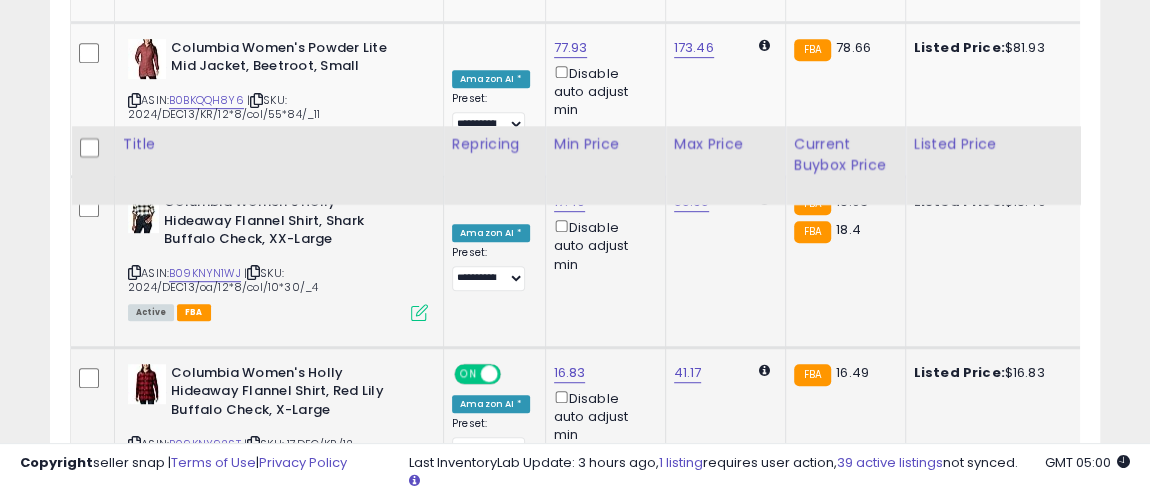 scroll, scrollTop: 4363, scrollLeft: 0, axis: vertical 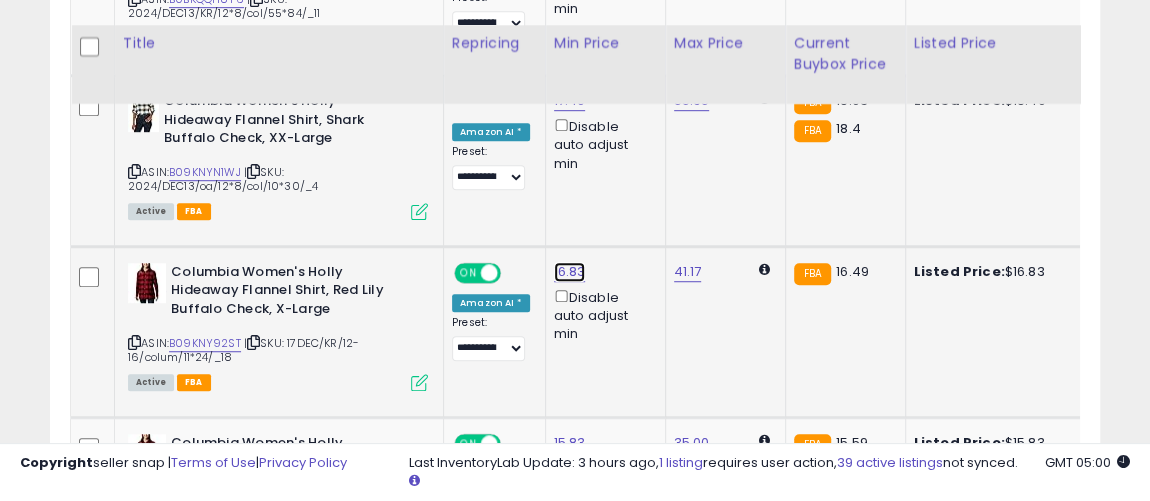click on "16.83" at bounding box center [572, -3176] 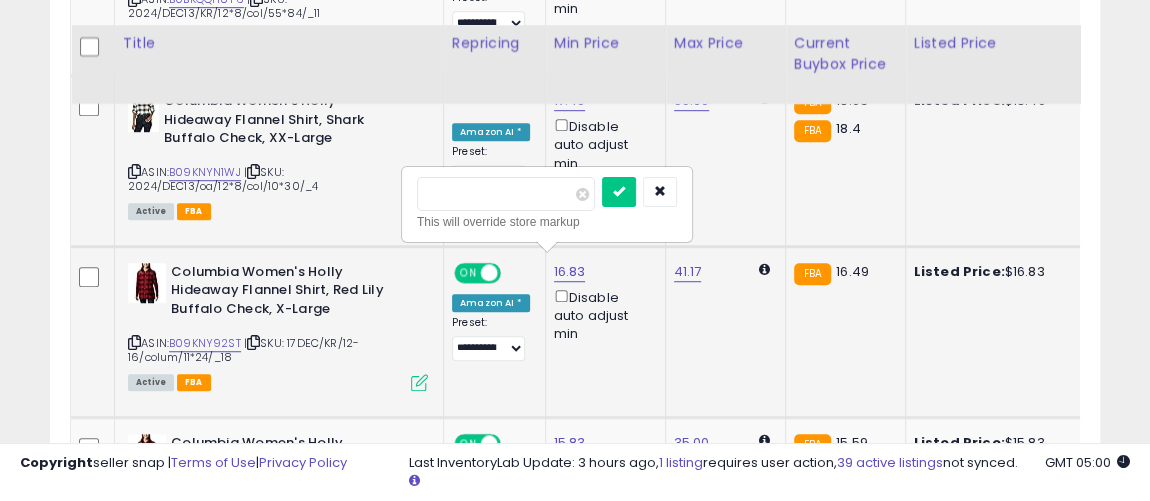 click on "*****" at bounding box center (506, 194) 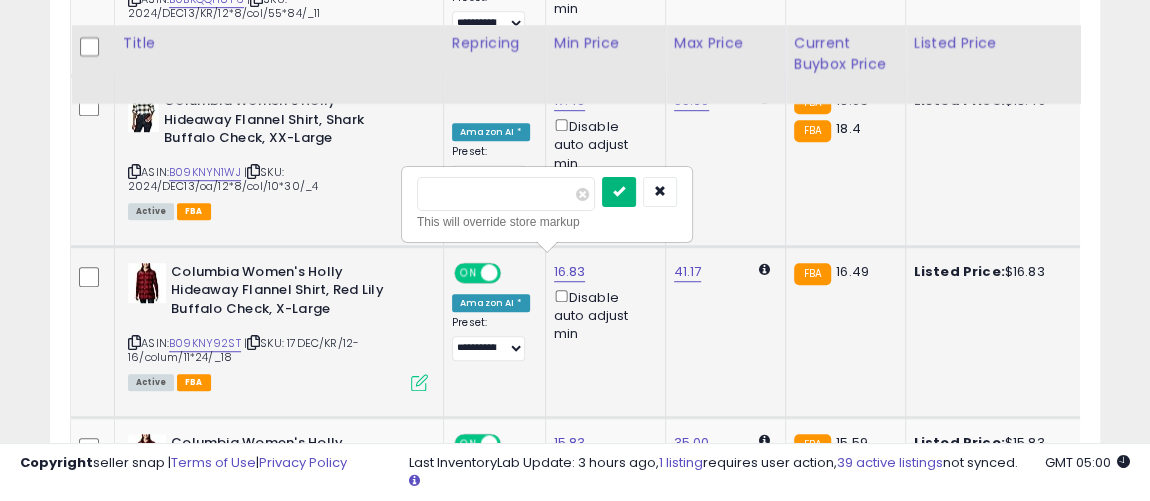 type on "*****" 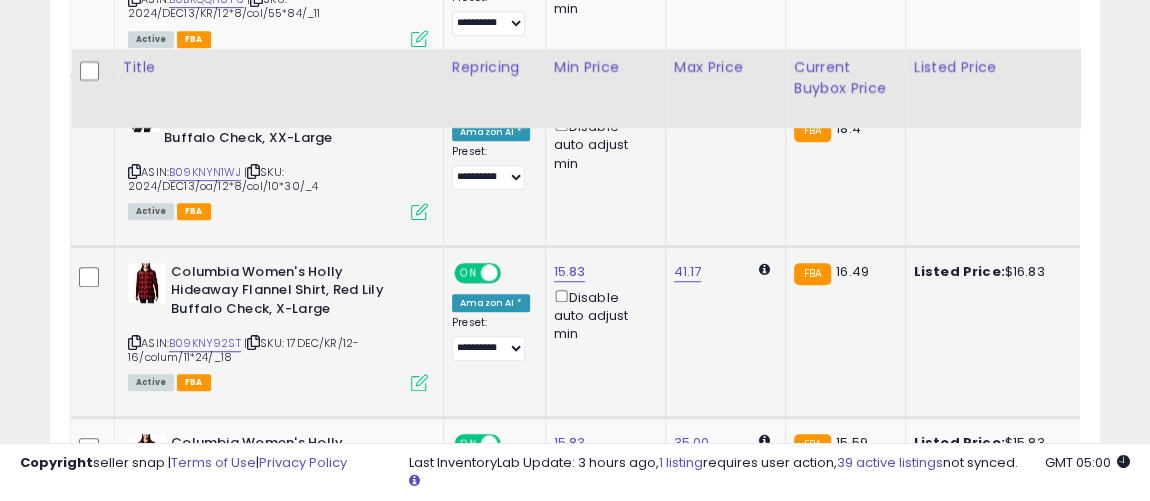 scroll, scrollTop: 4454, scrollLeft: 0, axis: vertical 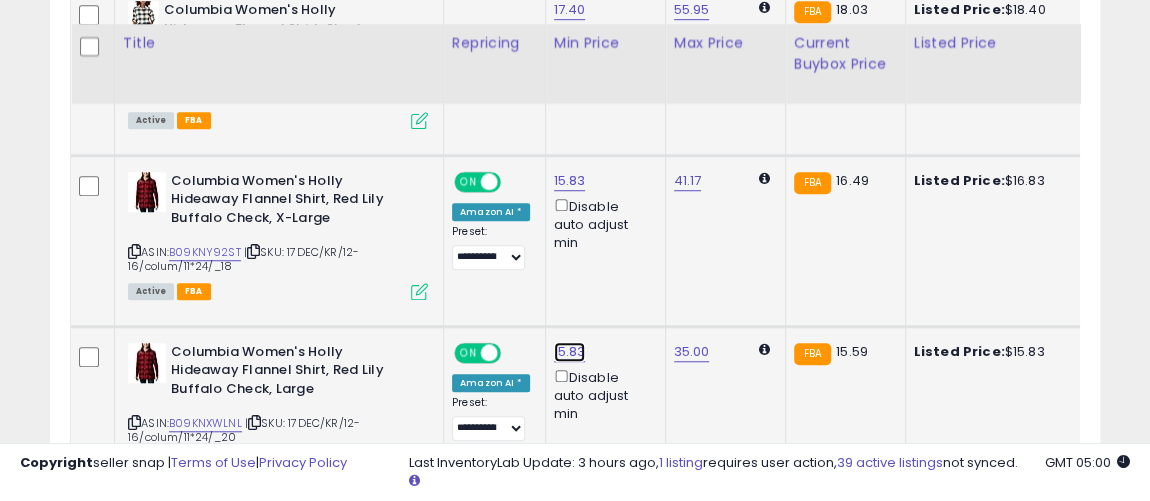 click on "15.83" at bounding box center [572, -3267] 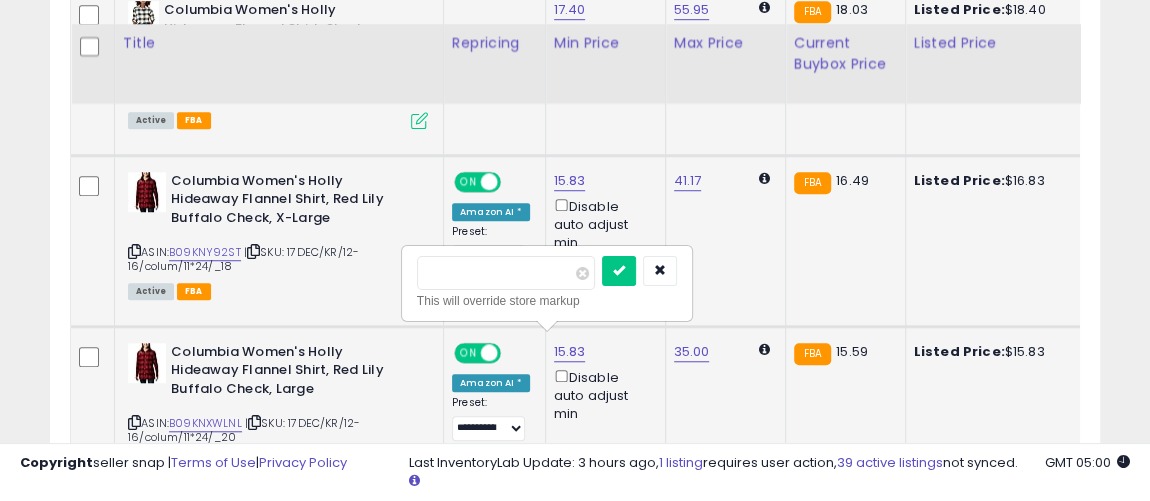 click on "*****" at bounding box center (506, 273) 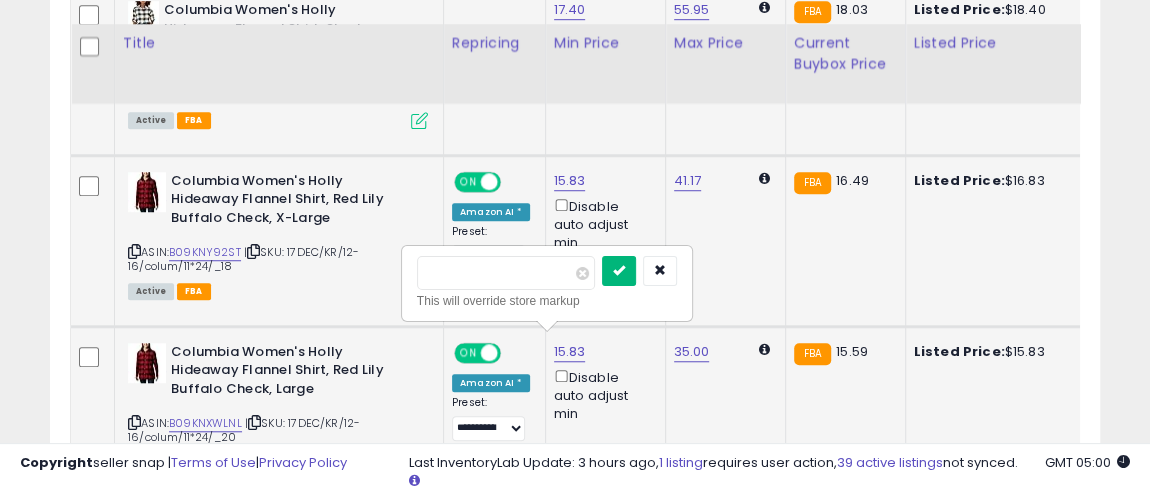 type on "*****" 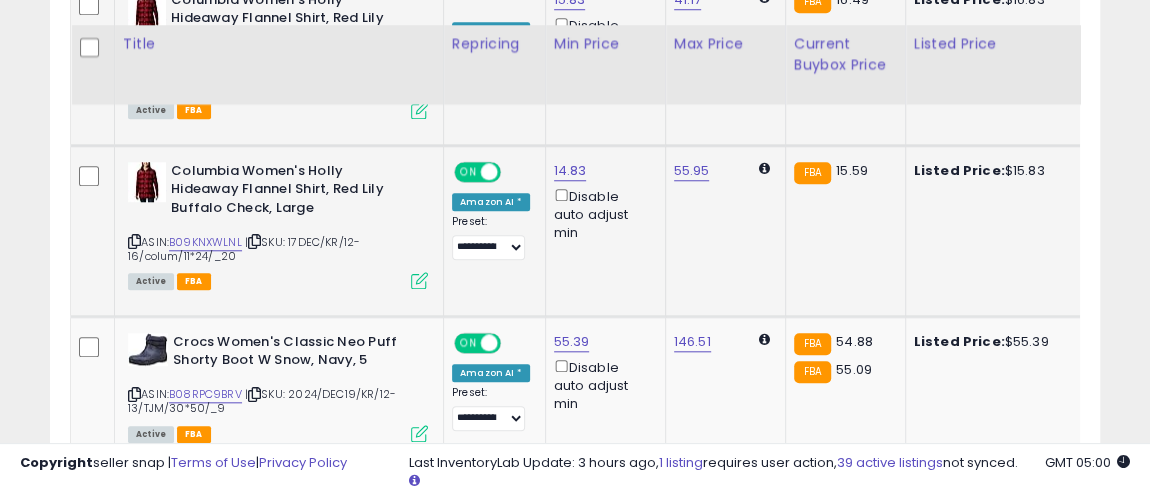 scroll, scrollTop: 4636, scrollLeft: 0, axis: vertical 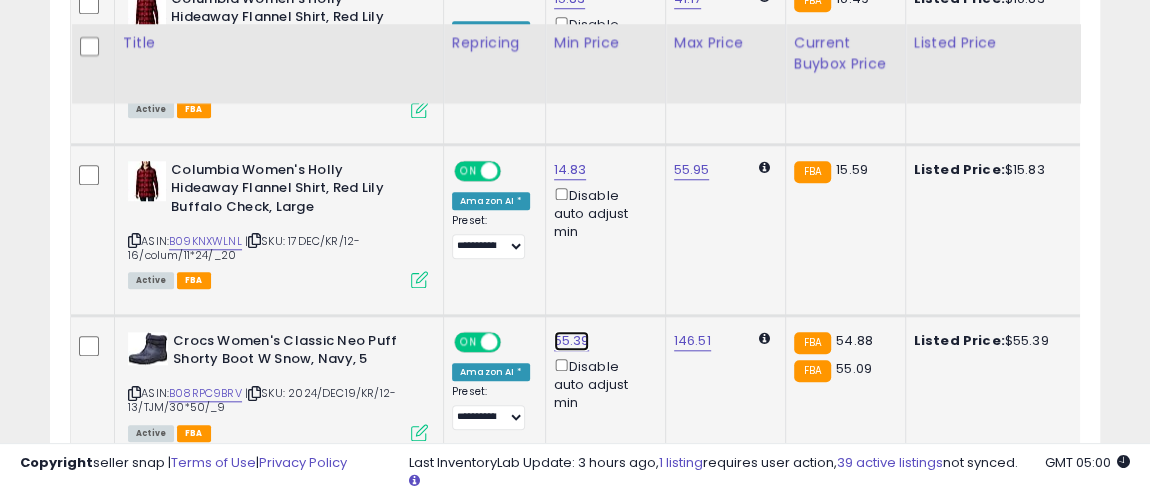 click on "55.39" at bounding box center (572, -3449) 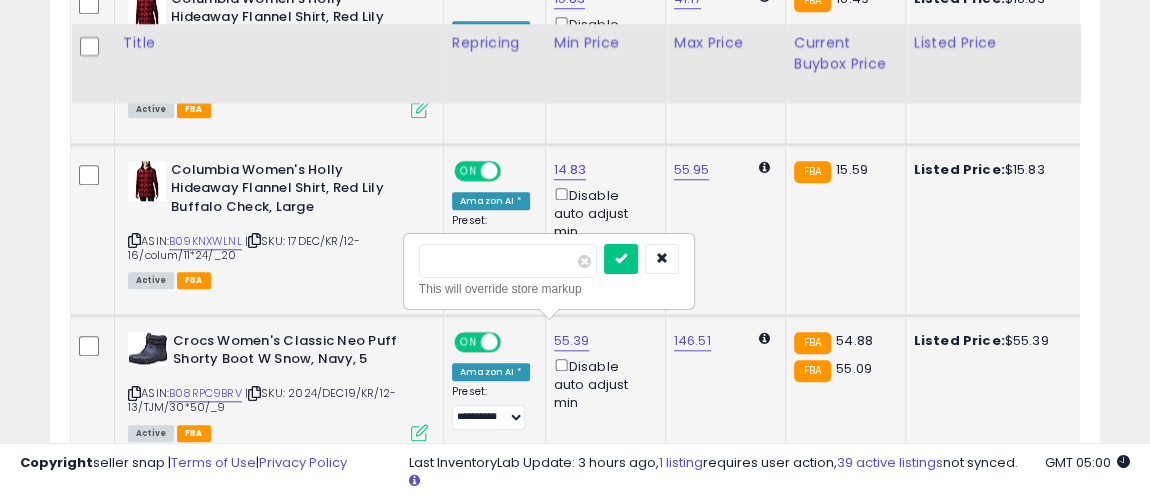 click on "*****" at bounding box center (508, 261) 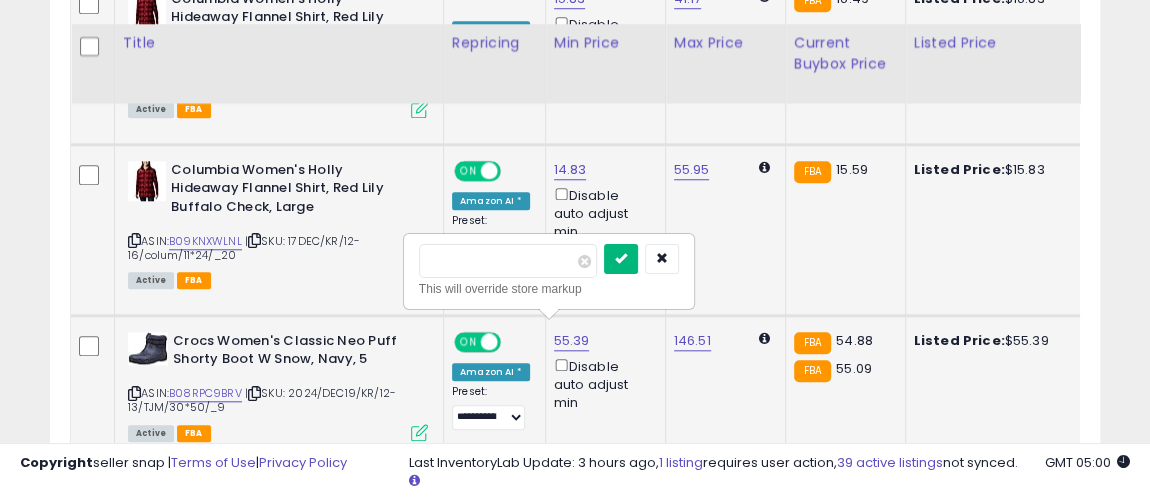 type on "*****" 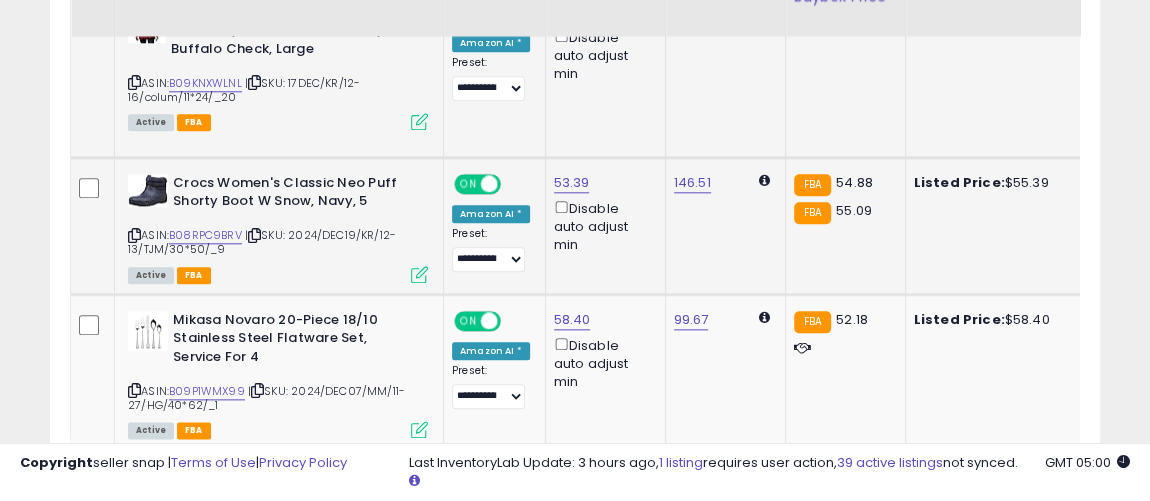 scroll, scrollTop: 4818, scrollLeft: 0, axis: vertical 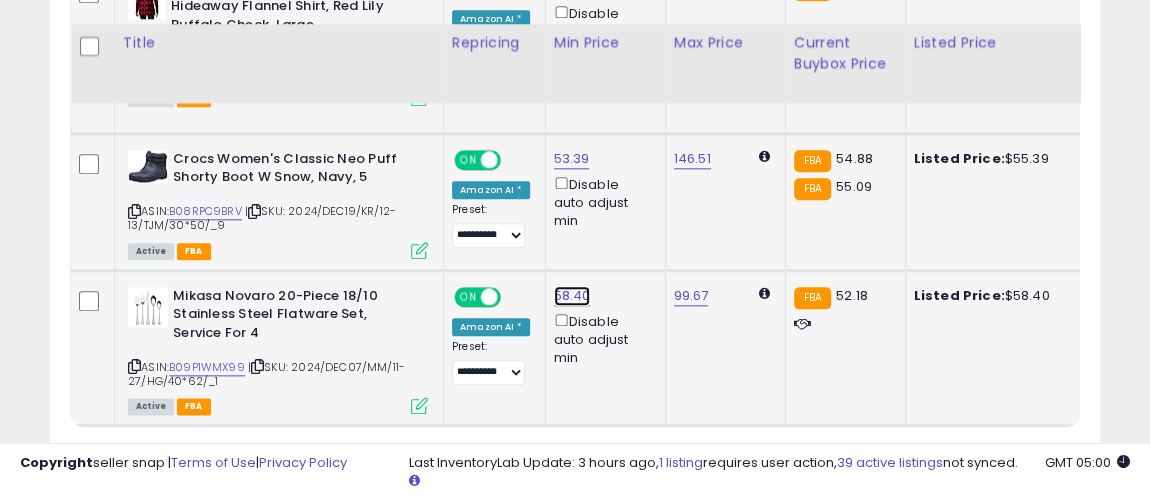 click on "58.40" at bounding box center [572, -3631] 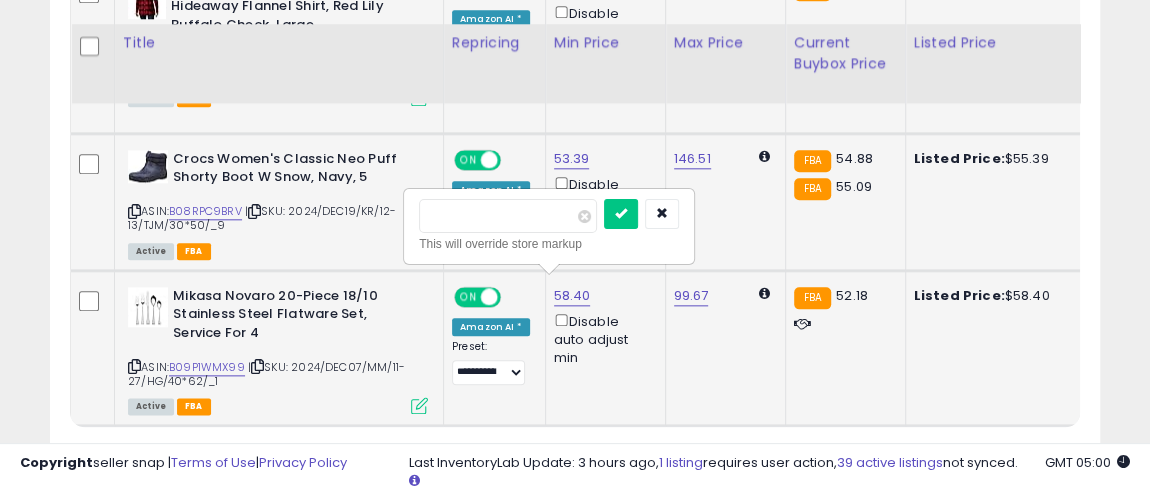 click on "*****" at bounding box center (508, 216) 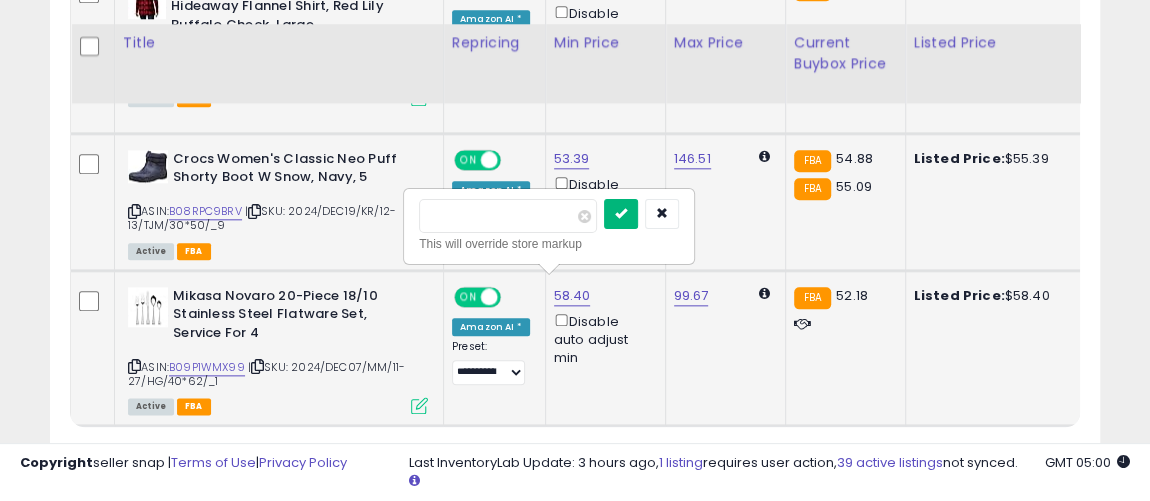 type on "*****" 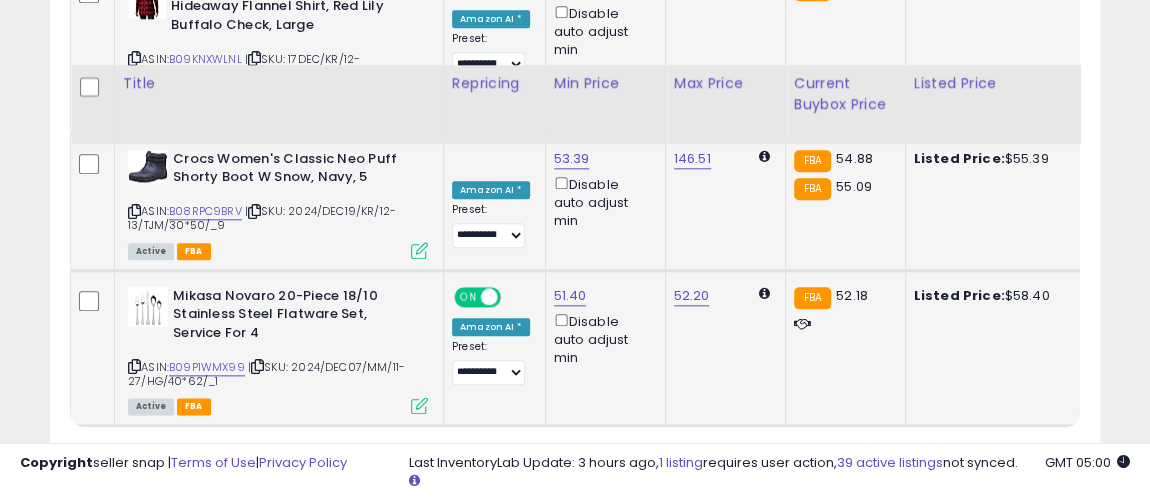 scroll, scrollTop: 4892, scrollLeft: 0, axis: vertical 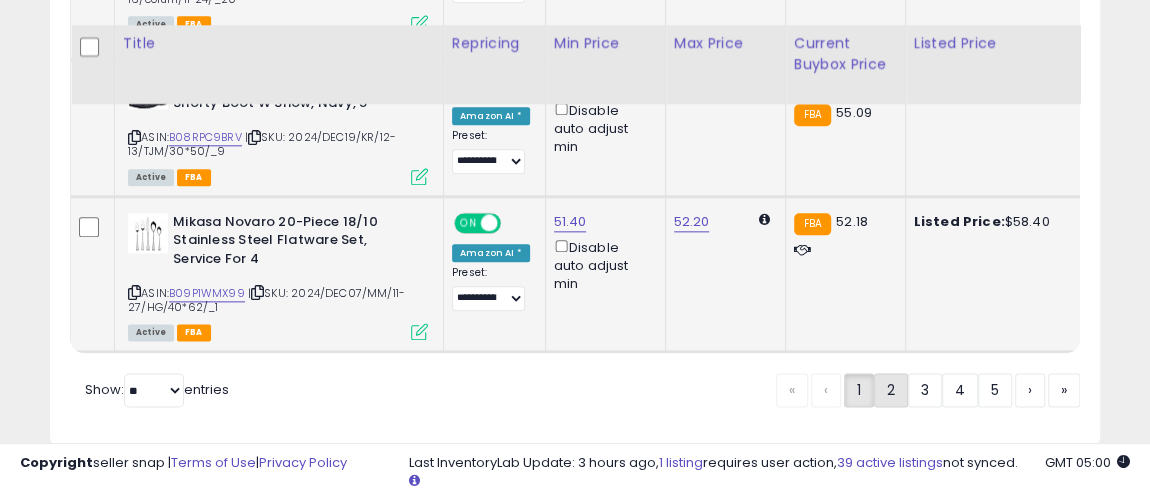 click on "2" 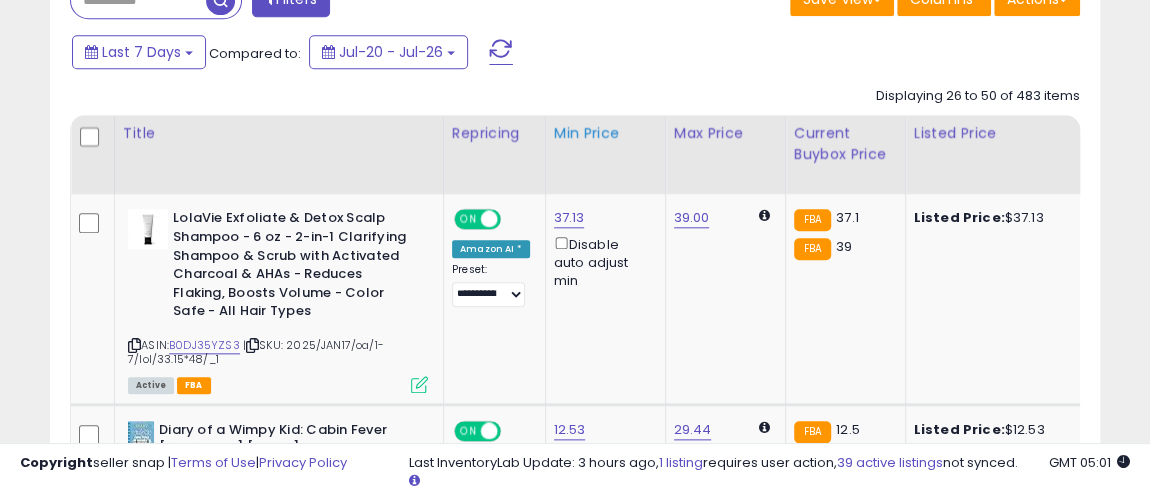 scroll, scrollTop: 1007, scrollLeft: 0, axis: vertical 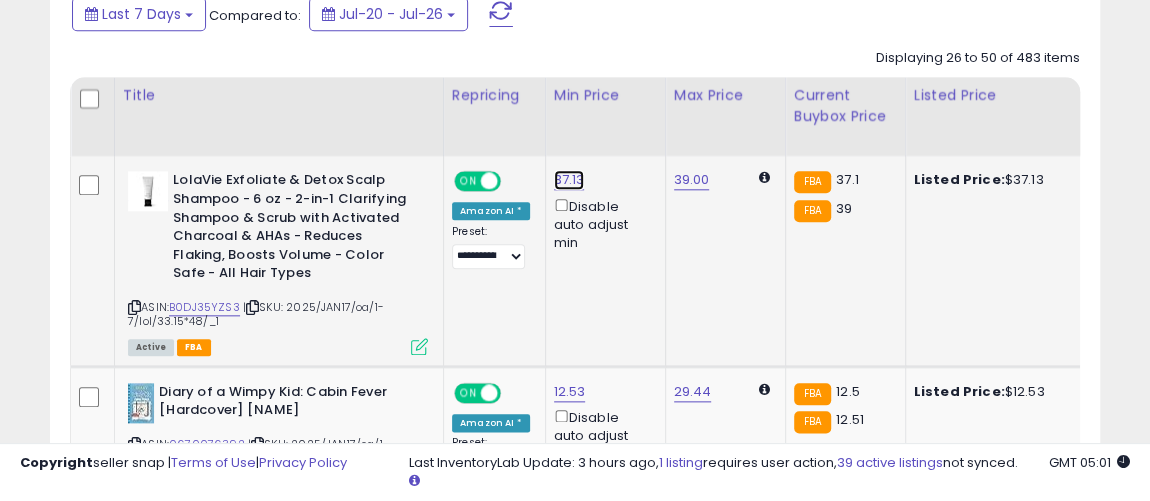 click on "37.13" at bounding box center [569, 180] 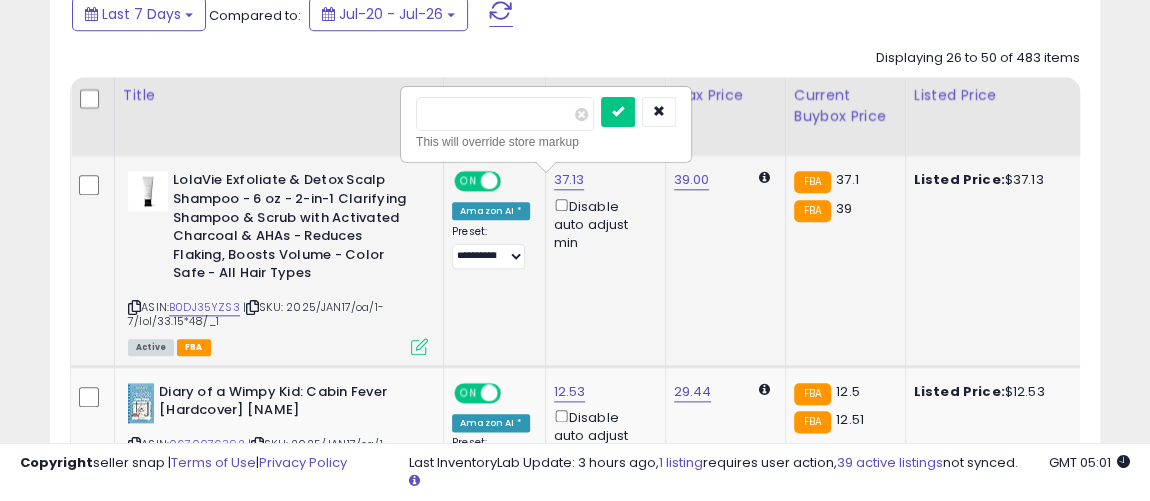 click on "*****" at bounding box center [505, 114] 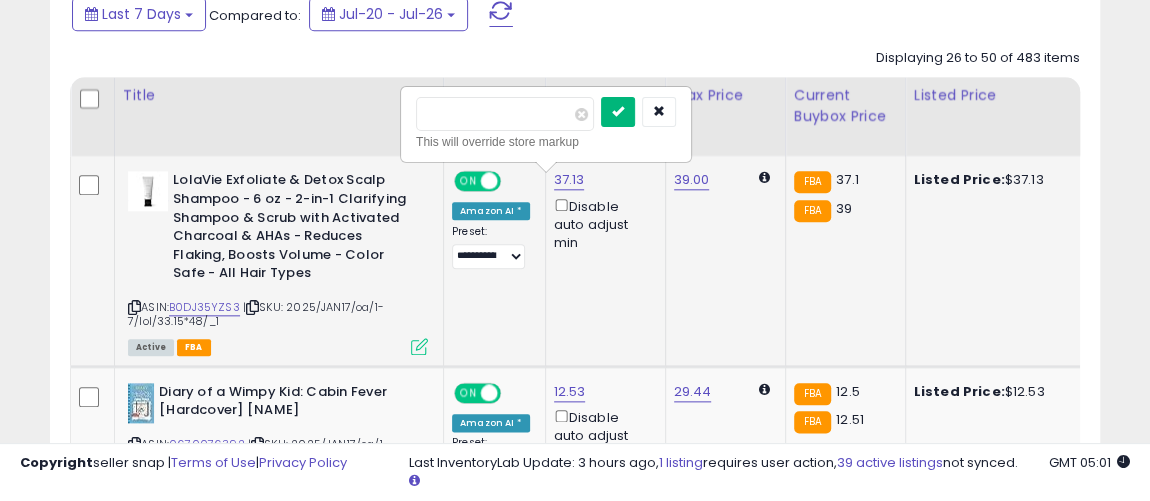 type on "*****" 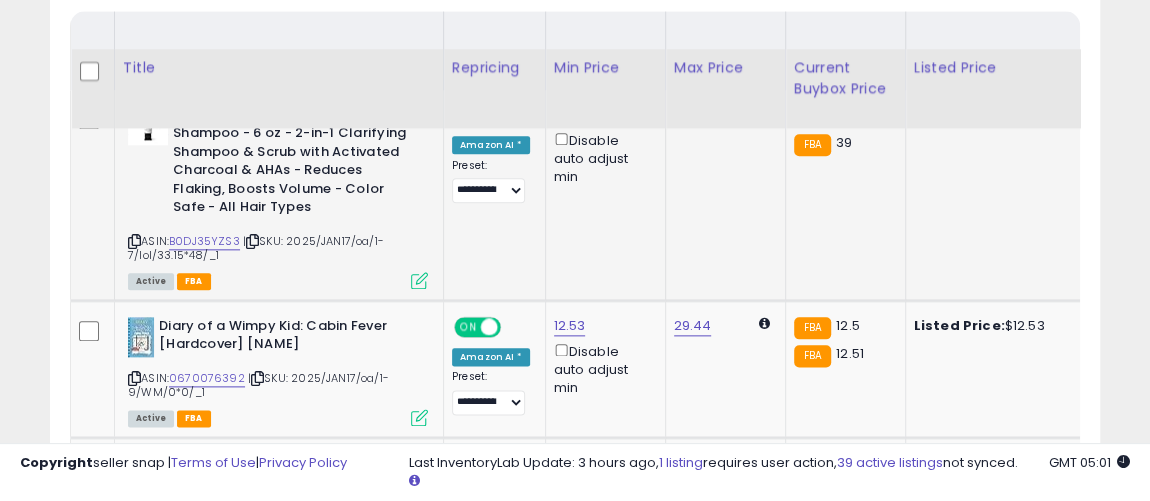 scroll, scrollTop: 1098, scrollLeft: 0, axis: vertical 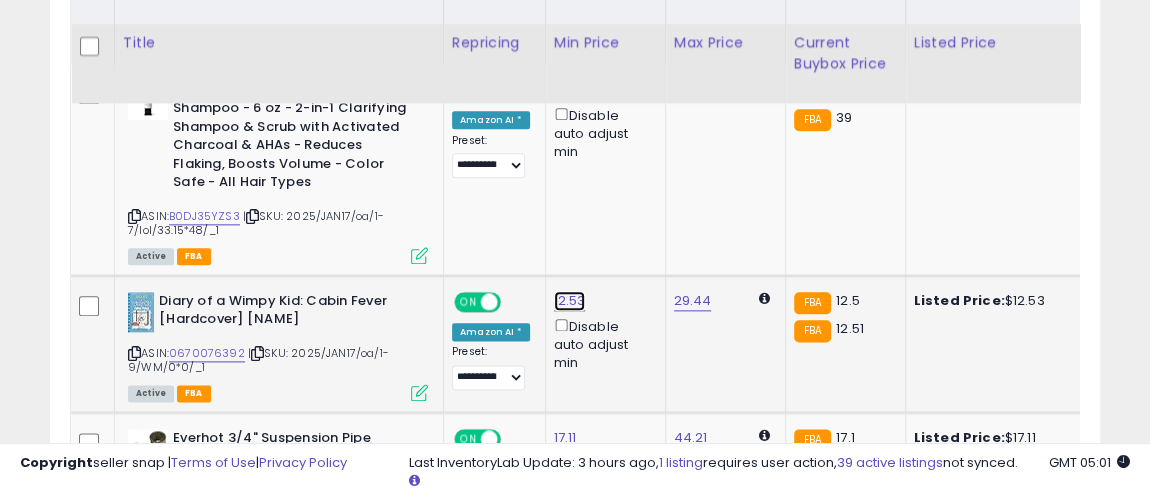 click on "12.53" at bounding box center (570, 89) 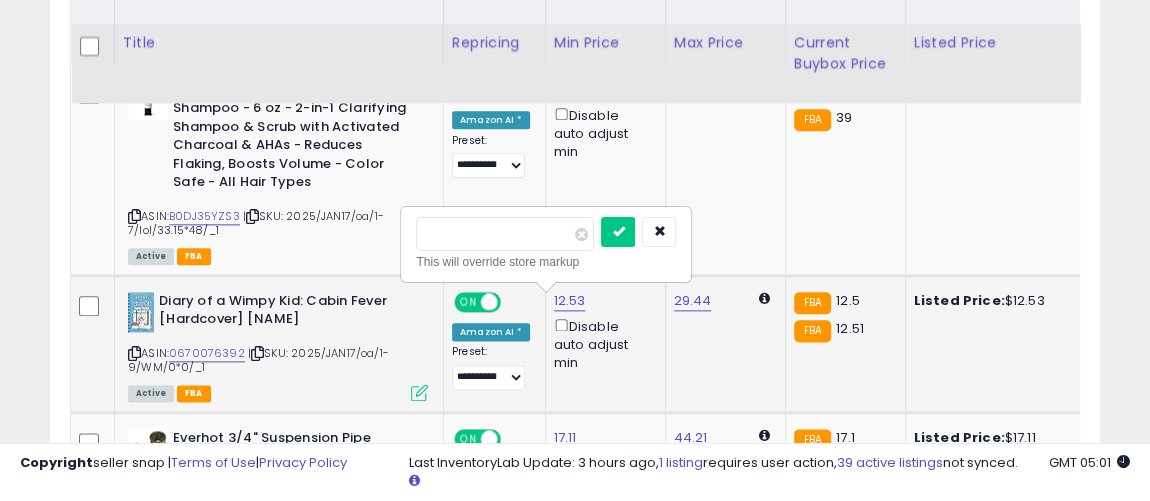 drag, startPoint x: 483, startPoint y: 219, endPoint x: 406, endPoint y: 197, distance: 80.08121 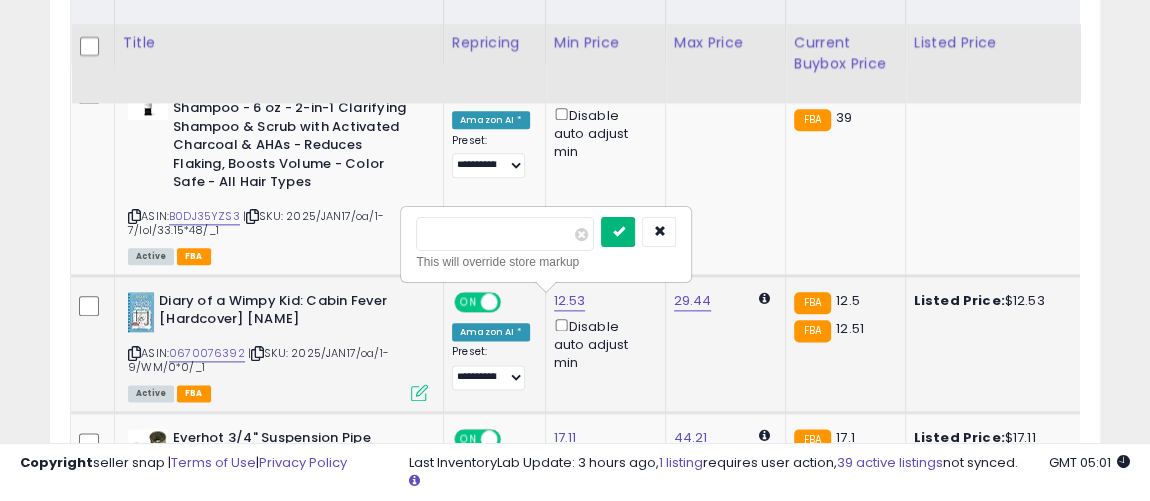 type on "*****" 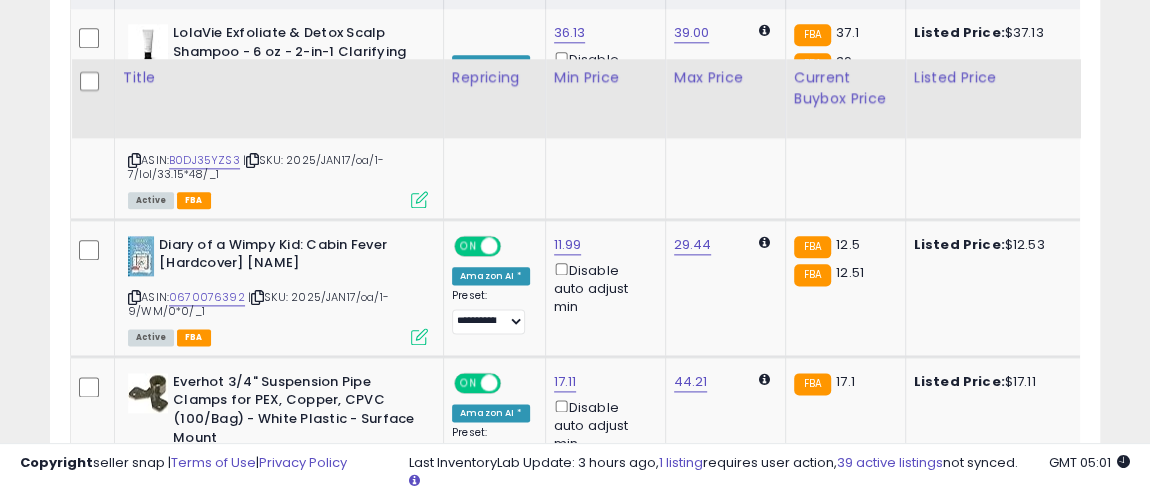 scroll, scrollTop: 1189, scrollLeft: 0, axis: vertical 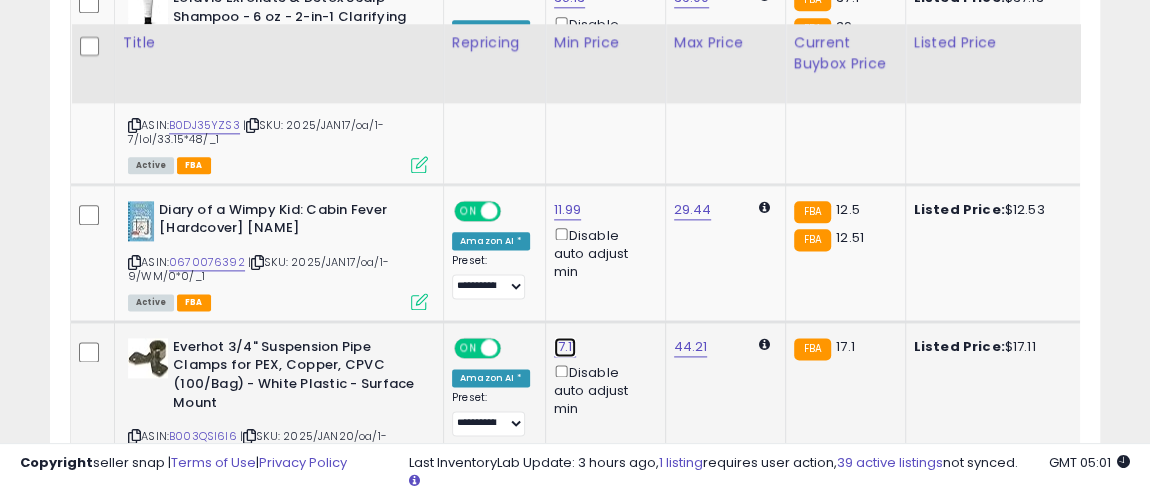 click on "17.11" at bounding box center [570, -2] 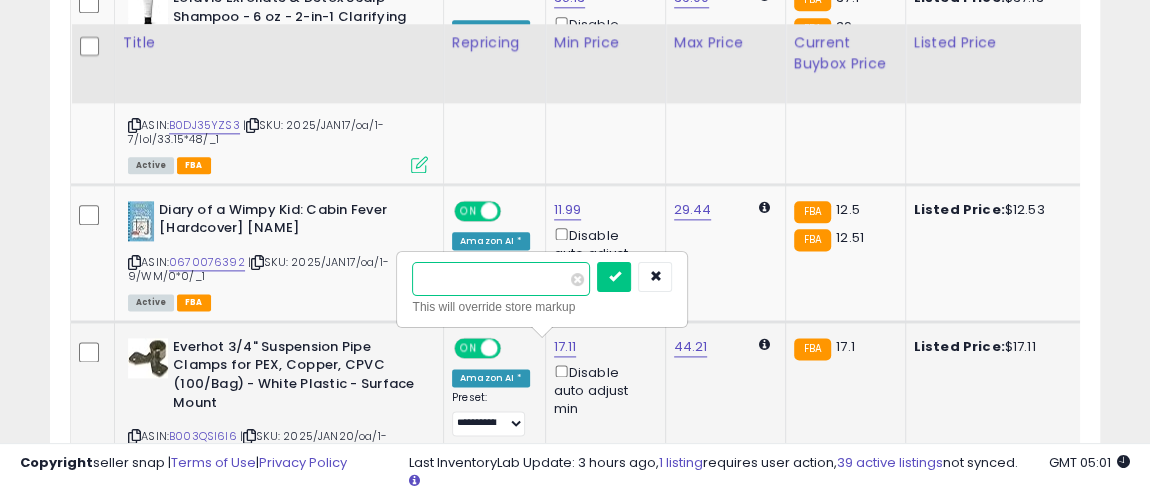 click on "*****" at bounding box center [501, 279] 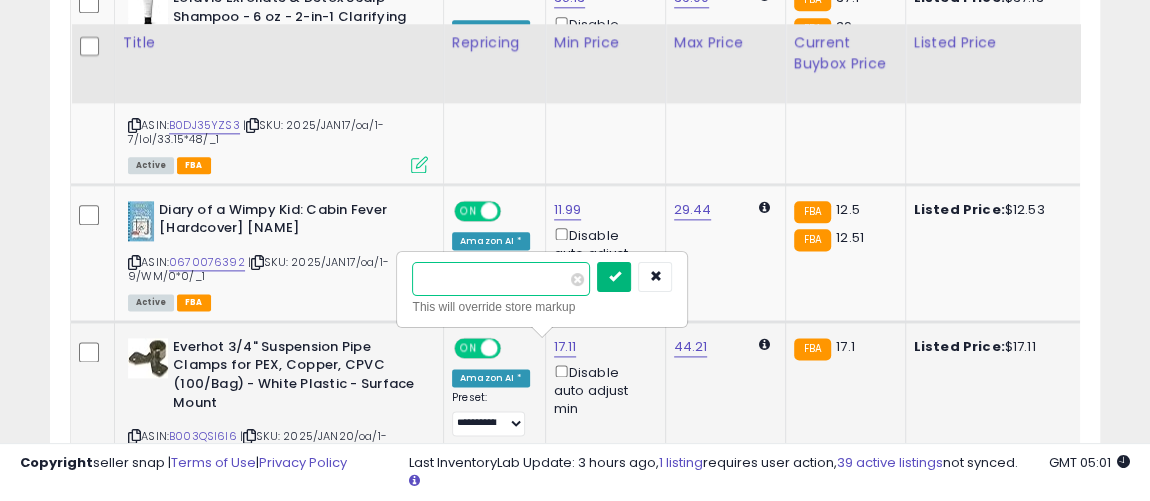 type on "*****" 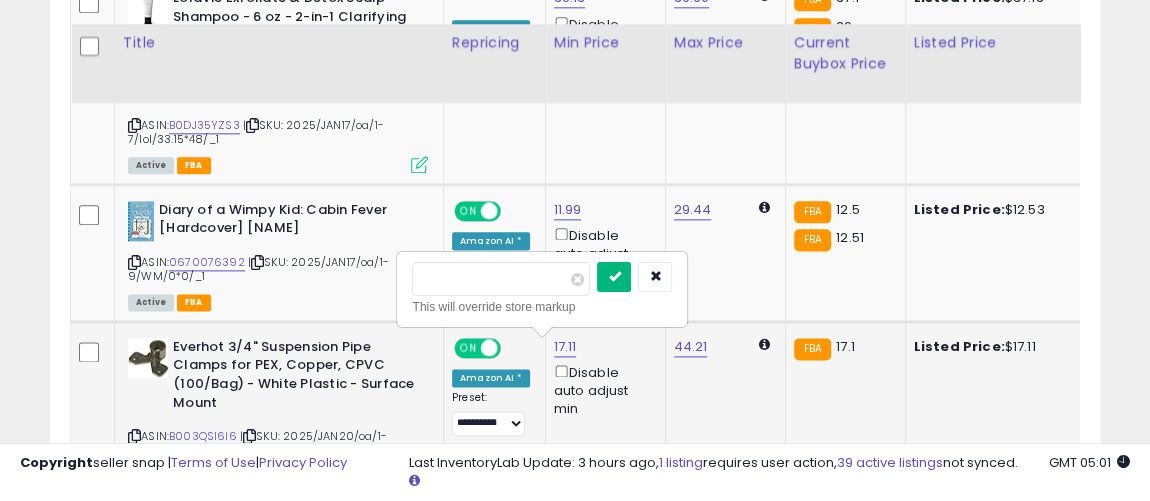 click at bounding box center (614, 277) 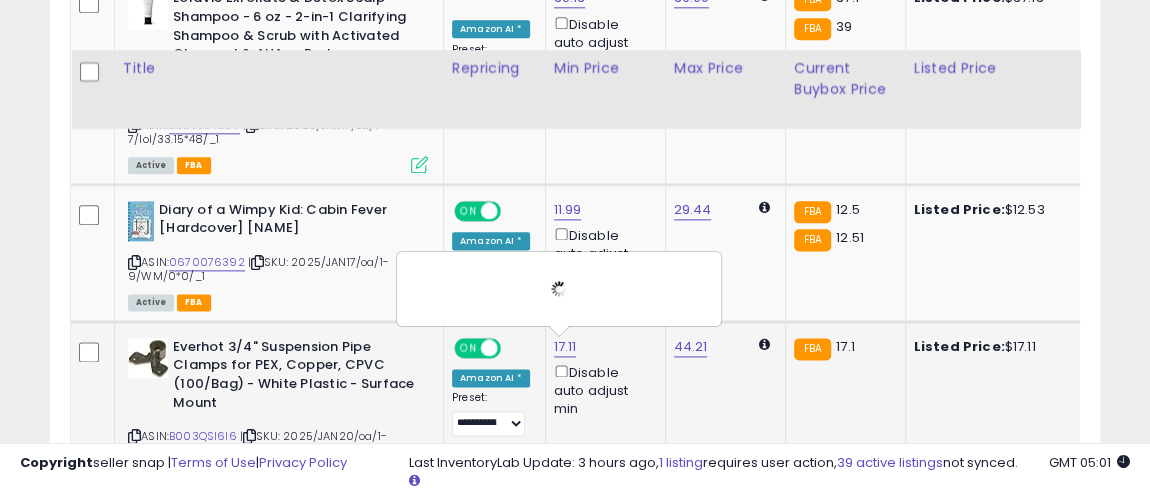 scroll, scrollTop: 1370, scrollLeft: 0, axis: vertical 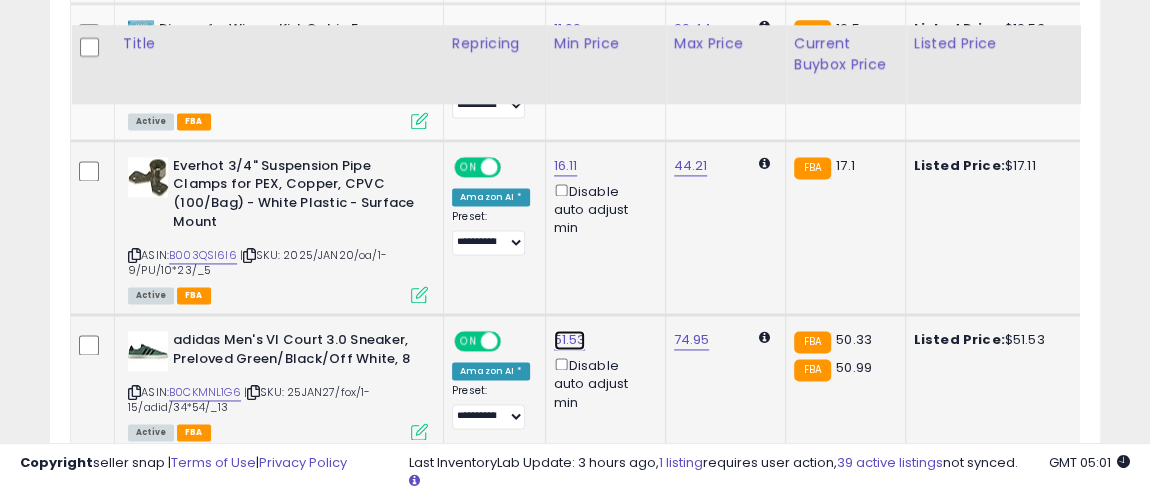 click on "51.53" at bounding box center [570, -183] 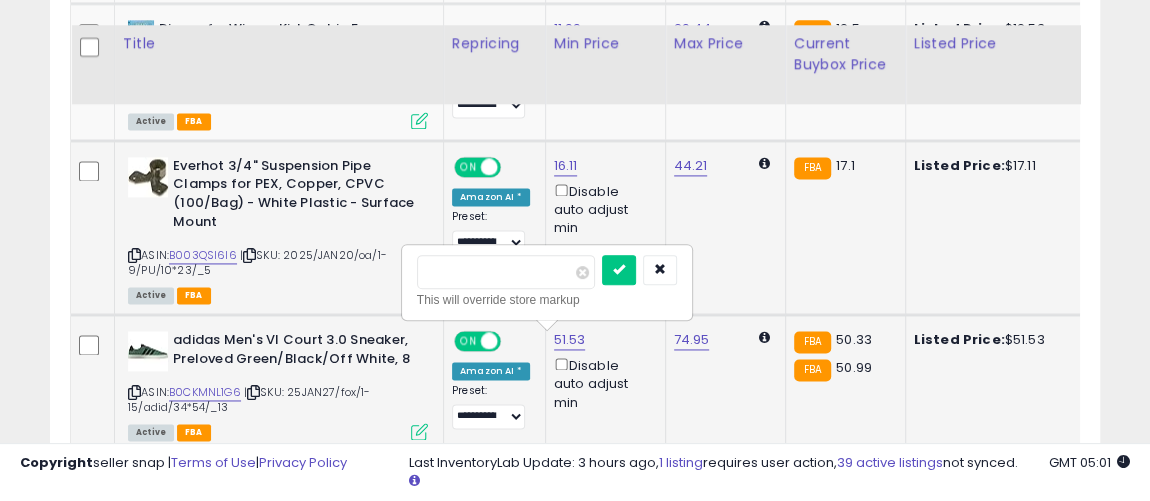 drag, startPoint x: 444, startPoint y: 251, endPoint x: 416, endPoint y: 251, distance: 28 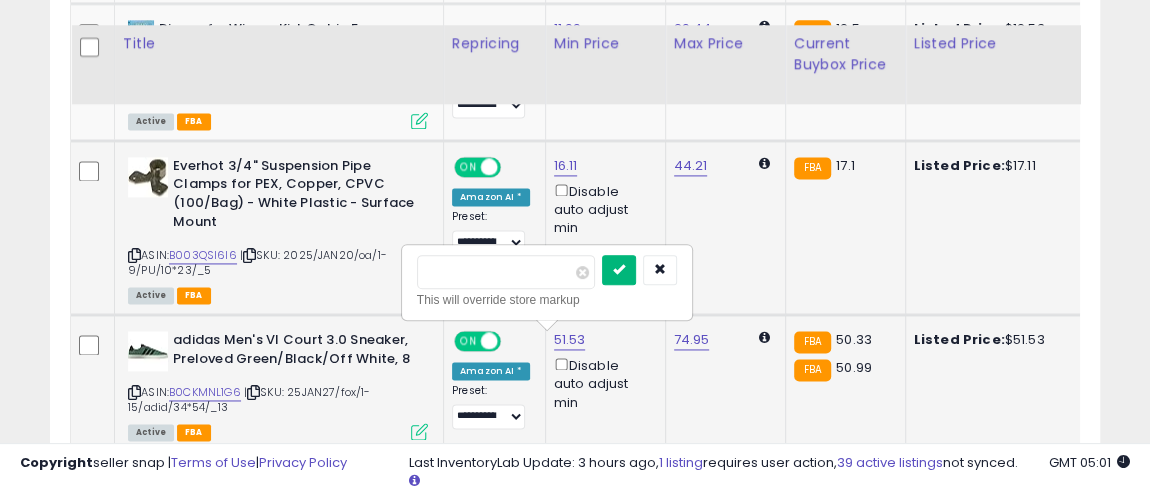 type on "*****" 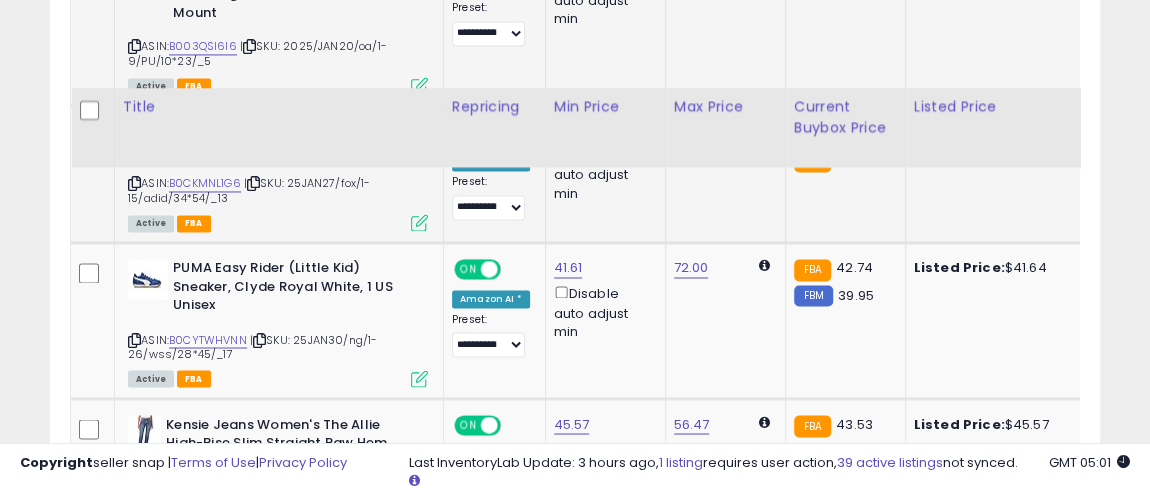 scroll, scrollTop: 1643, scrollLeft: 0, axis: vertical 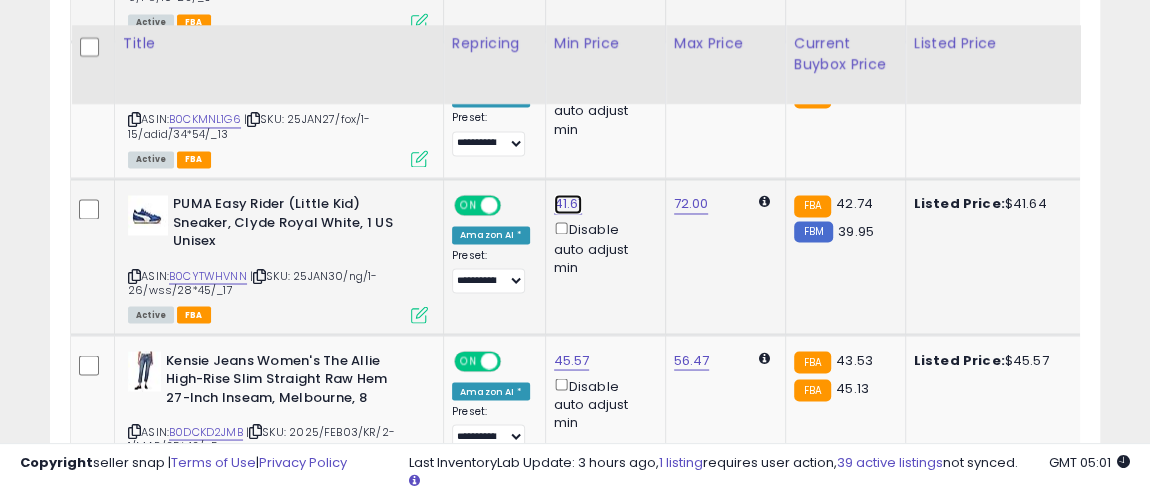 click on "41.61" at bounding box center (570, -456) 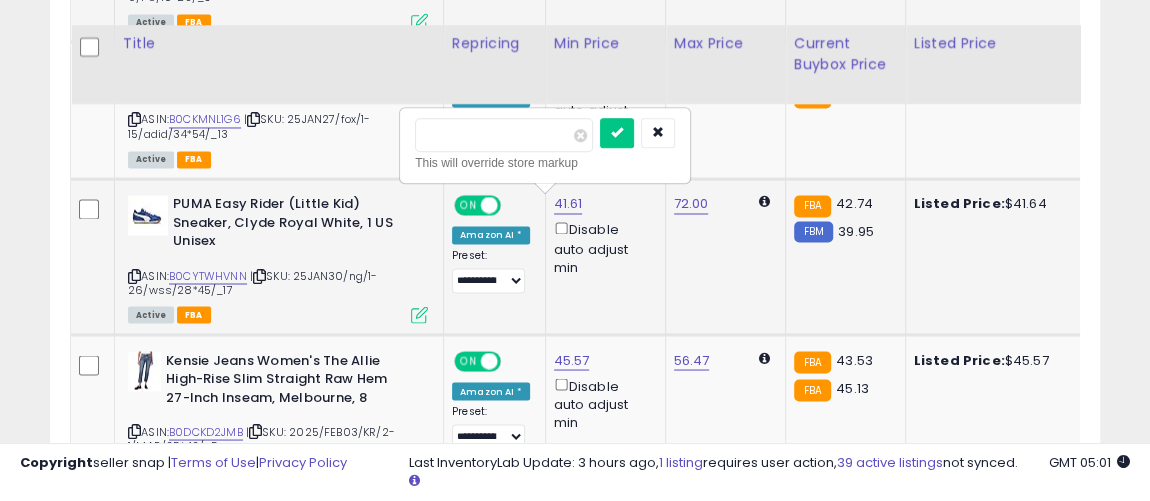 click on "41.61   ***** This will override store markup  Disable auto adjust min" 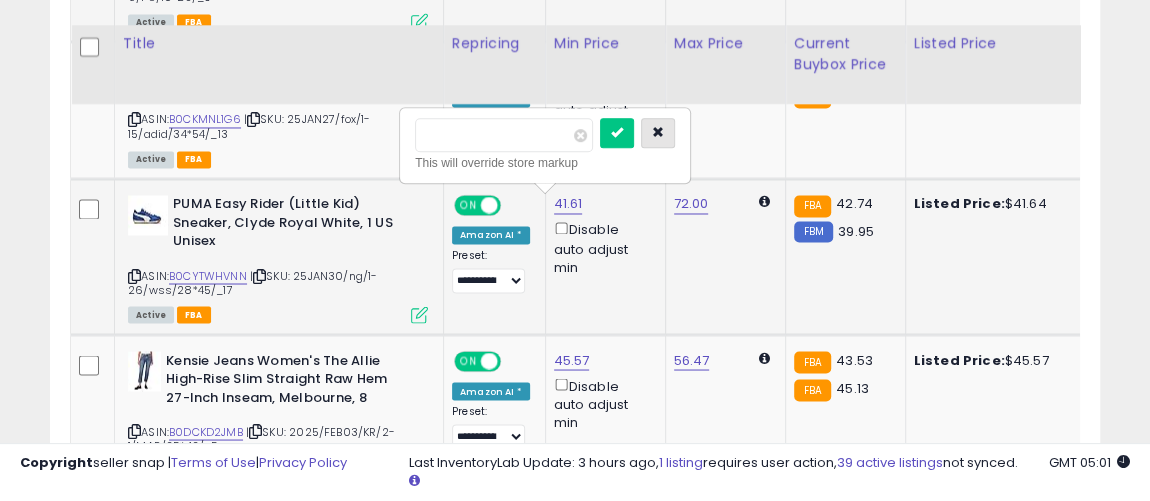 click at bounding box center [658, 132] 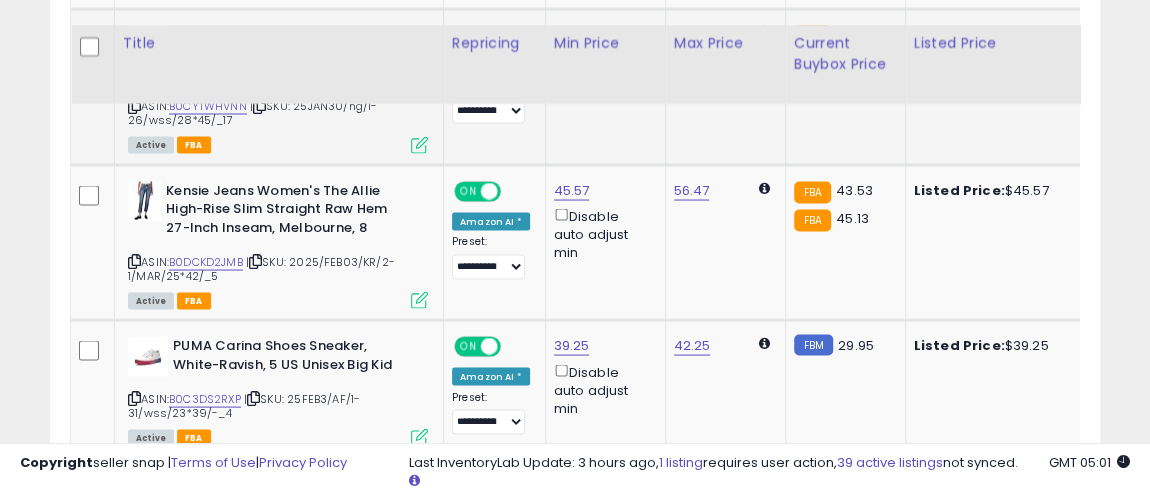 scroll, scrollTop: 1825, scrollLeft: 0, axis: vertical 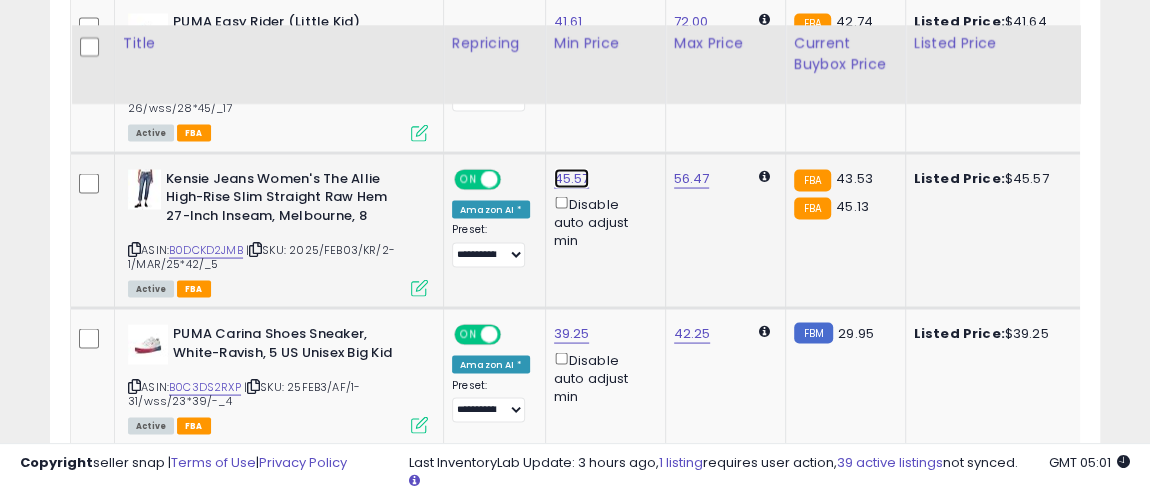 click on "45.57" at bounding box center [570, -638] 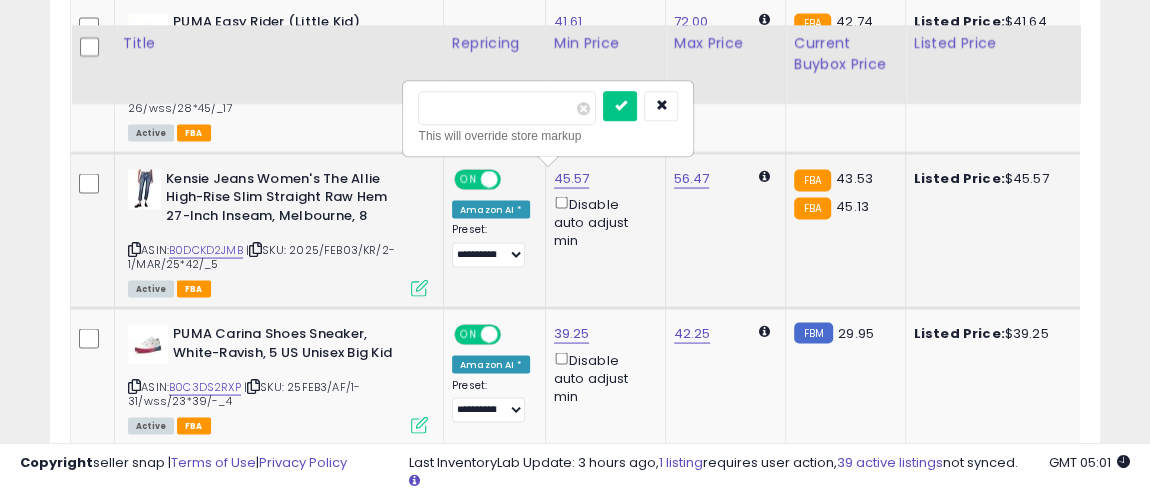 click on "*****" at bounding box center [507, 108] 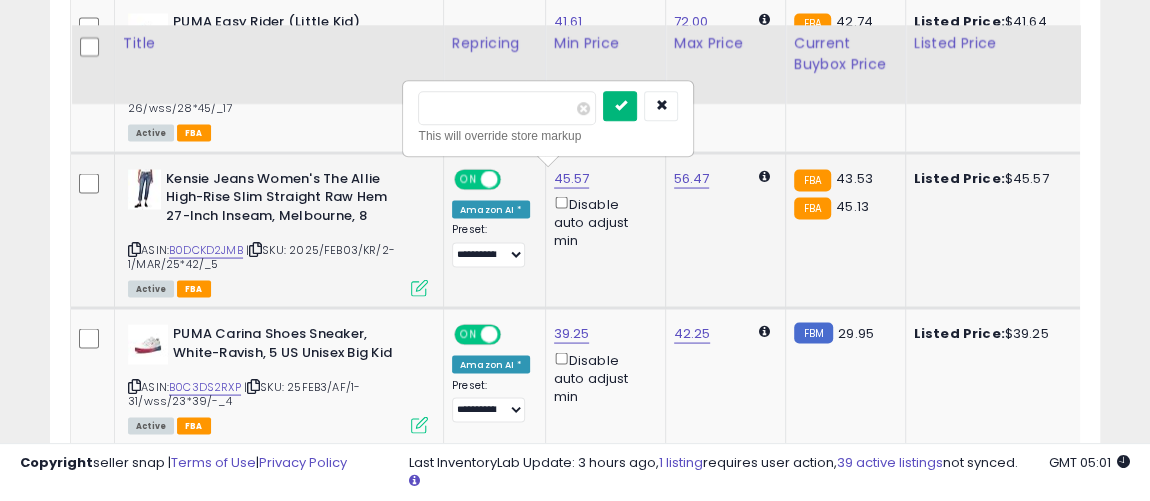 type on "*****" 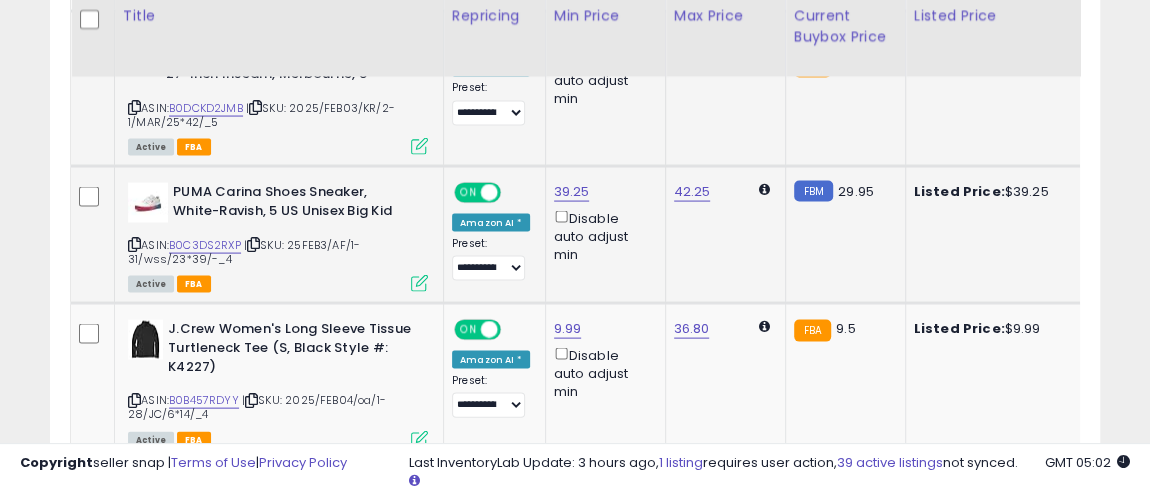 scroll, scrollTop: 2007, scrollLeft: 0, axis: vertical 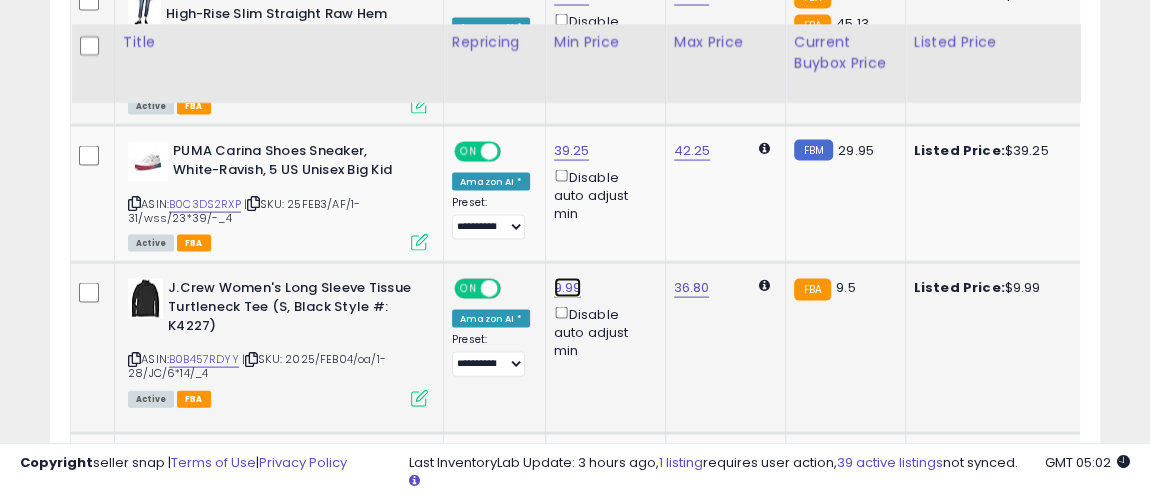click on "9.99" at bounding box center [570, -820] 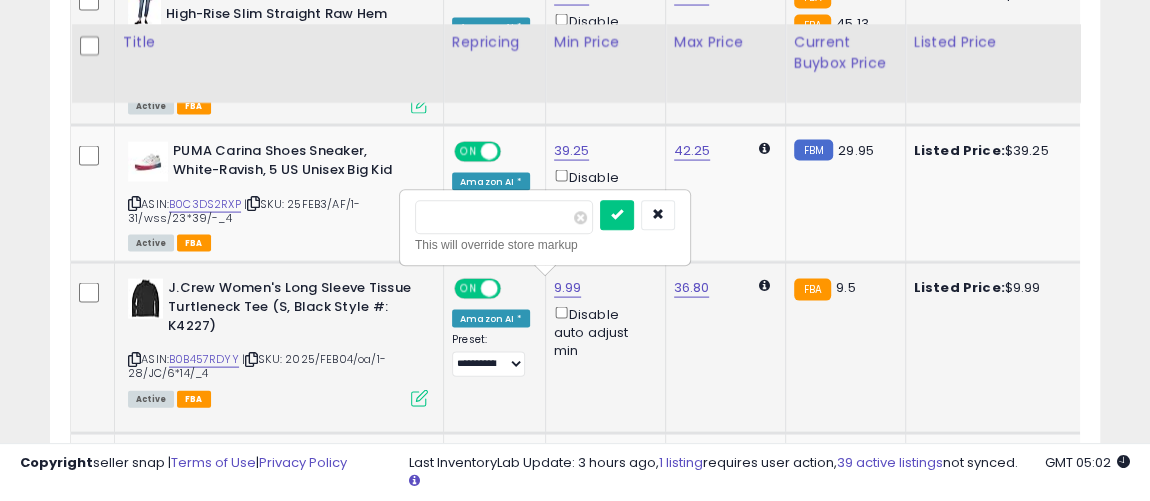 drag, startPoint x: 433, startPoint y: 199, endPoint x: 410, endPoint y: 197, distance: 23.086792 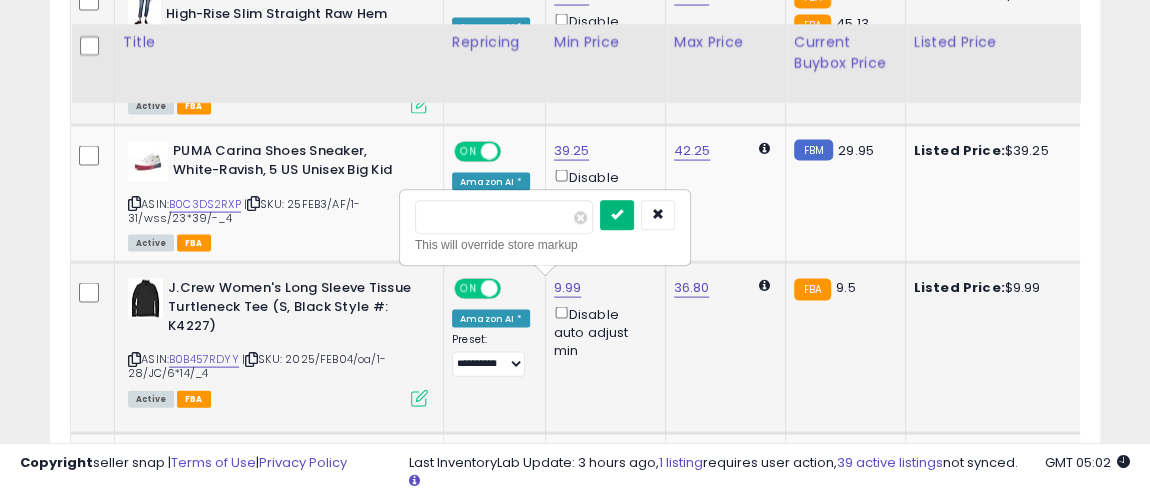 click at bounding box center [617, 216] 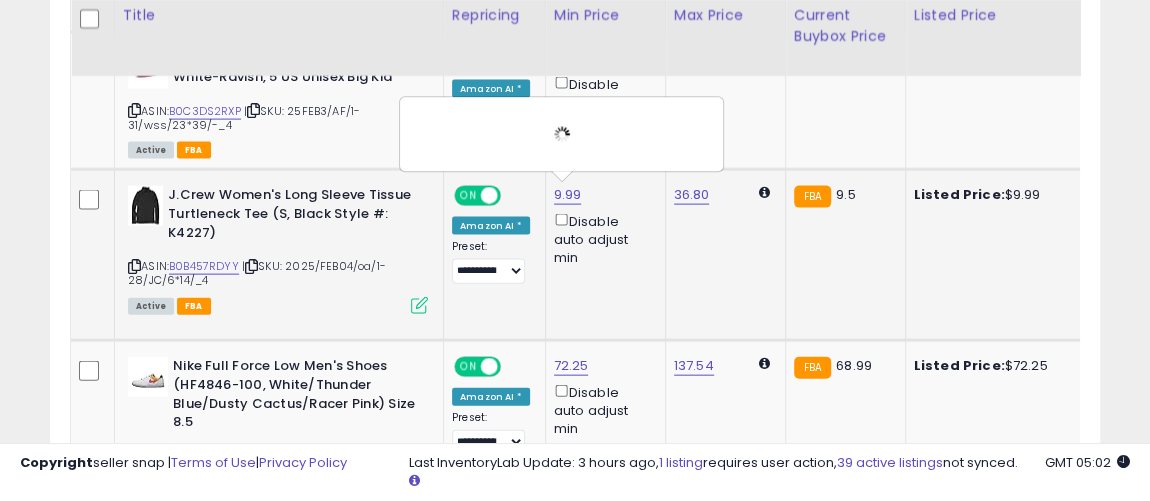 scroll, scrollTop: 2189, scrollLeft: 0, axis: vertical 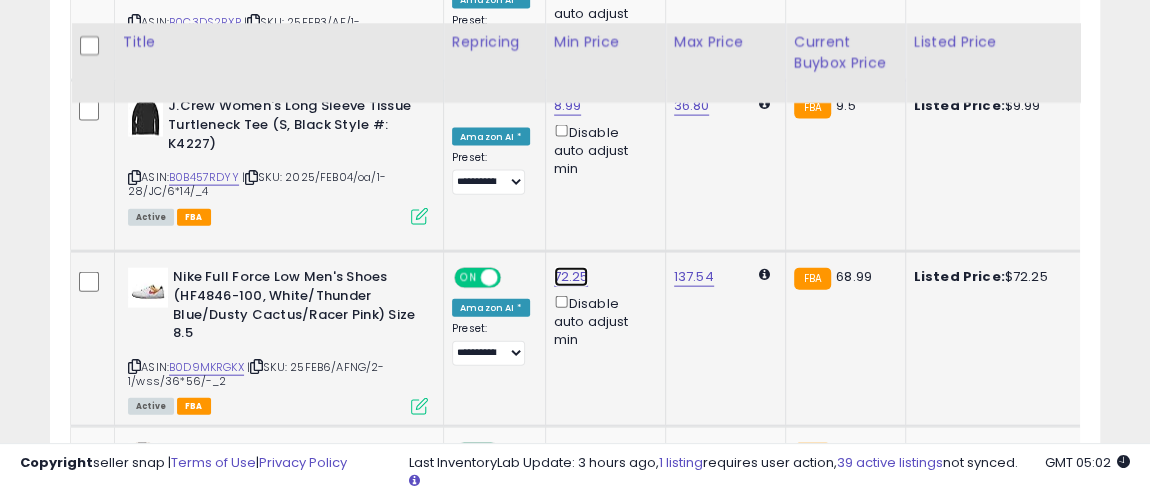 click on "72.25" at bounding box center (570, -1002) 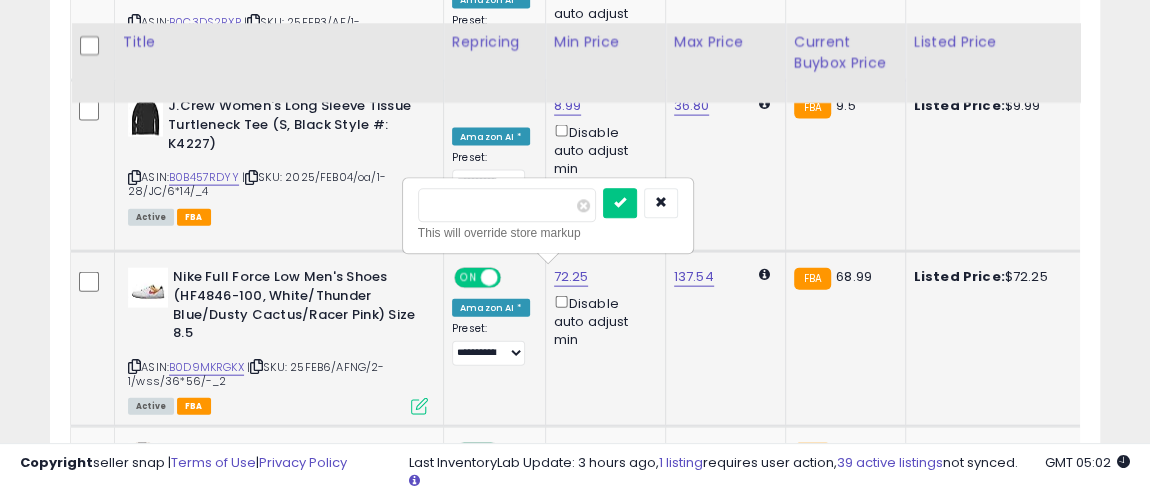 drag, startPoint x: 443, startPoint y: 185, endPoint x: 423, endPoint y: 181, distance: 20.396078 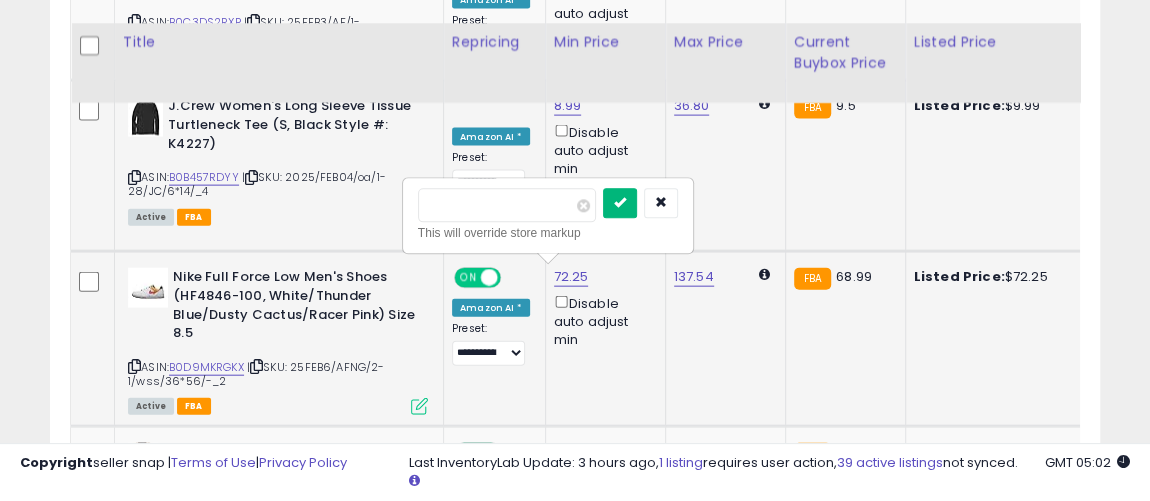 type on "*****" 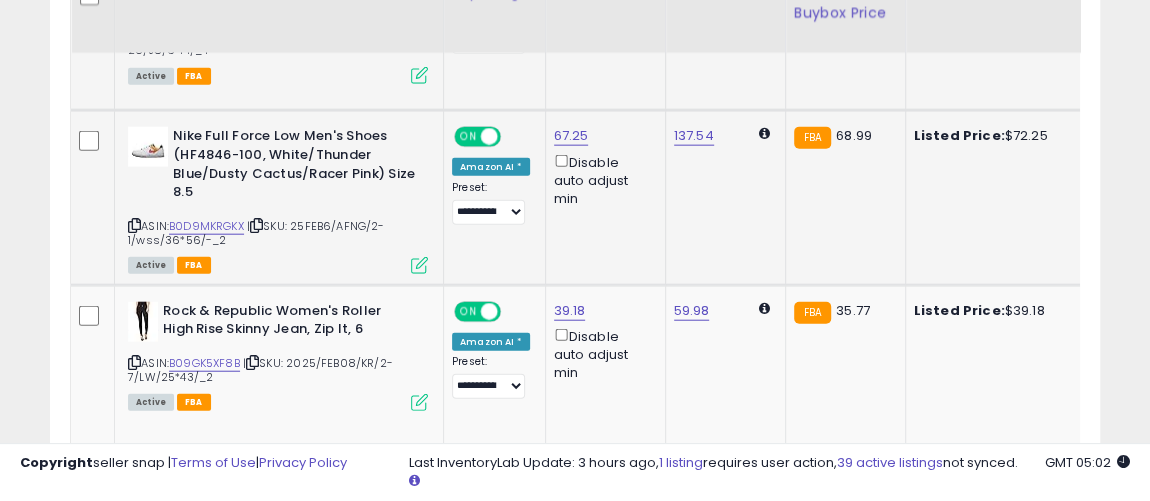 scroll, scrollTop: 2370, scrollLeft: 0, axis: vertical 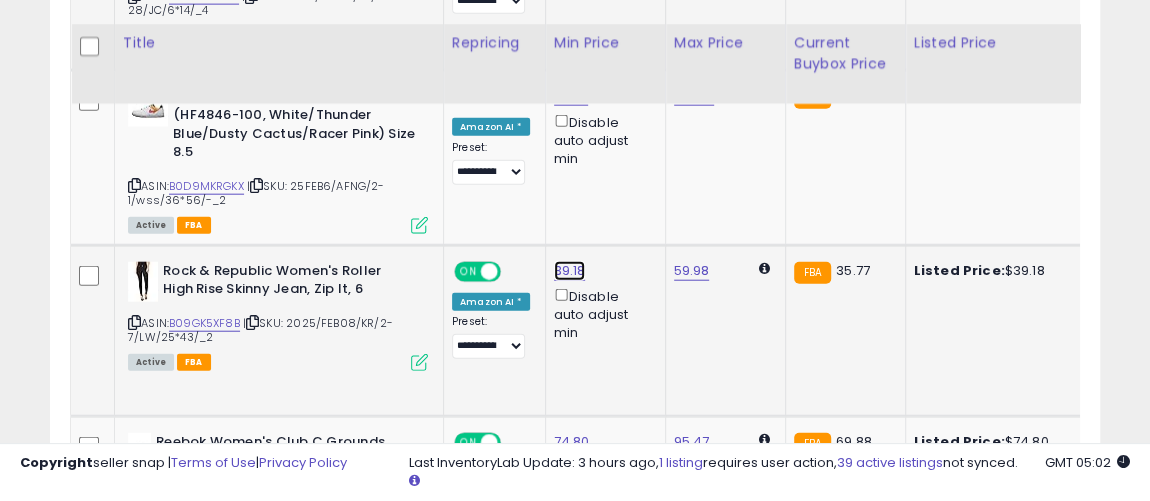 click on "39.18" at bounding box center (570, -1183) 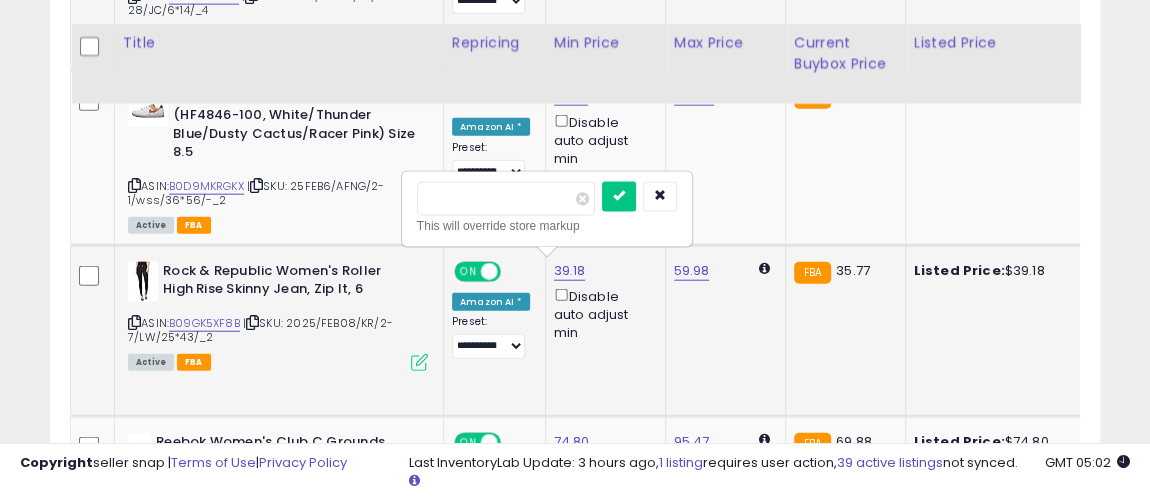 click on "*****" at bounding box center (506, 199) 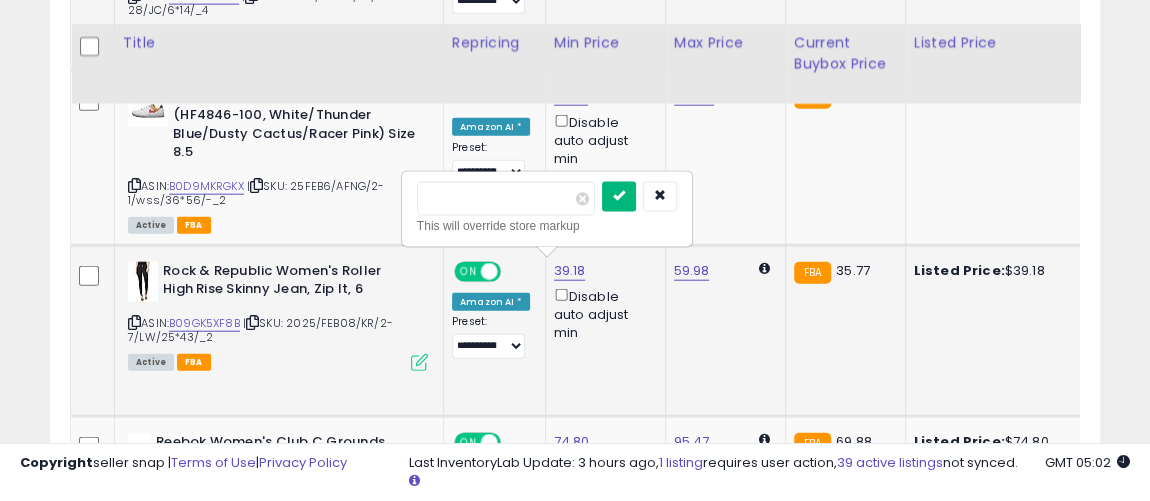 type on "*****" 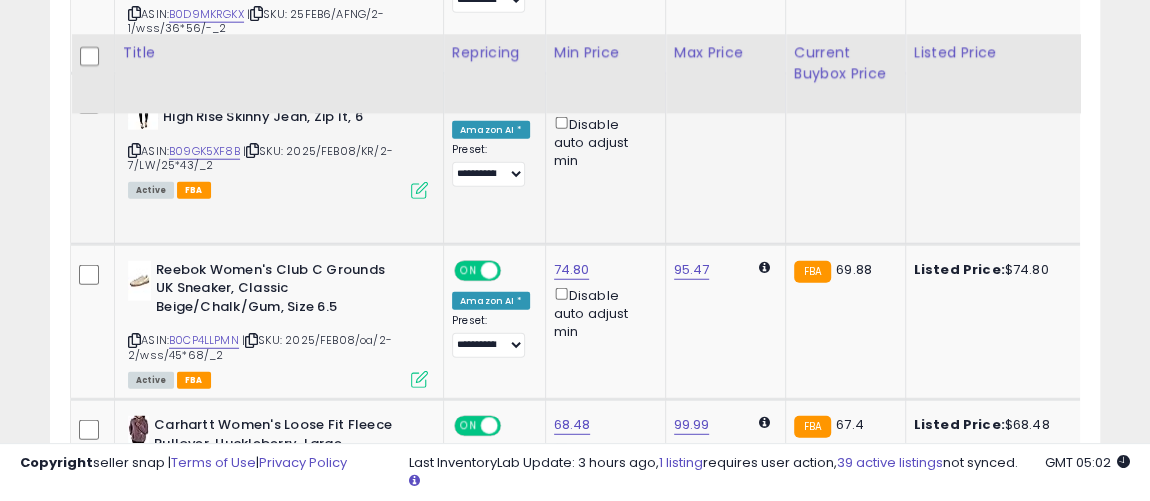 scroll, scrollTop: 2552, scrollLeft: 0, axis: vertical 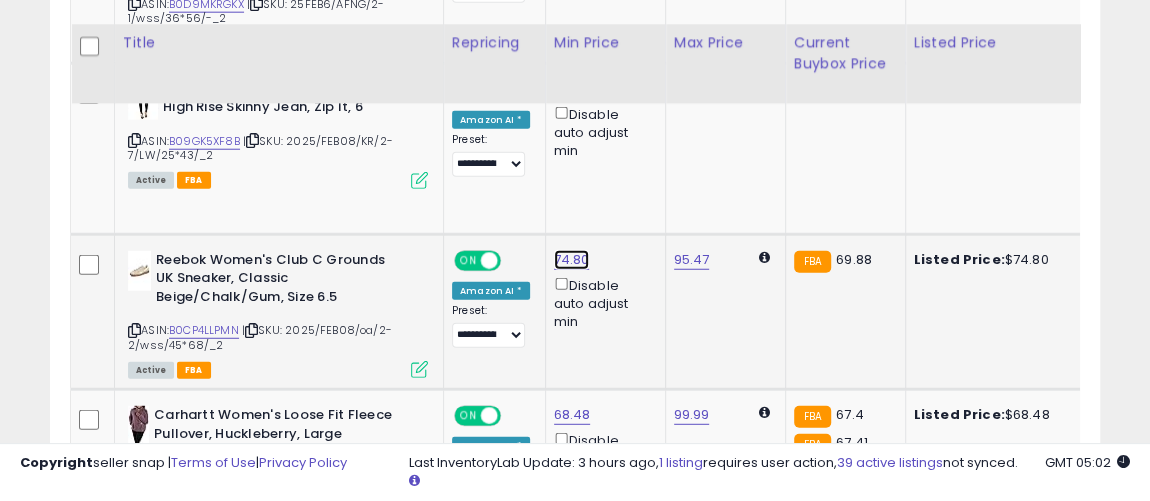 click on "74.80" at bounding box center (570, -1365) 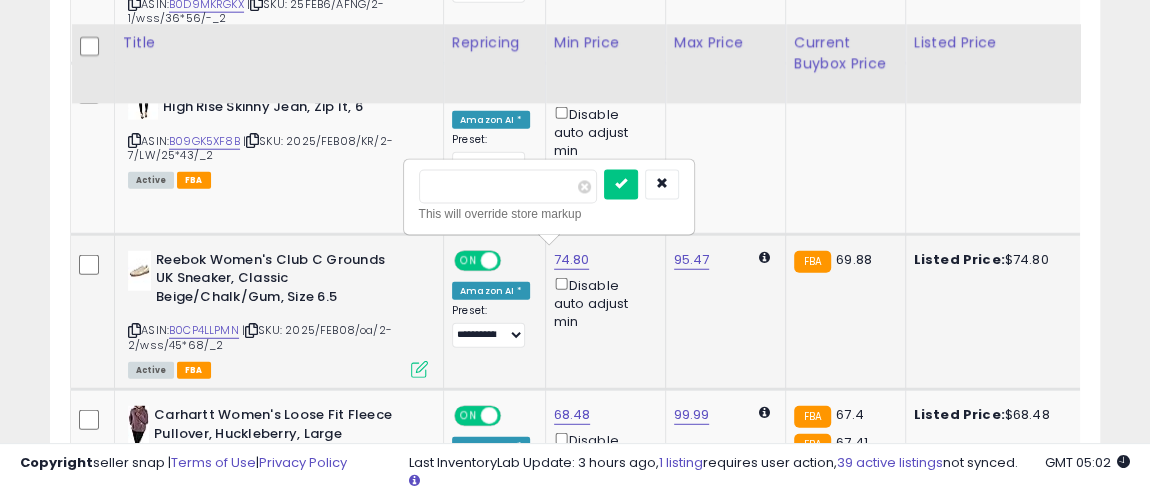 drag, startPoint x: 445, startPoint y: 168, endPoint x: 416, endPoint y: 161, distance: 29.832869 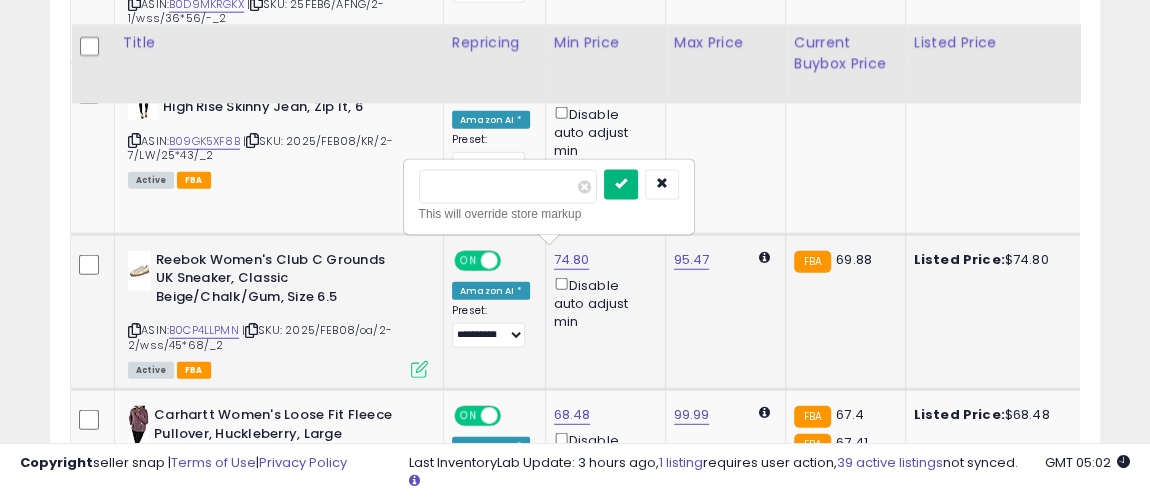 type on "*****" 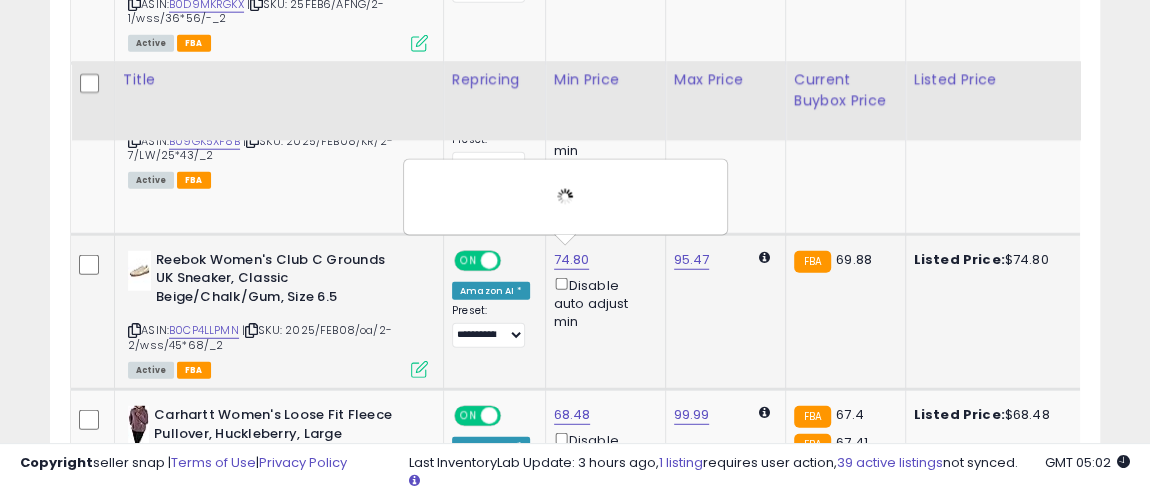 scroll, scrollTop: 2643, scrollLeft: 0, axis: vertical 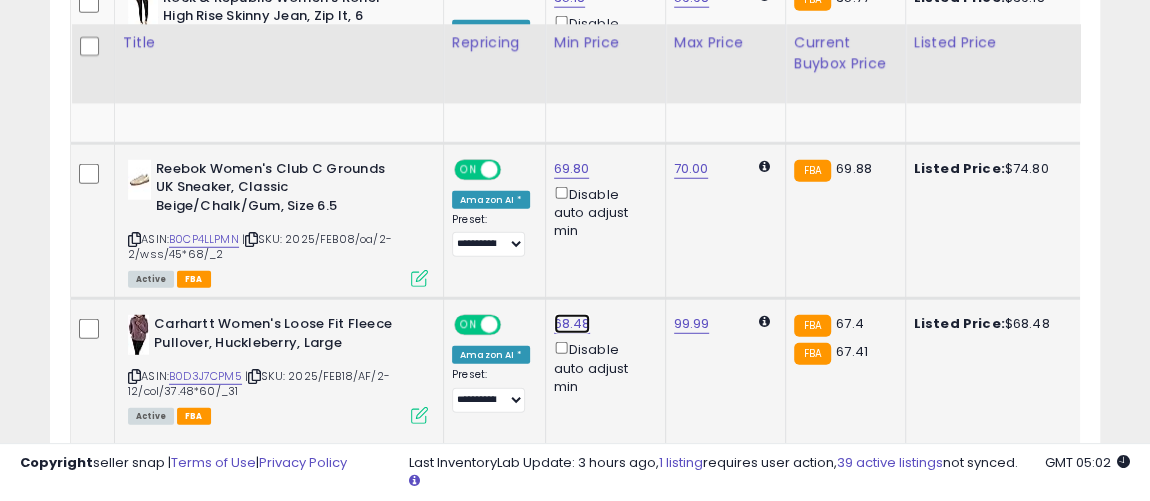 click on "68.48" at bounding box center [570, -1456] 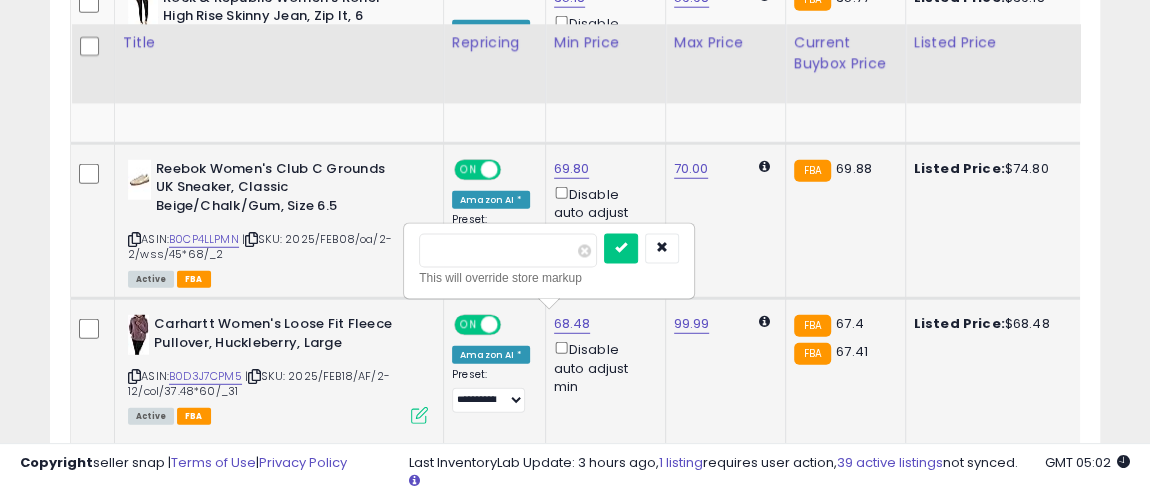 click on "*****" at bounding box center (508, 251) 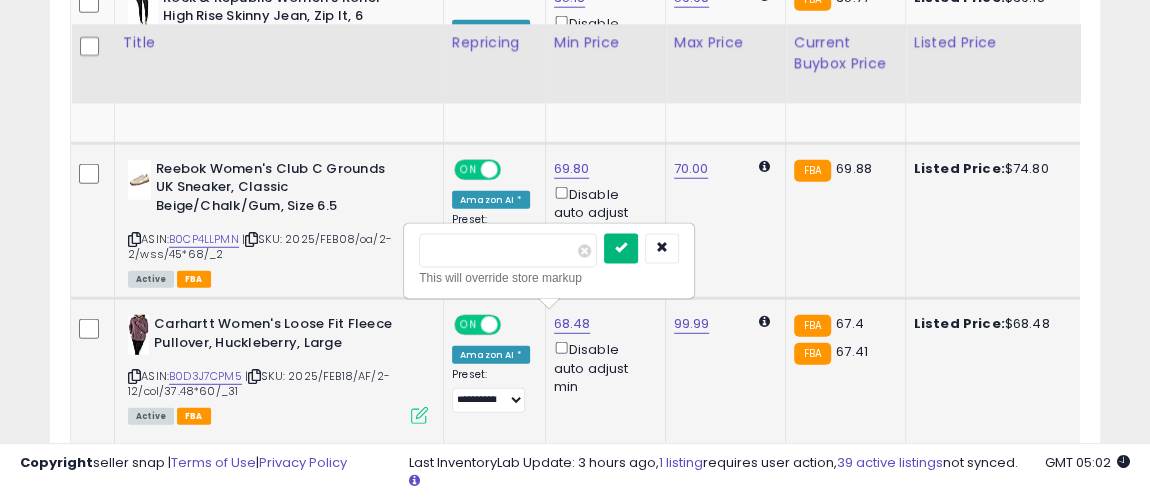 type on "*****" 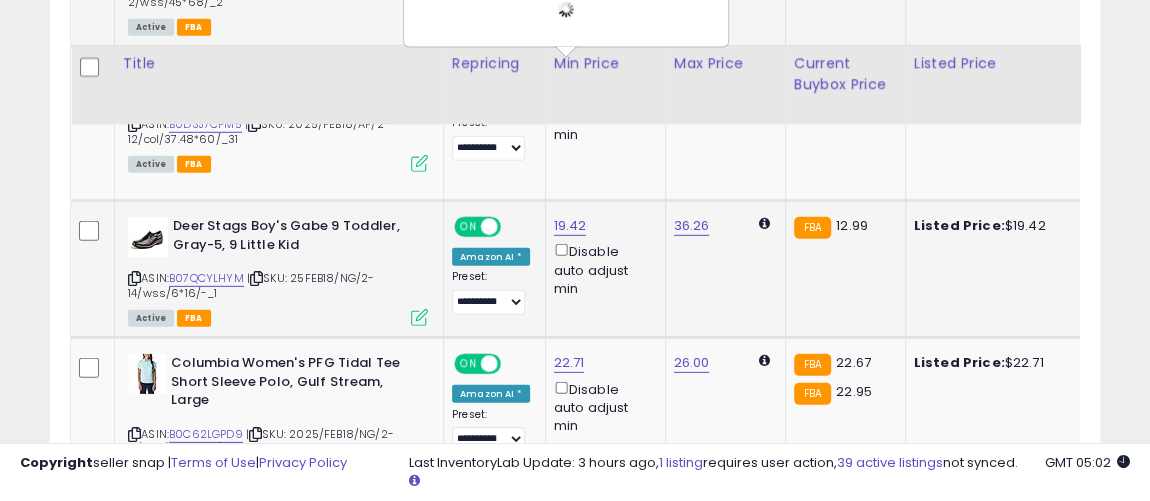 scroll, scrollTop: 2916, scrollLeft: 0, axis: vertical 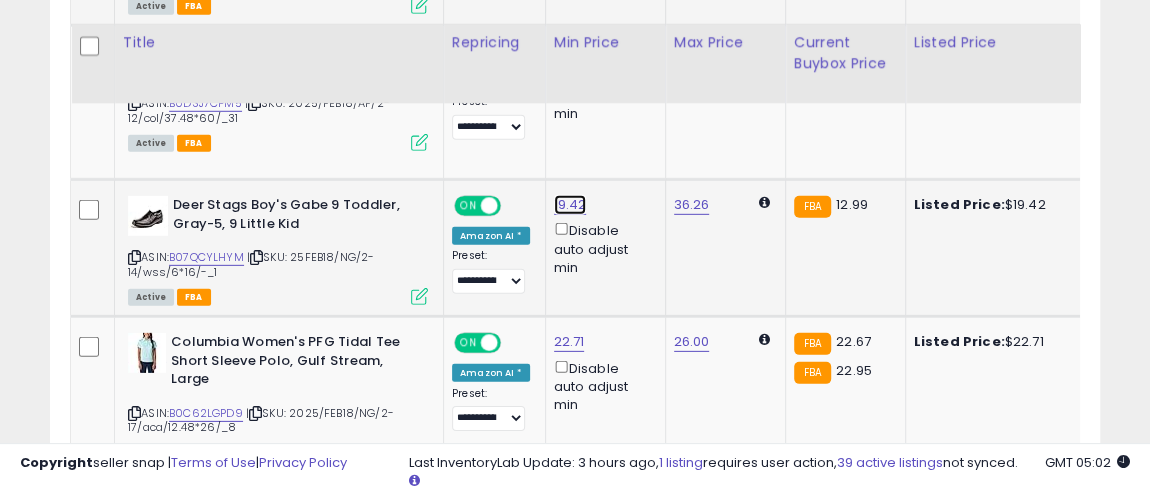 click on "19.42" at bounding box center [570, -1729] 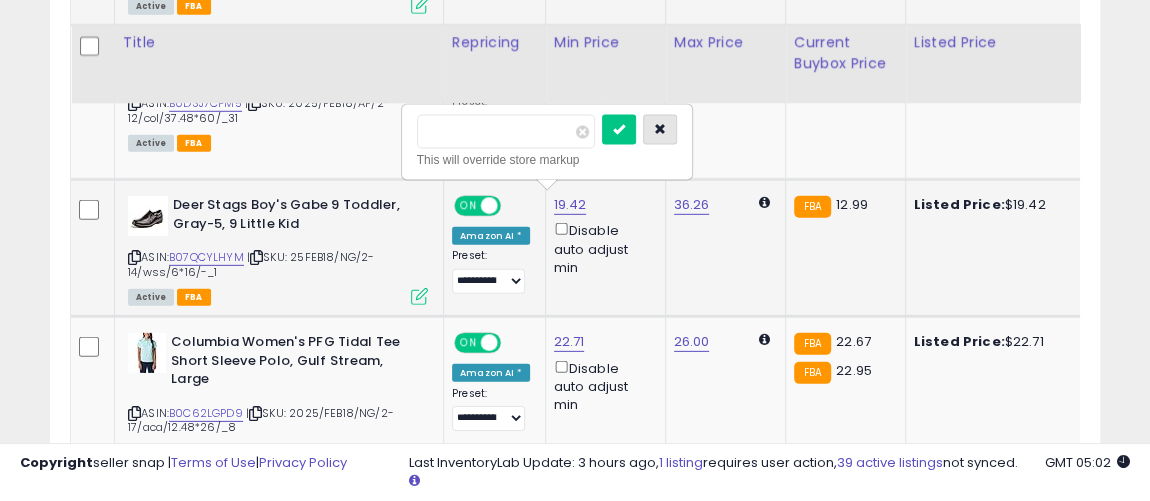 click at bounding box center [660, 130] 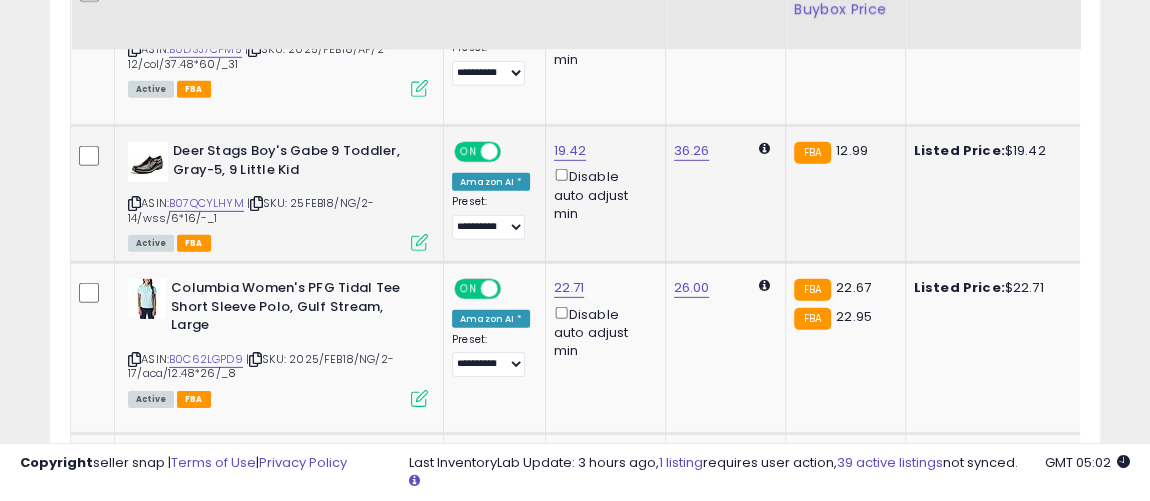 scroll, scrollTop: 3007, scrollLeft: 0, axis: vertical 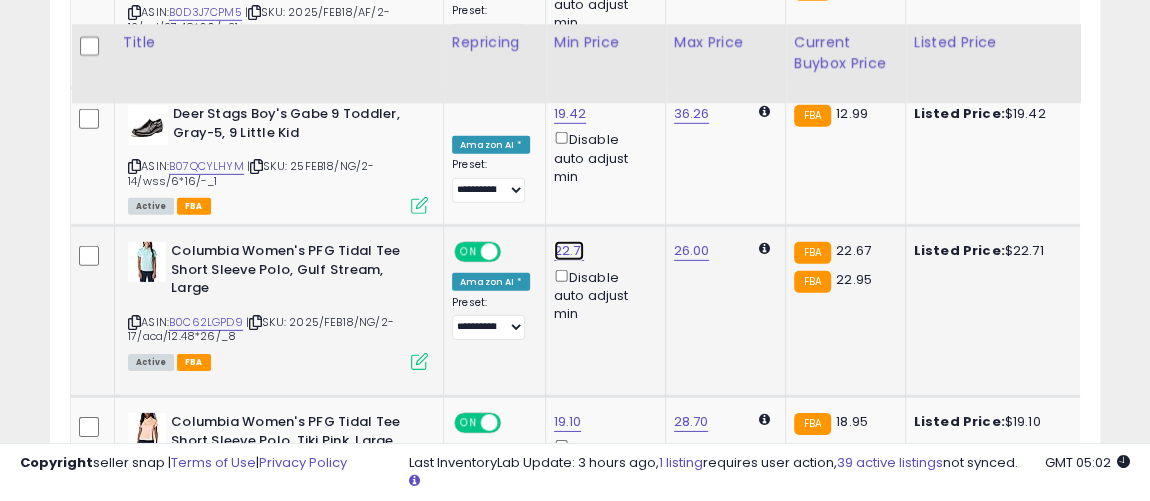 click on "22.71" at bounding box center [570, -1820] 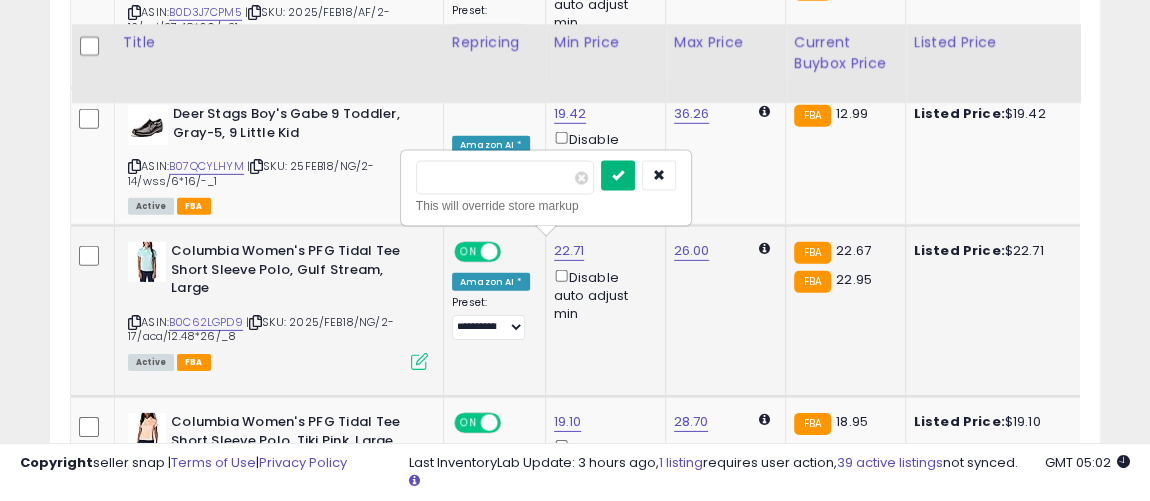 type on "*****" 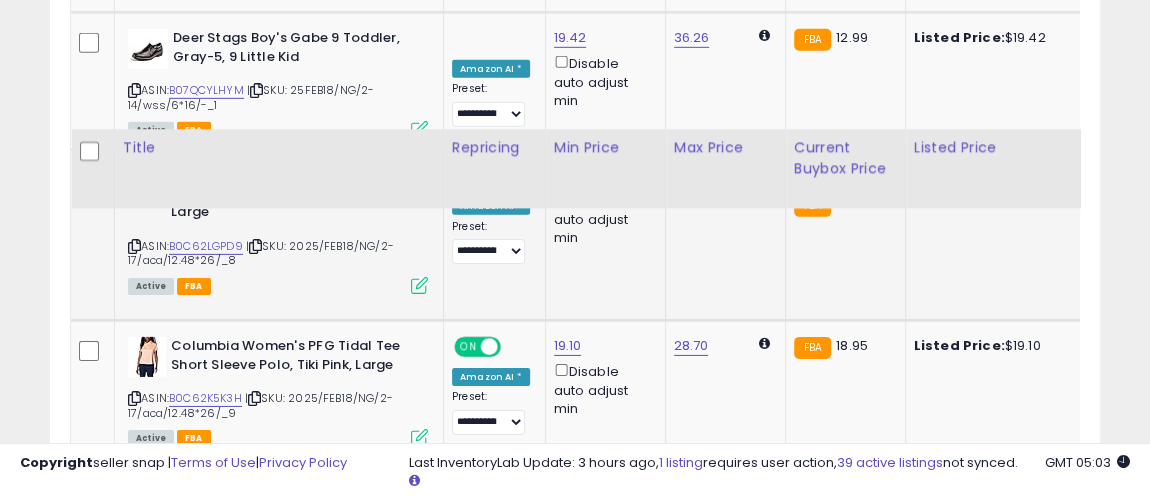scroll, scrollTop: 3189, scrollLeft: 0, axis: vertical 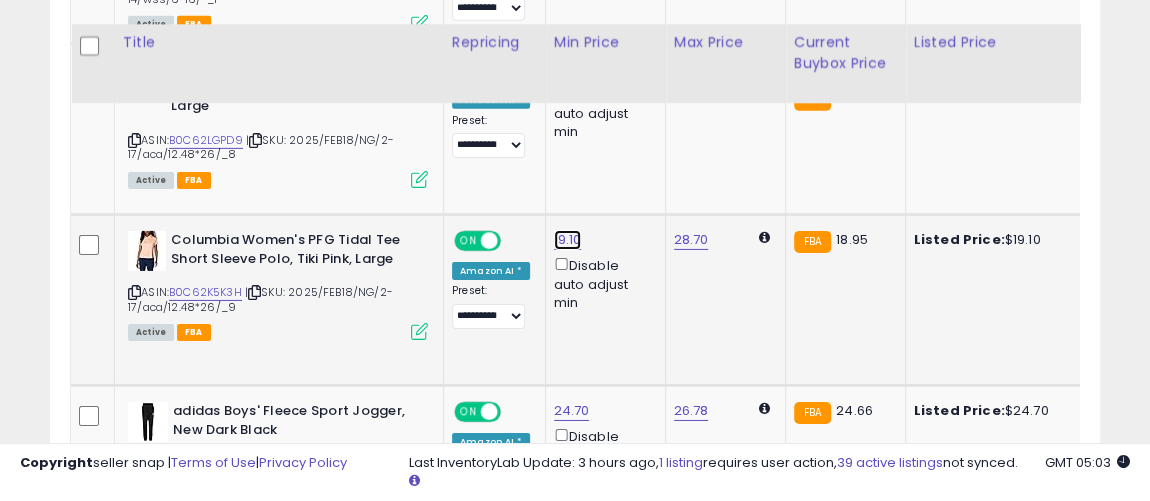 click on "19.10" at bounding box center (570, -2002) 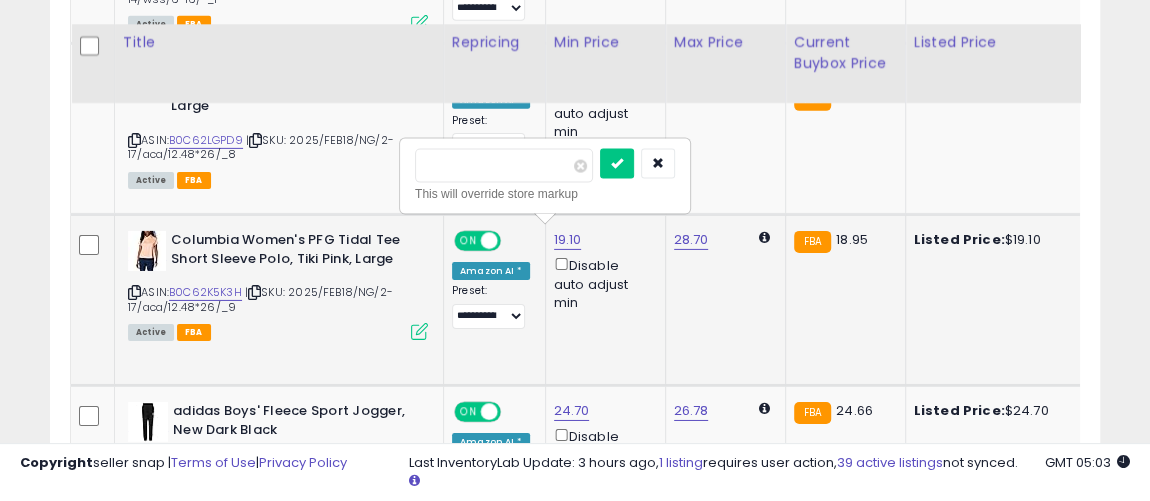 drag, startPoint x: 442, startPoint y: 144, endPoint x: 424, endPoint y: 142, distance: 18.110771 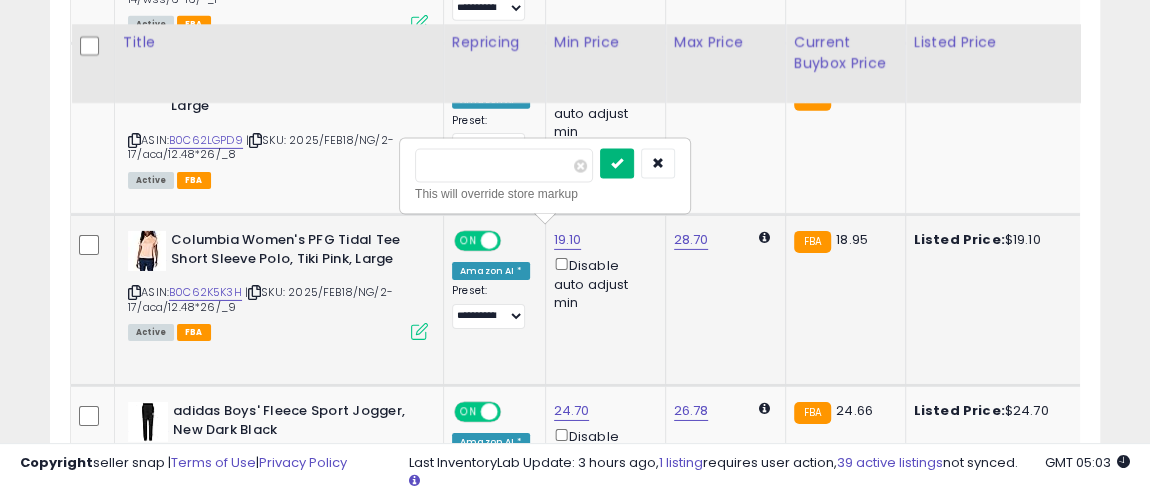 type on "*****" 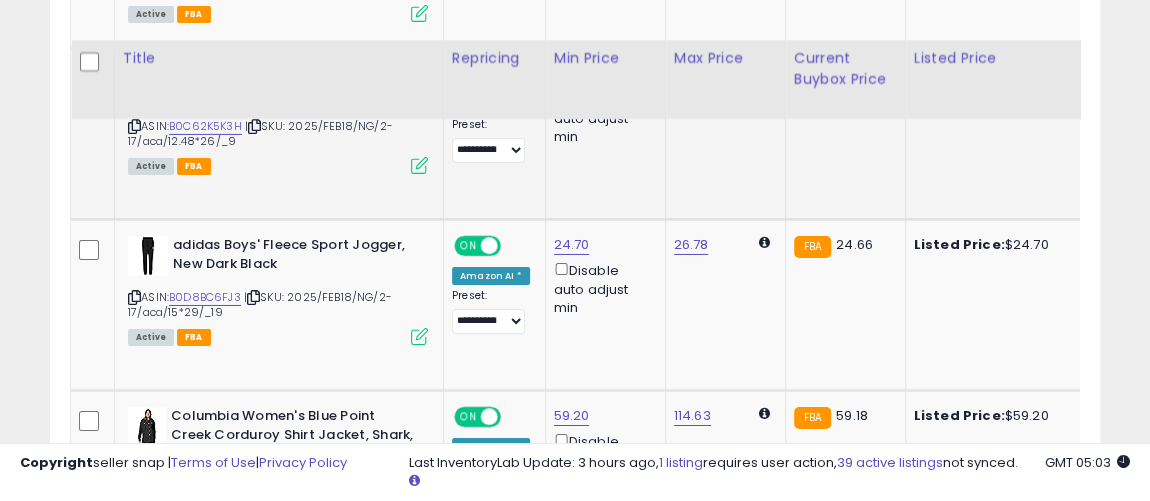 scroll, scrollTop: 3370, scrollLeft: 0, axis: vertical 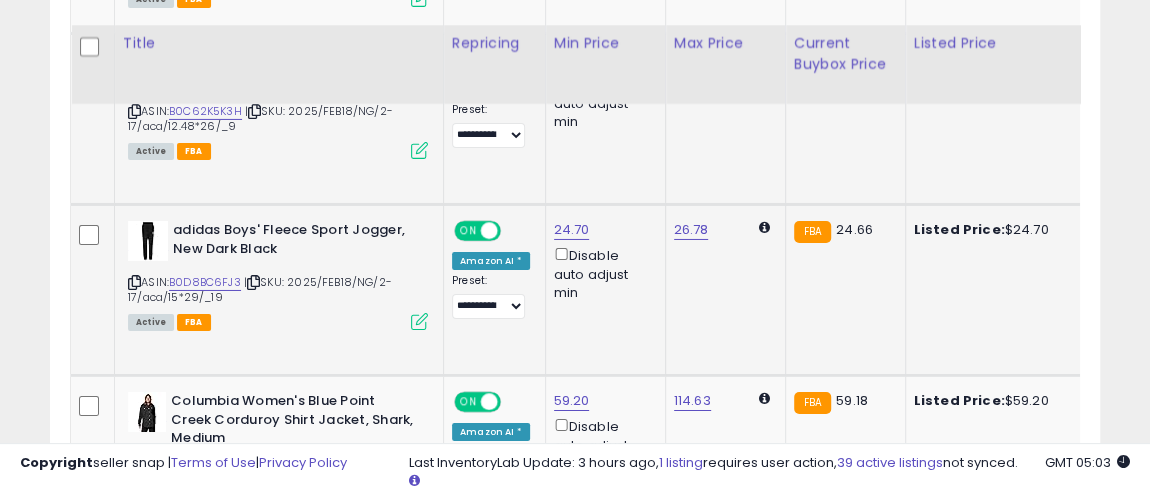 click on "24.70  Disable auto adjust min" at bounding box center (602, 261) 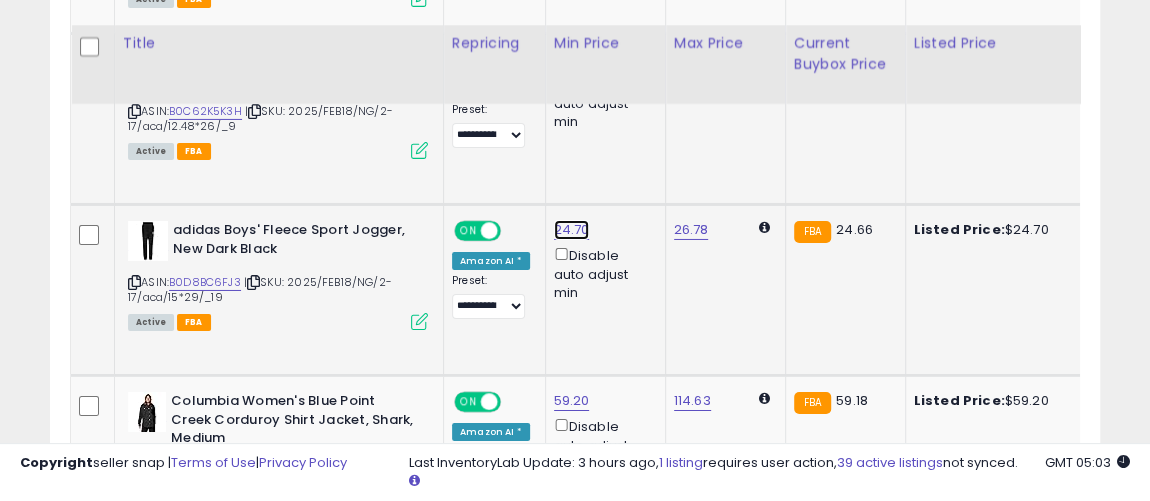 click on "24.70" at bounding box center (570, -2183) 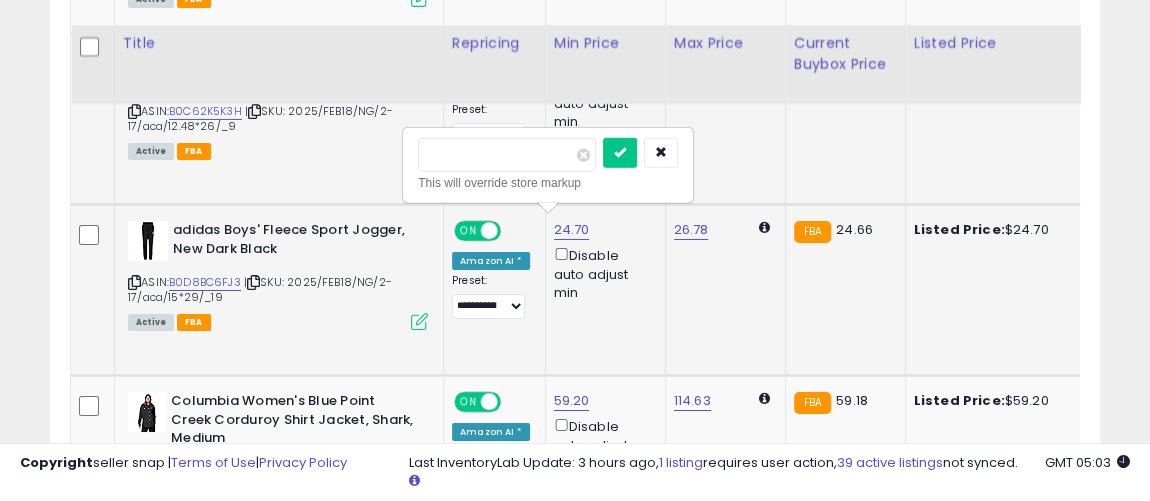 click on "*****" at bounding box center [507, 155] 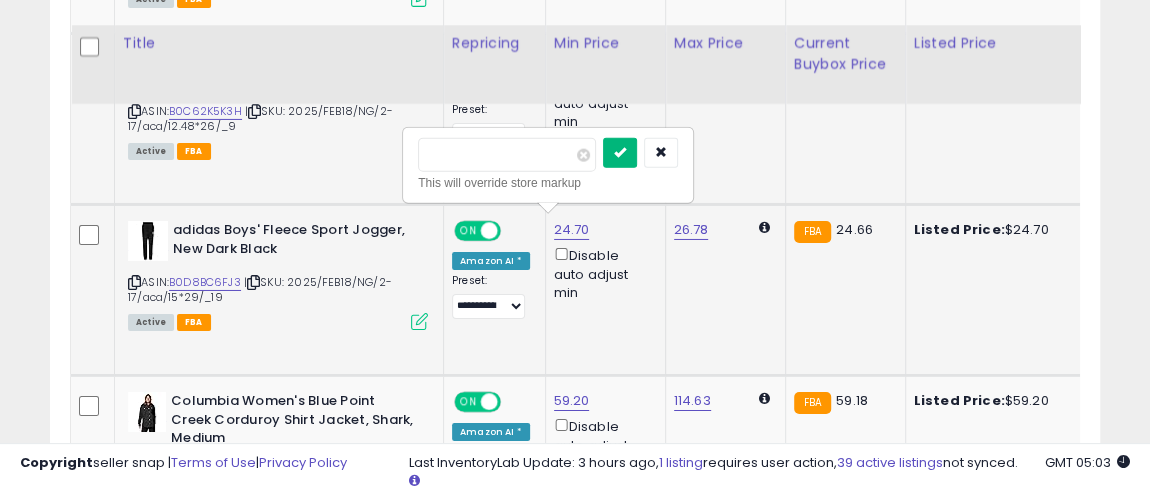 click at bounding box center [620, 153] 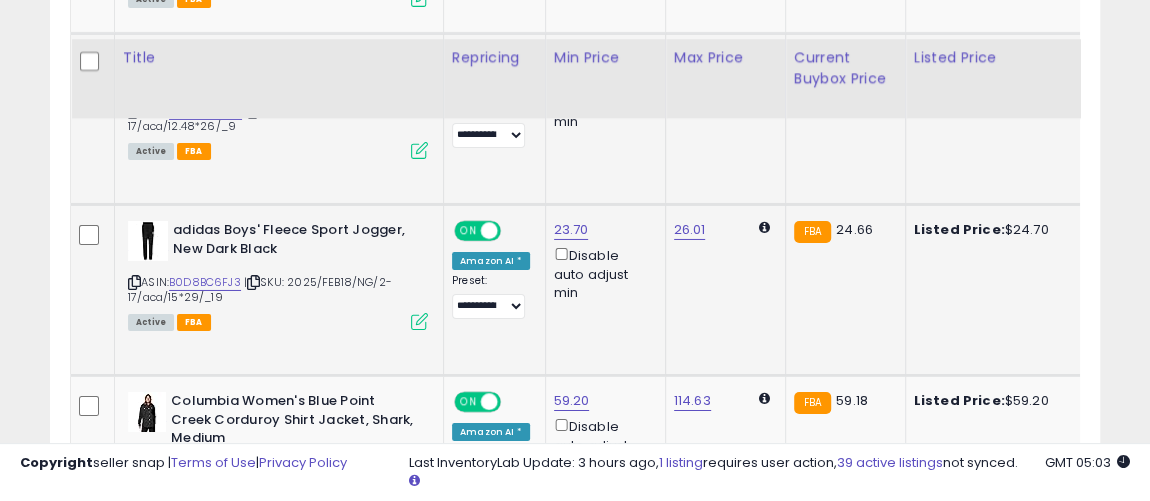 scroll, scrollTop: 3461, scrollLeft: 0, axis: vertical 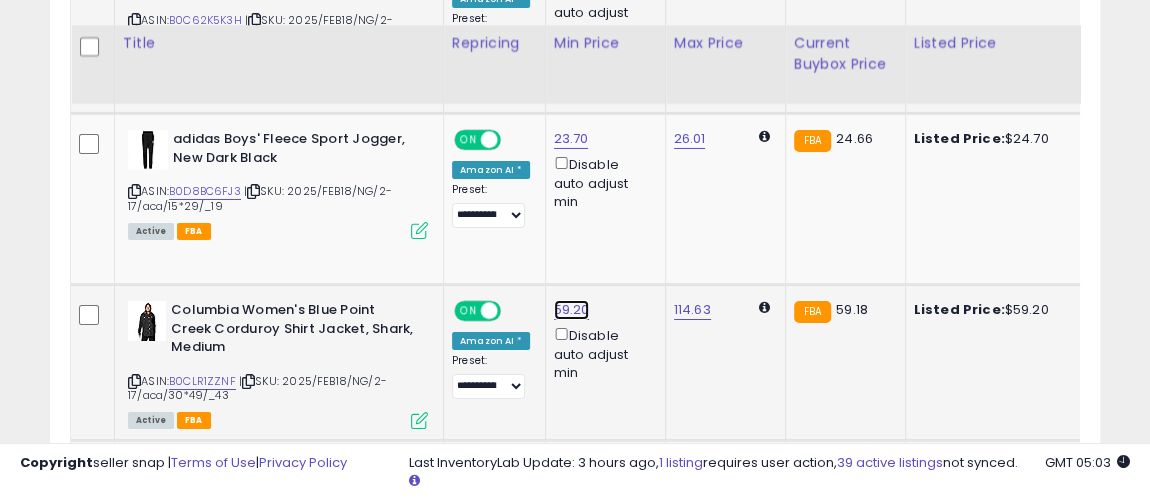 click on "59.20" at bounding box center [570, -2274] 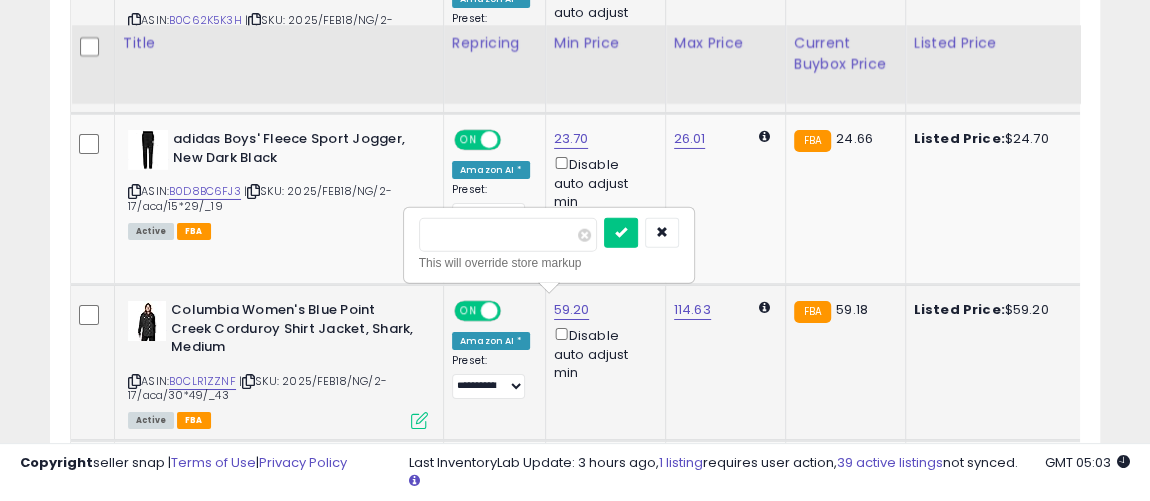 click on "*****" at bounding box center (508, 235) 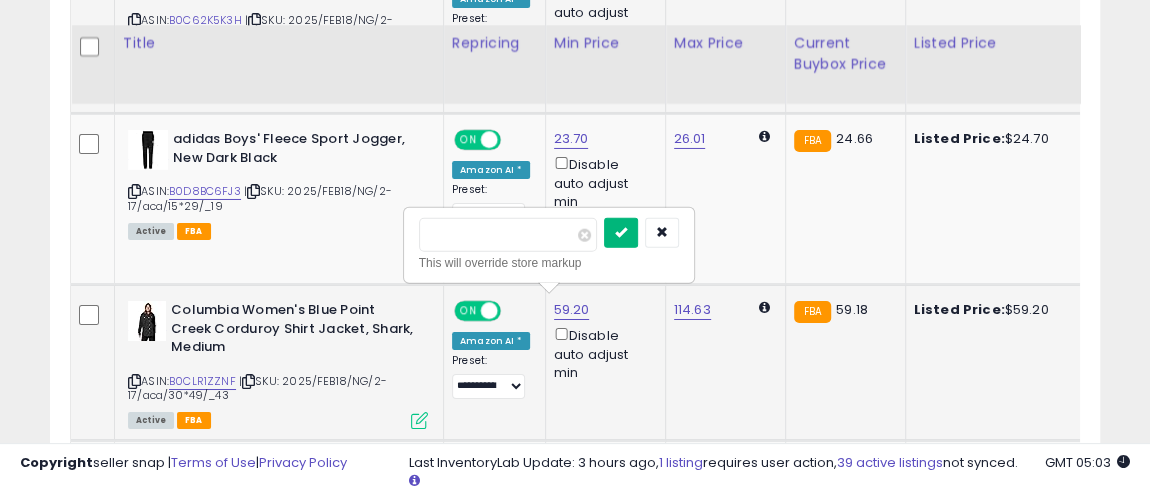 type on "*****" 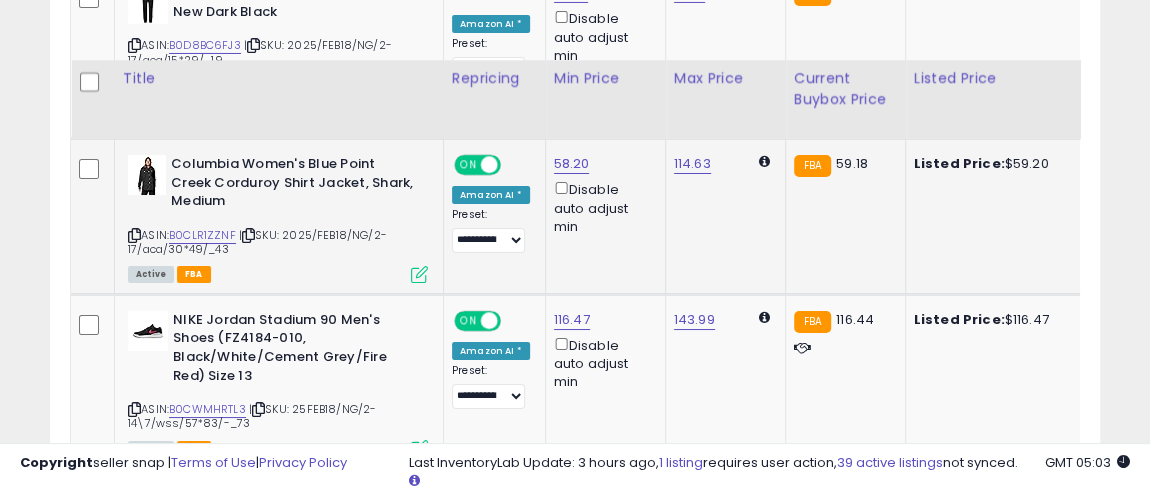 scroll, scrollTop: 3643, scrollLeft: 0, axis: vertical 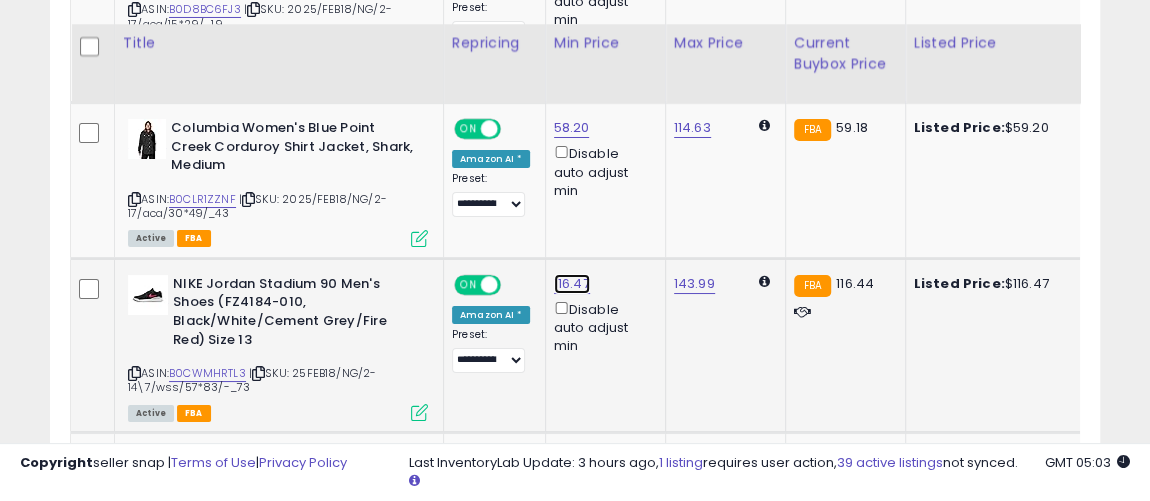 click on "116.47" at bounding box center [570, -2456] 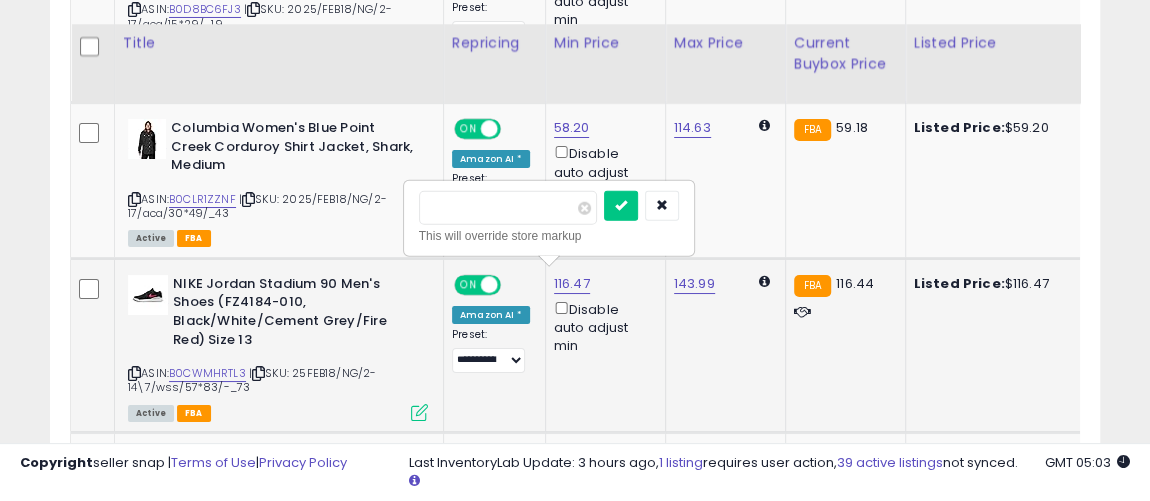 click on "******" at bounding box center [508, 208] 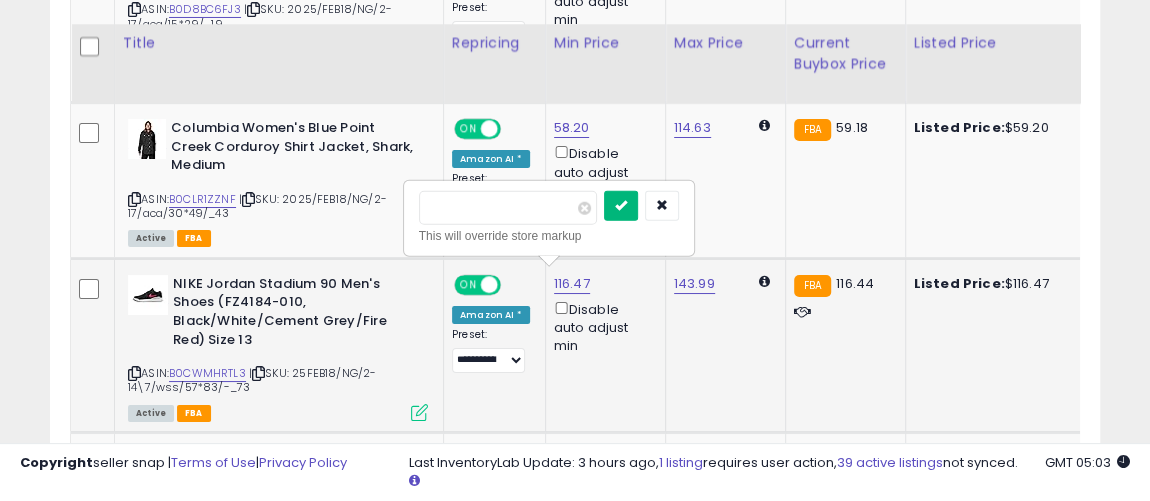 type on "******" 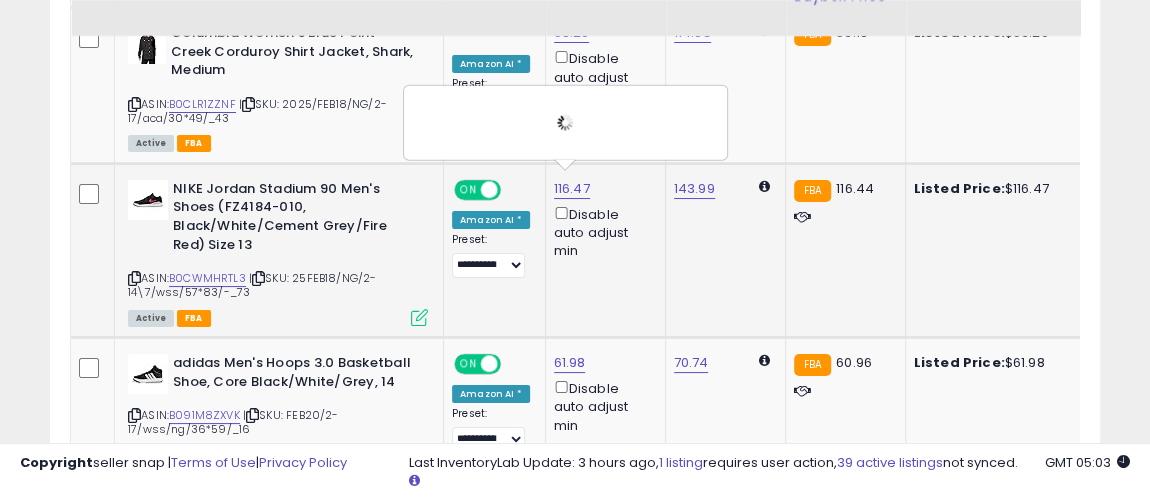 scroll, scrollTop: 3825, scrollLeft: 0, axis: vertical 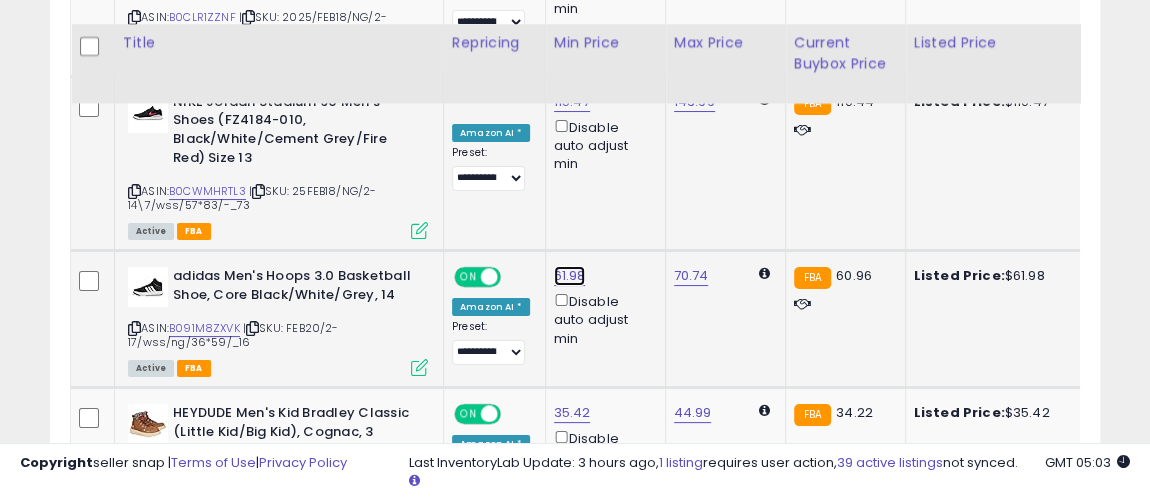 click on "61.98" at bounding box center (570, -2638) 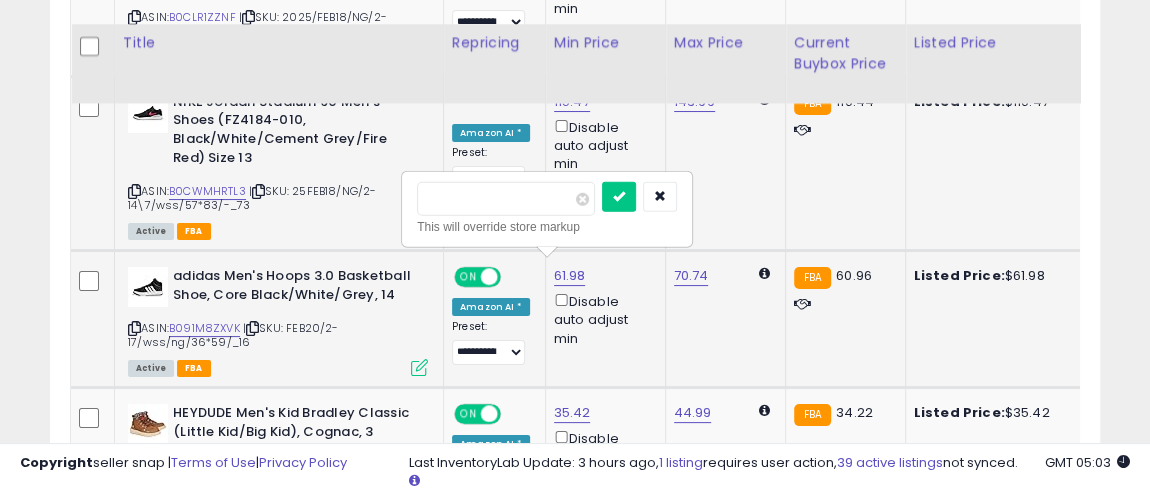 click on "*****" at bounding box center [506, 199] 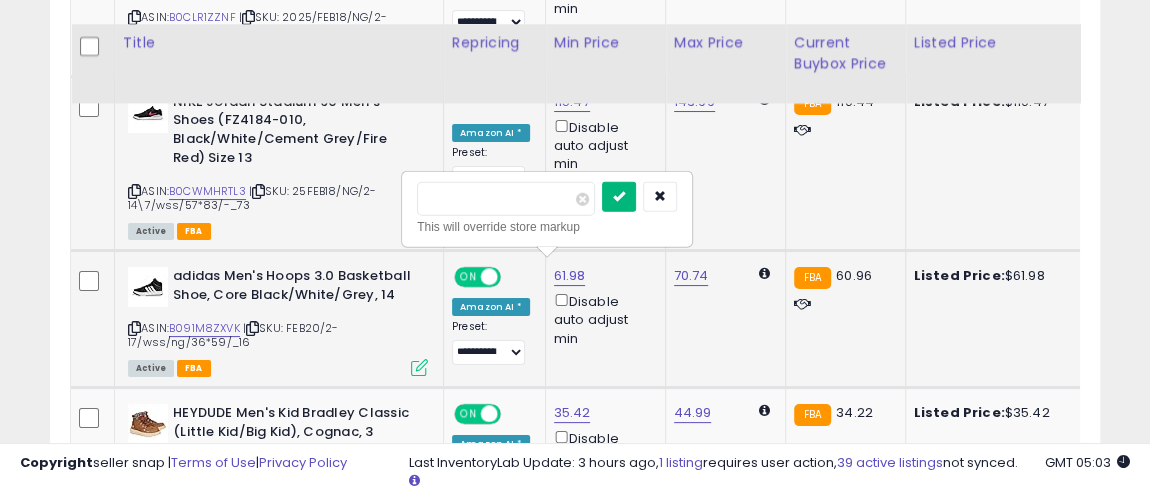 type on "*****" 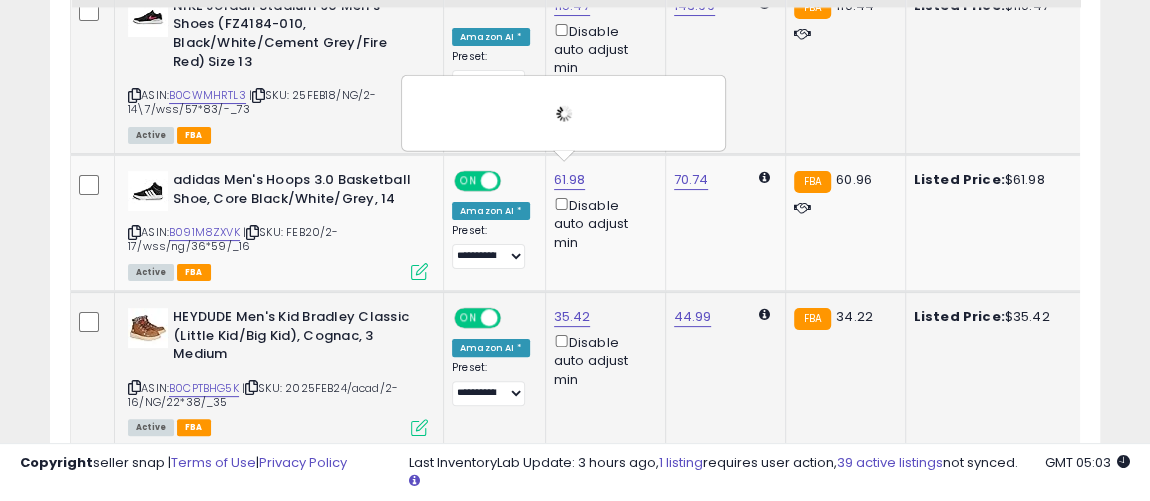 scroll, scrollTop: 4007, scrollLeft: 0, axis: vertical 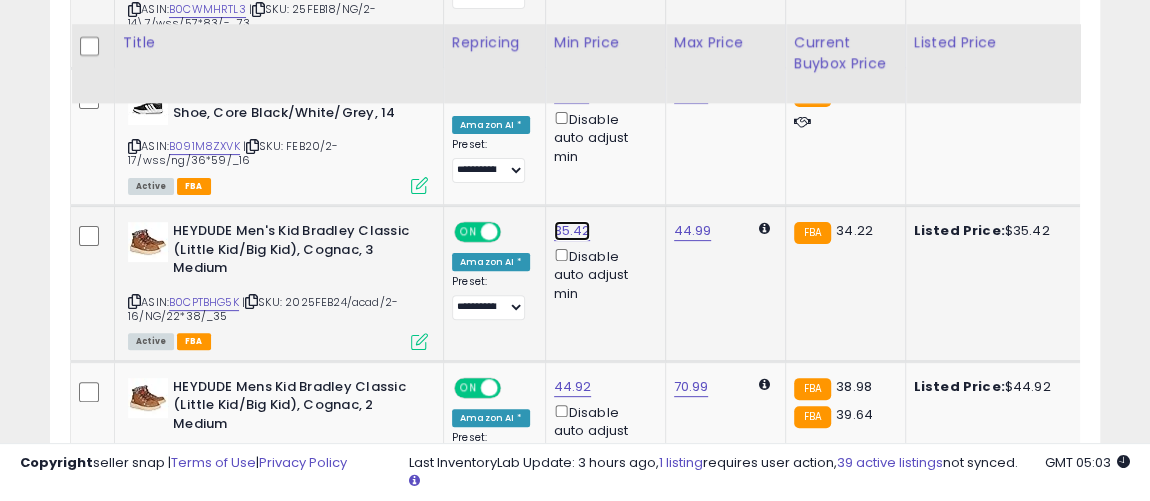 click on "35.42" at bounding box center [570, -2820] 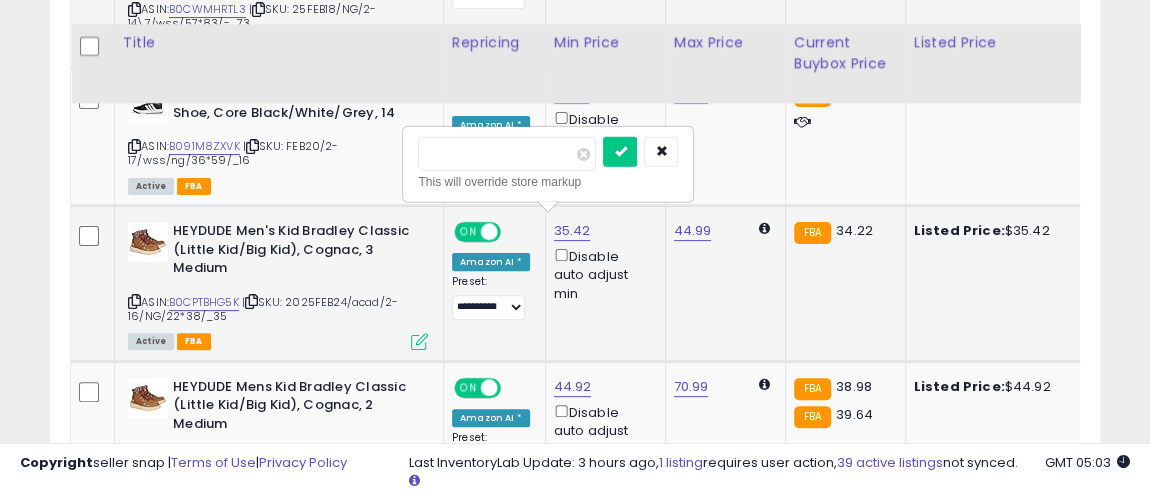 click on "*****" at bounding box center [507, 154] 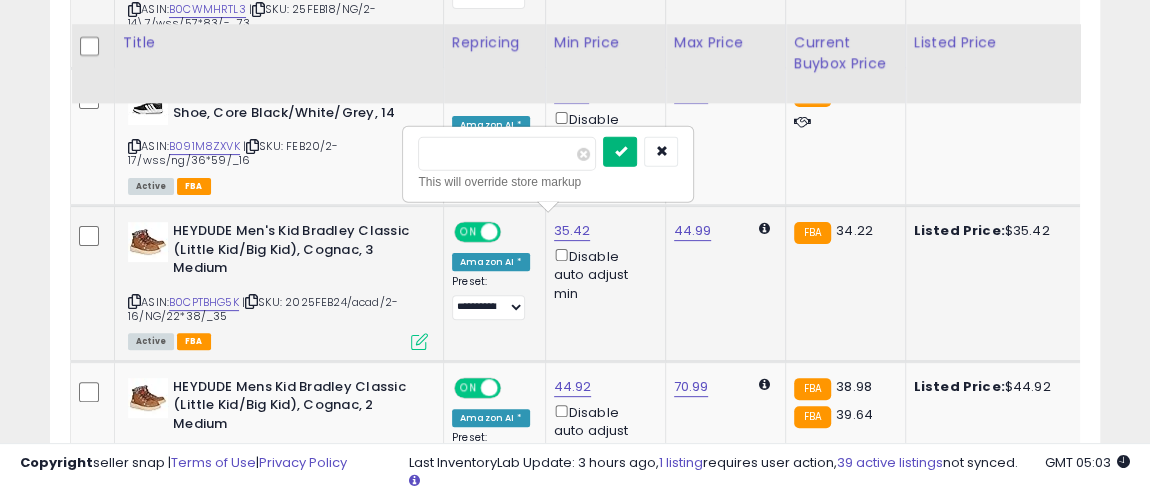 type on "*****" 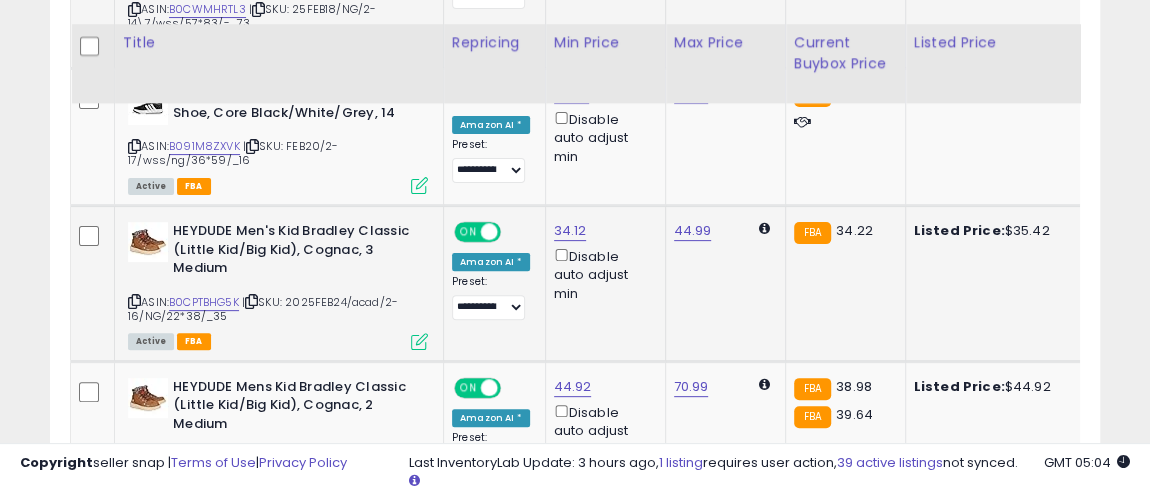 scroll, scrollTop: 4098, scrollLeft: 0, axis: vertical 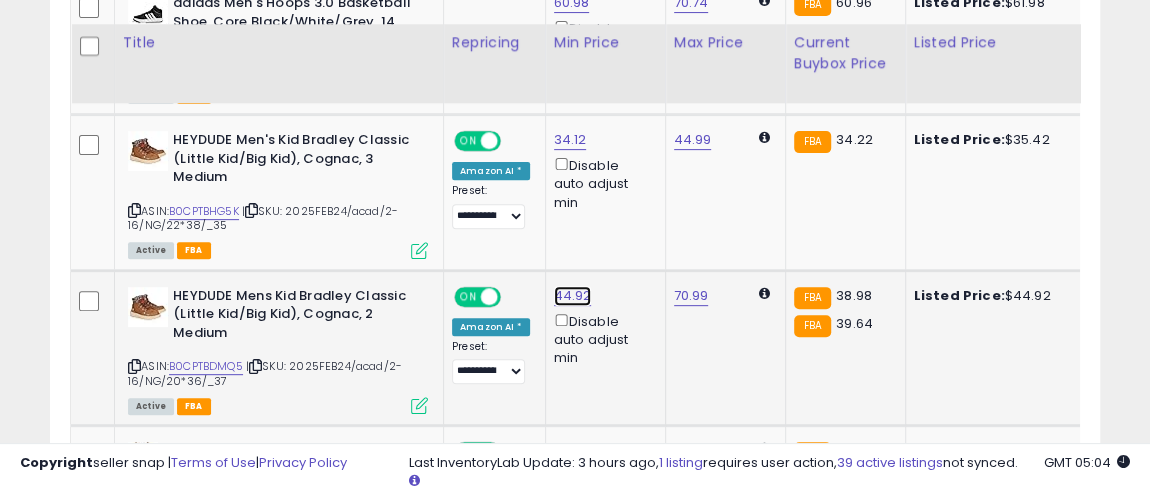 click on "44.92" at bounding box center [570, -2911] 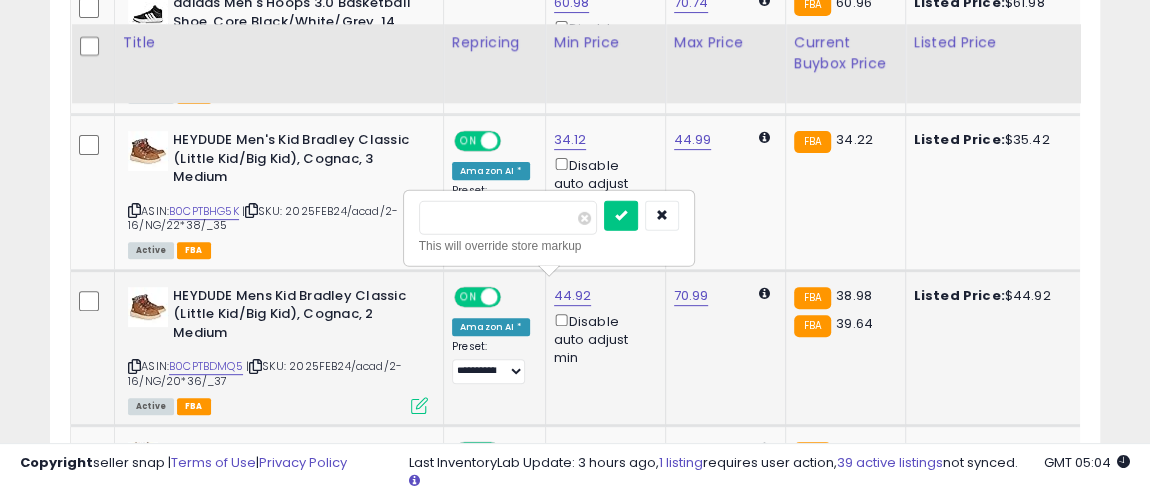 drag, startPoint x: 446, startPoint y: 198, endPoint x: 406, endPoint y: 193, distance: 40.311287 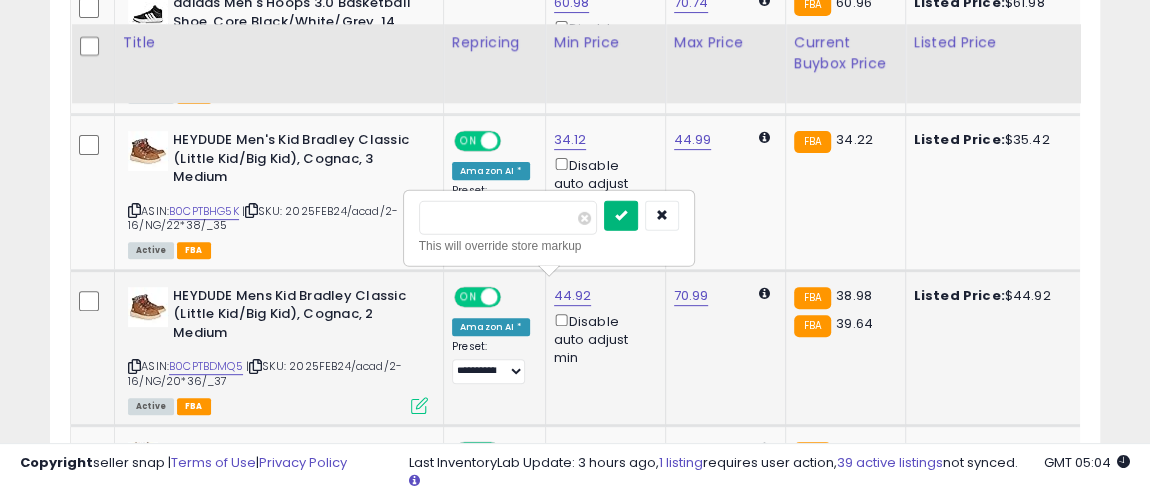 type on "*****" 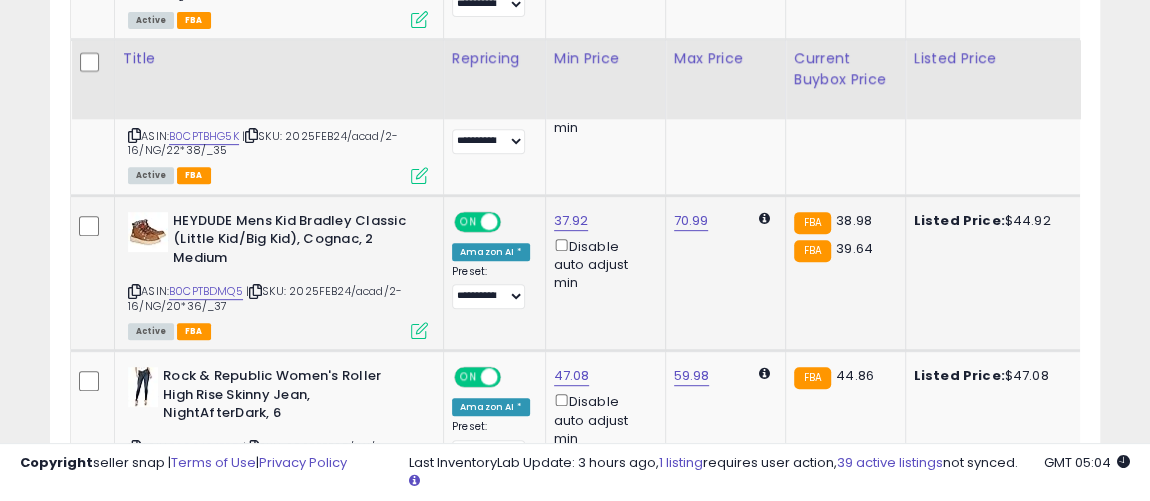 scroll, scrollTop: 4189, scrollLeft: 0, axis: vertical 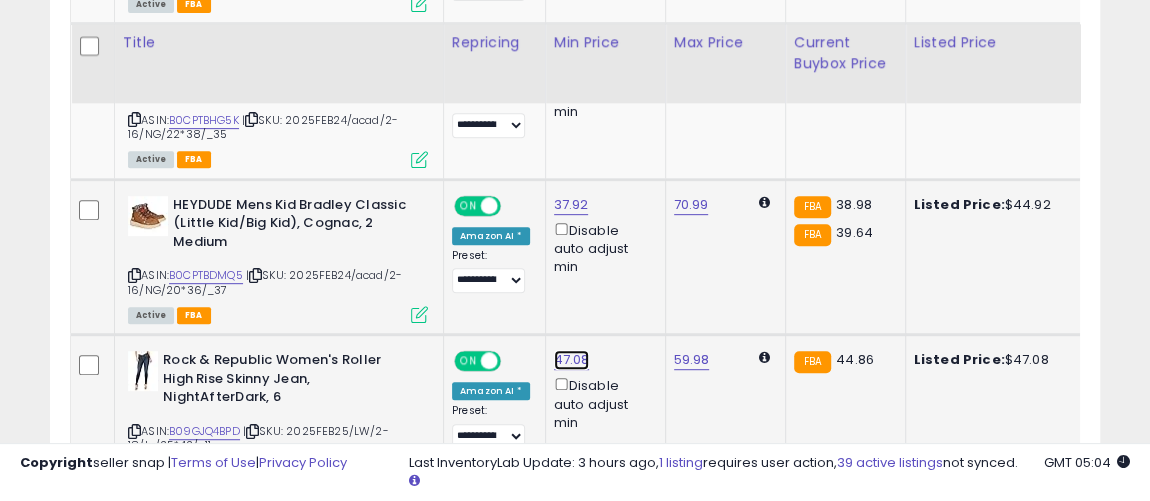 click on "47.08" at bounding box center [570, -3002] 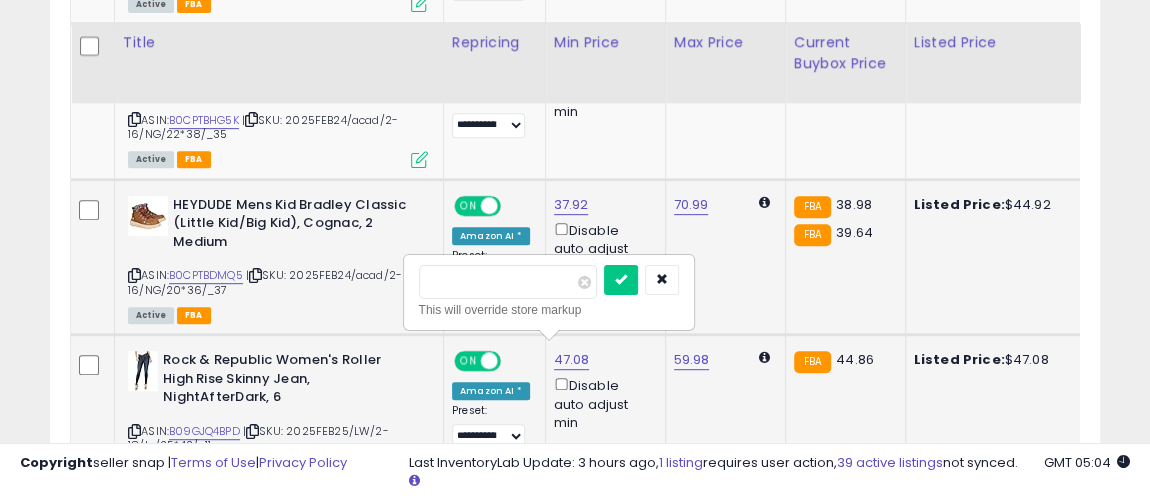 click on "*****" at bounding box center [508, 282] 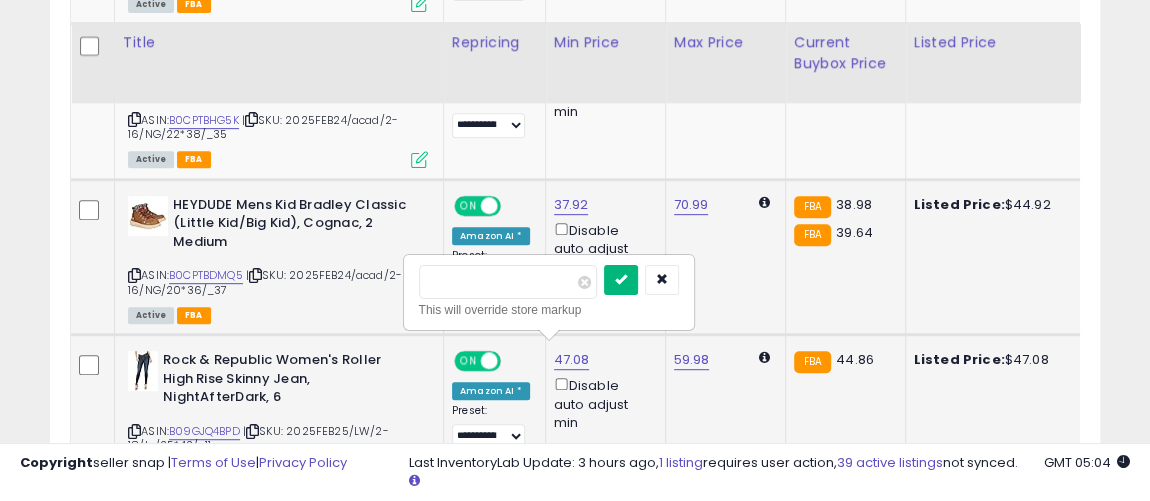 type on "*****" 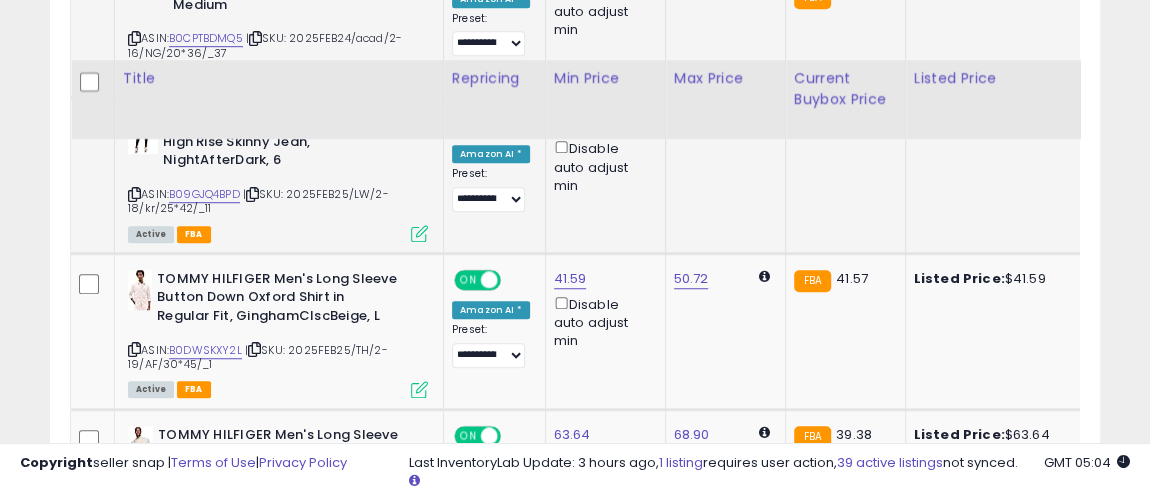 scroll, scrollTop: 4461, scrollLeft: 0, axis: vertical 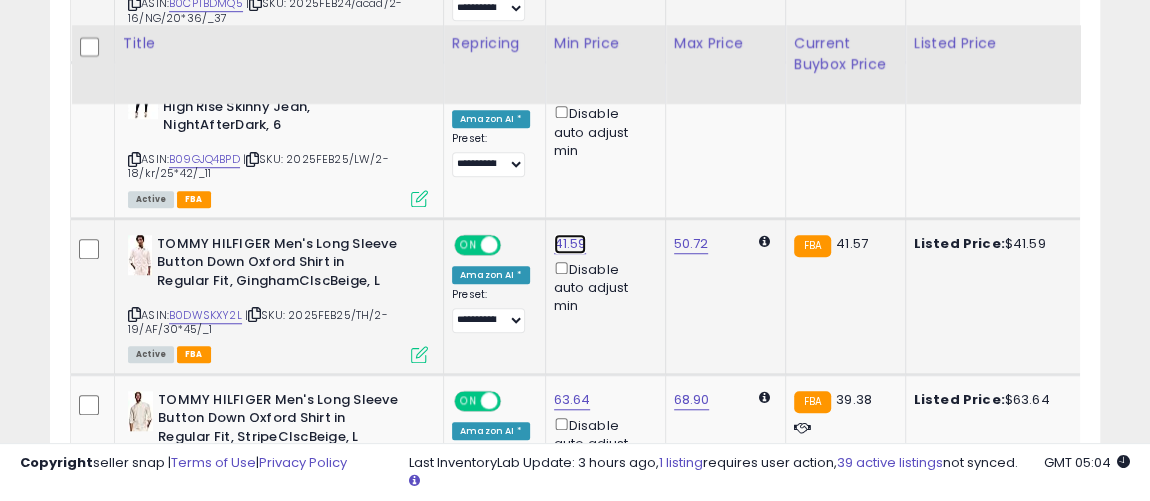 drag, startPoint x: 568, startPoint y: 211, endPoint x: 556, endPoint y: 211, distance: 12 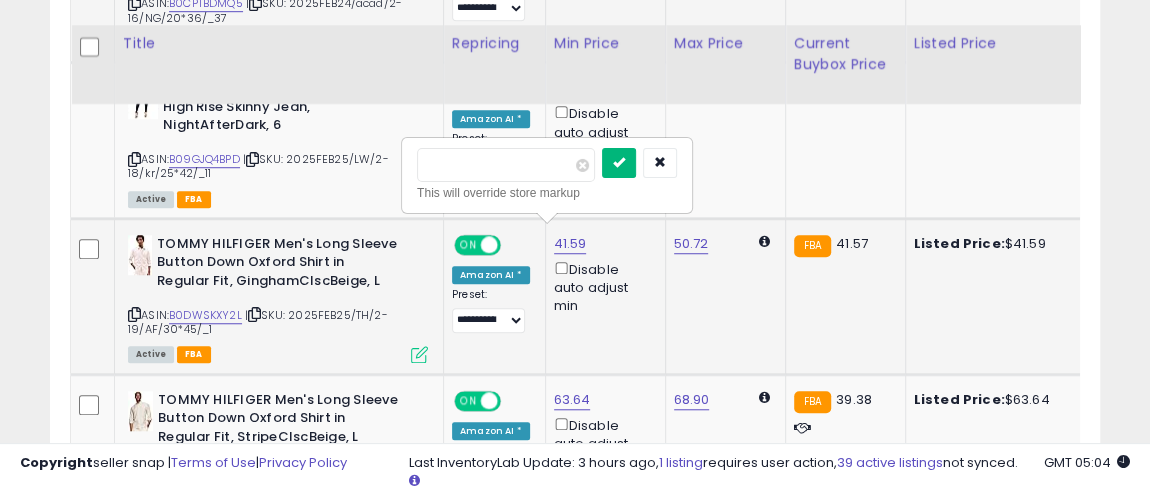 type on "*****" 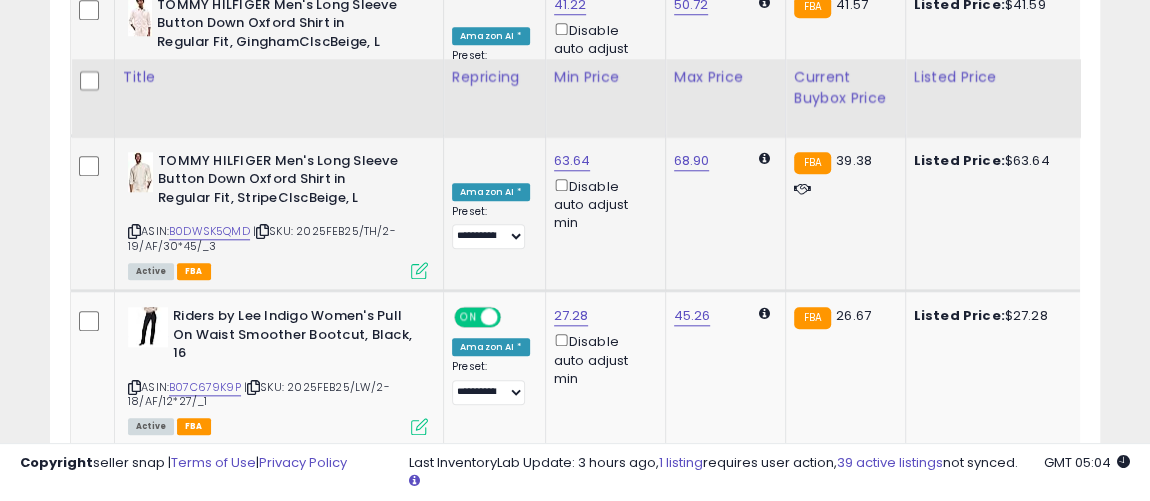 scroll, scrollTop: 4734, scrollLeft: 0, axis: vertical 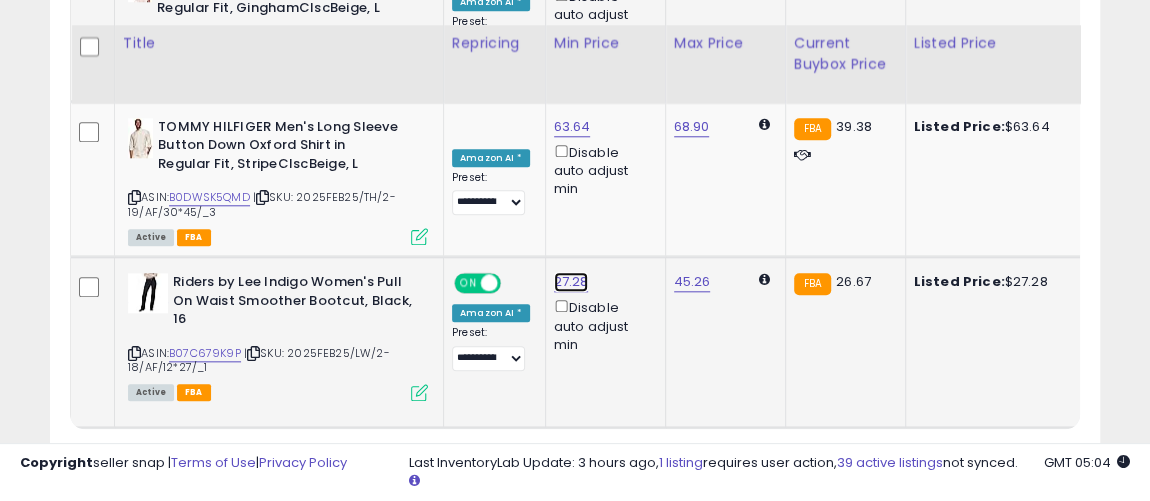 click on "27.28" at bounding box center [570, -3547] 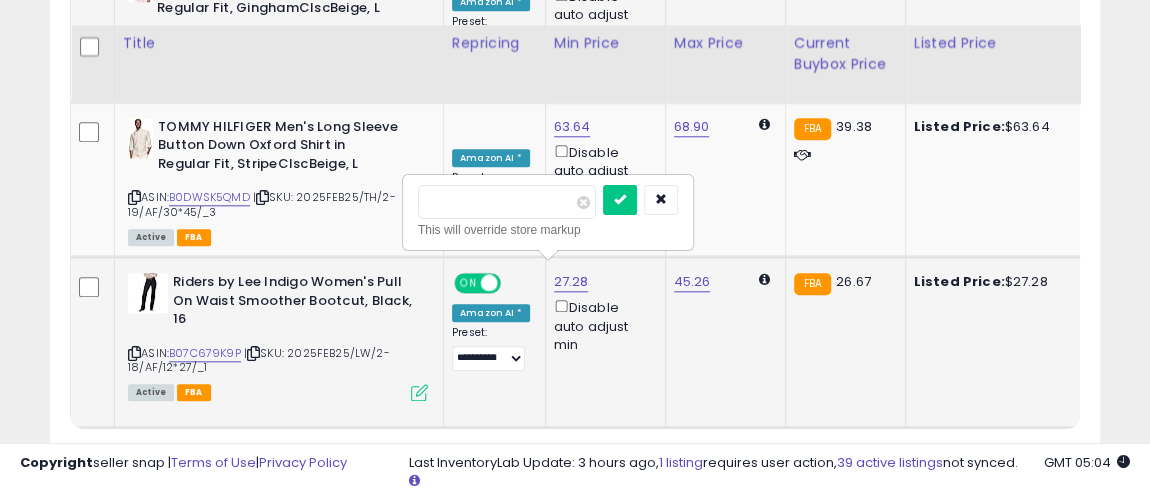 click on "*****" at bounding box center [507, 202] 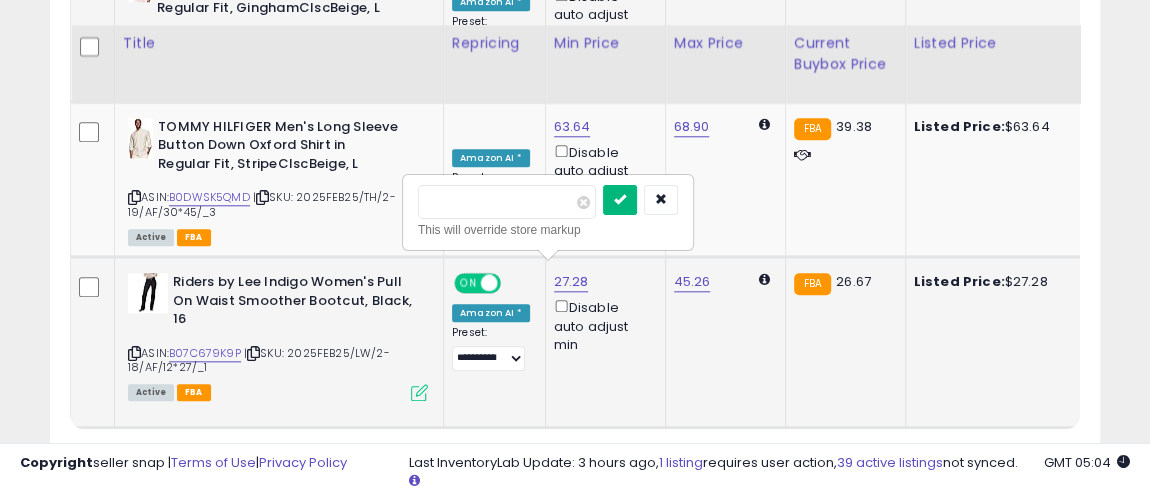 type on "*****" 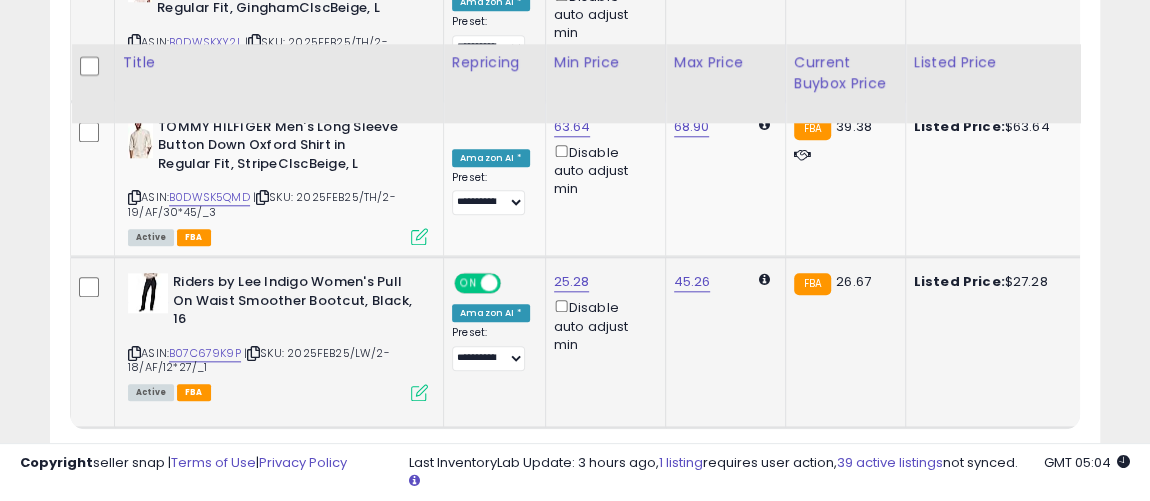scroll, scrollTop: 4810, scrollLeft: 0, axis: vertical 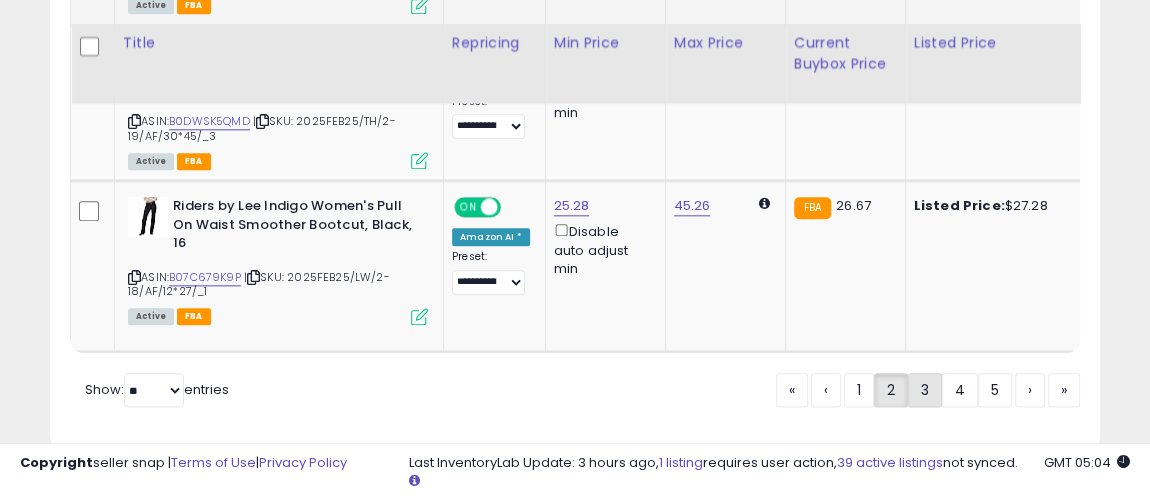 click on "3" 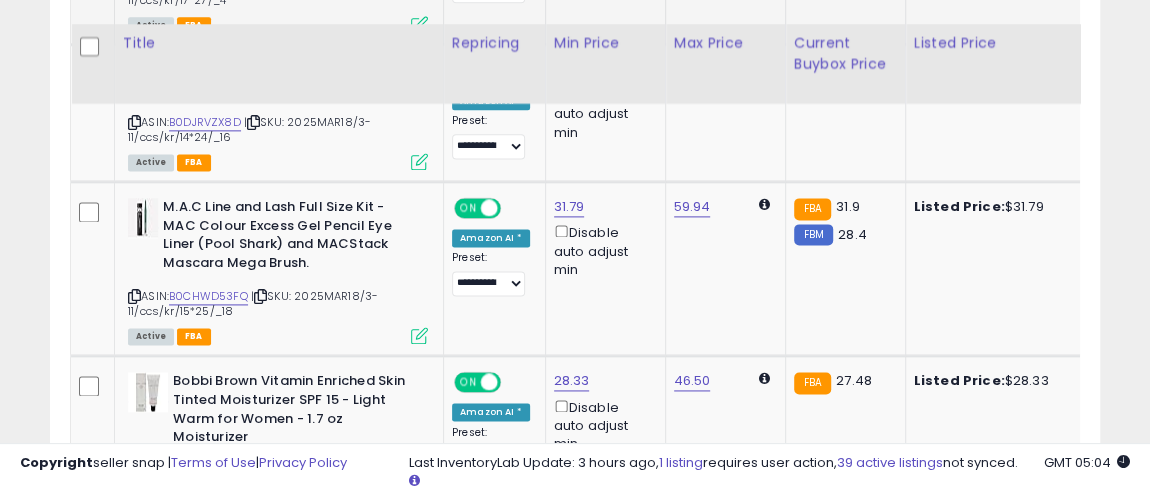 scroll, scrollTop: 1370, scrollLeft: 0, axis: vertical 